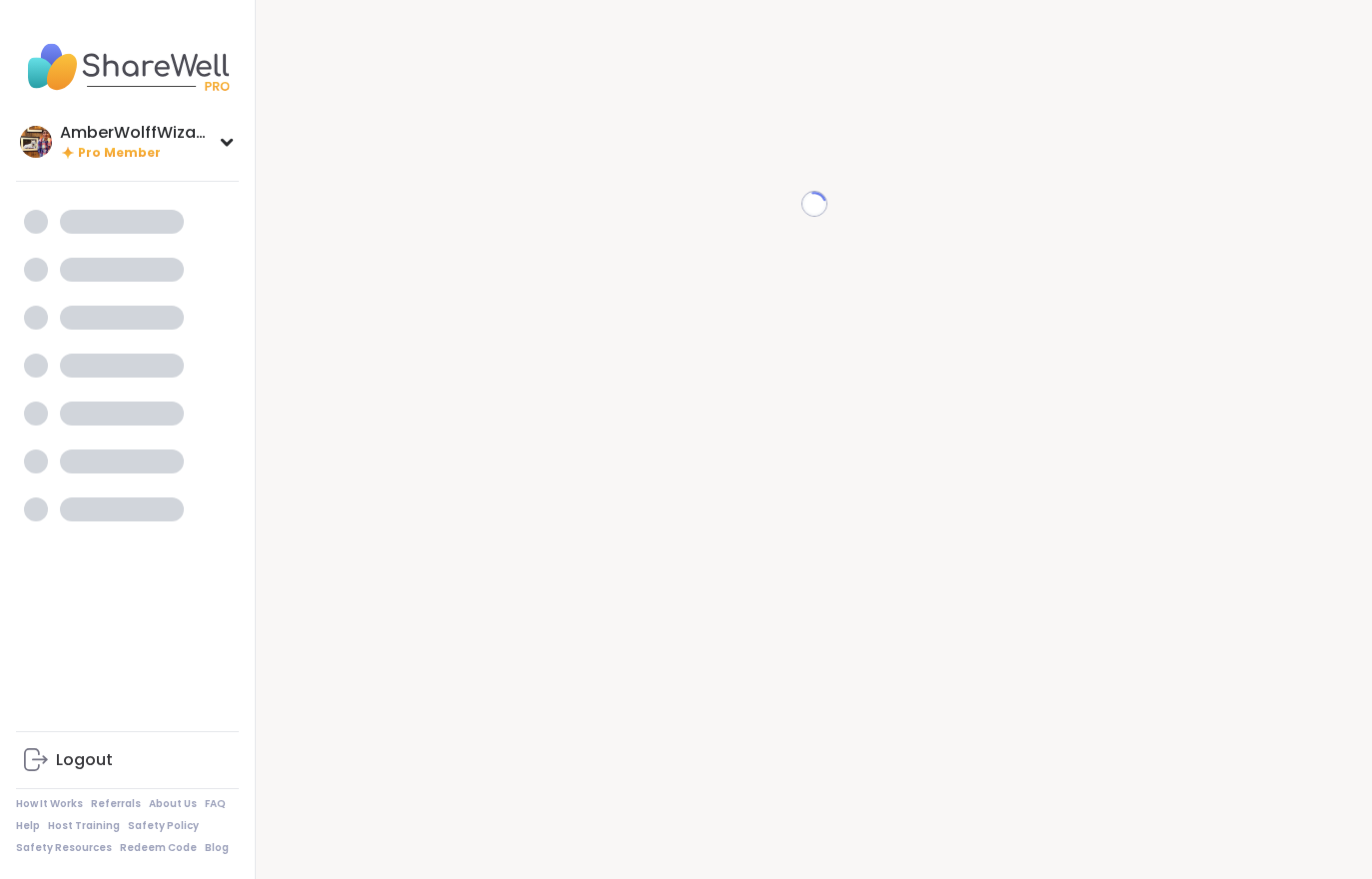 scroll, scrollTop: 0, scrollLeft: 0, axis: both 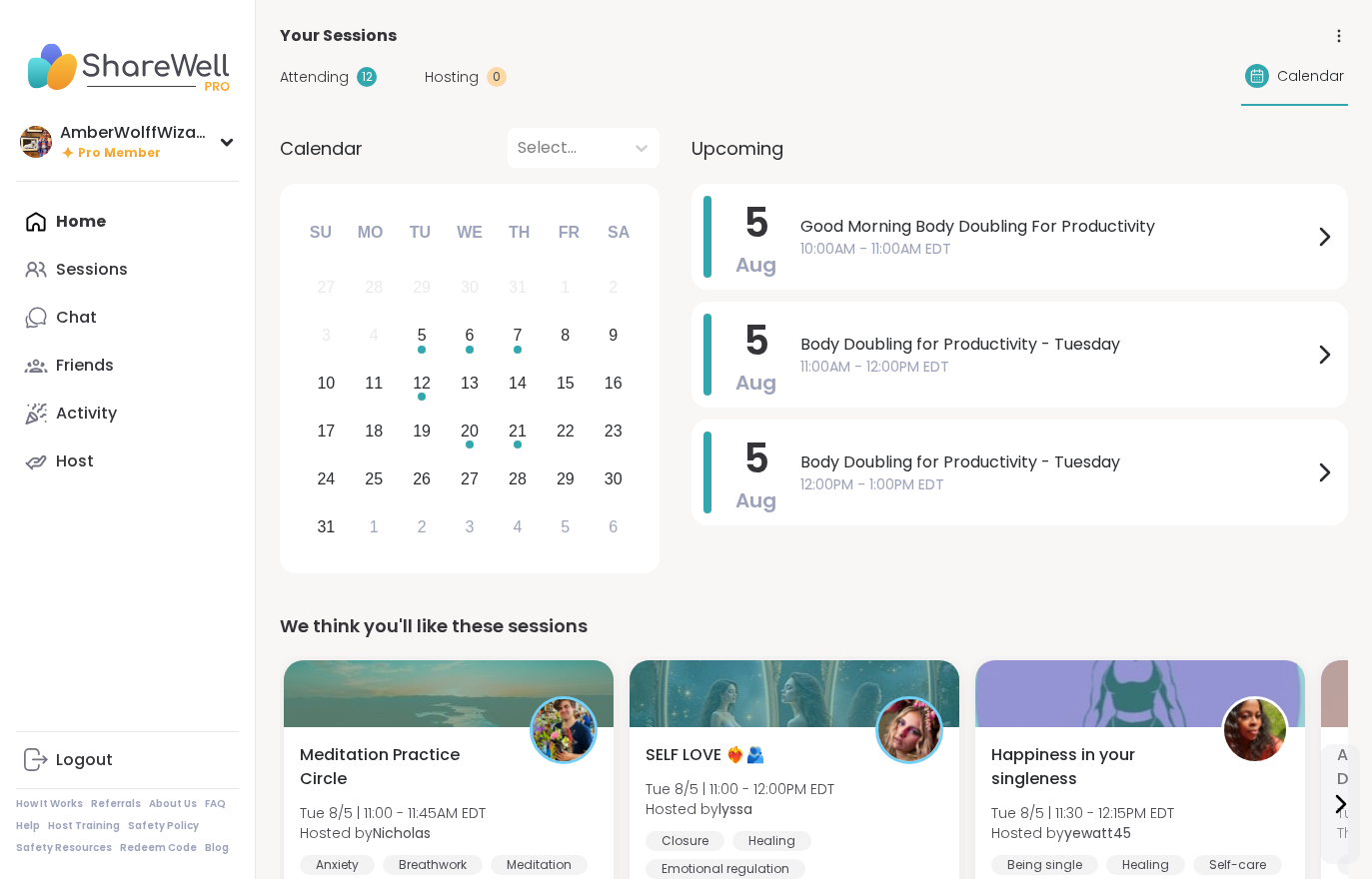 click on "Attending 12" at bounding box center [328, 77] 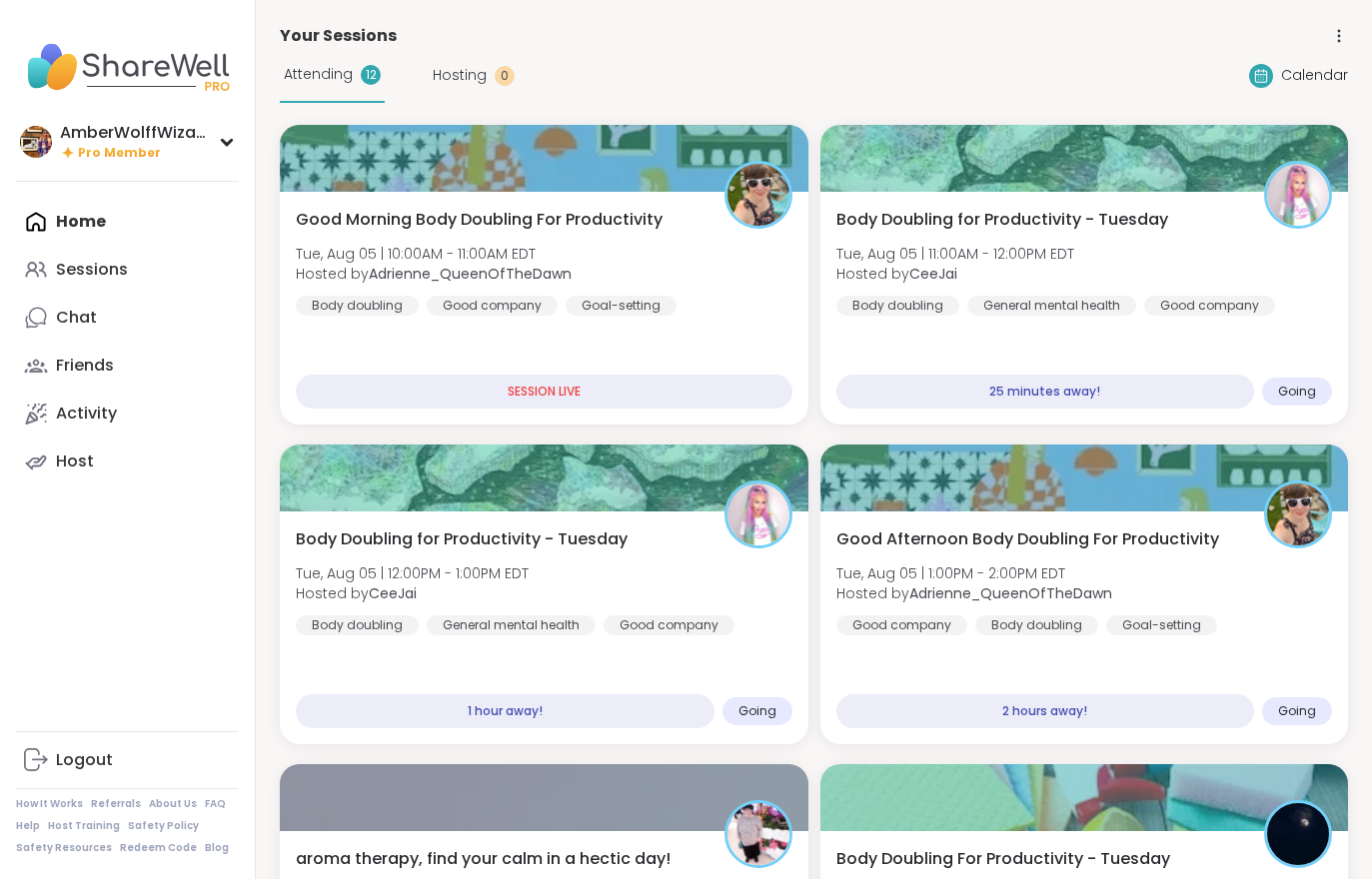 click on "Attending" at bounding box center [318, 74] 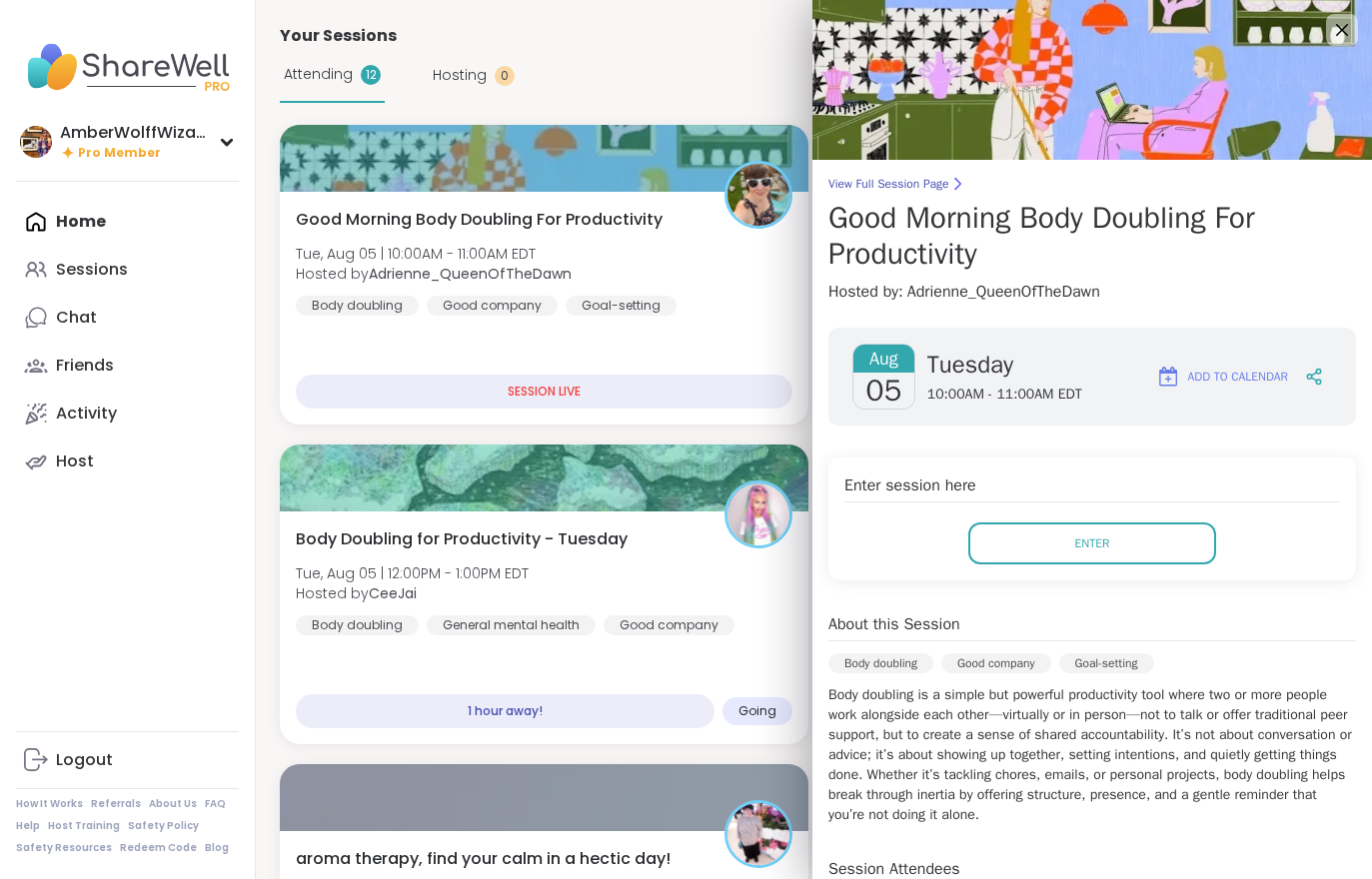 click on "Enter" at bounding box center [1092, 543] 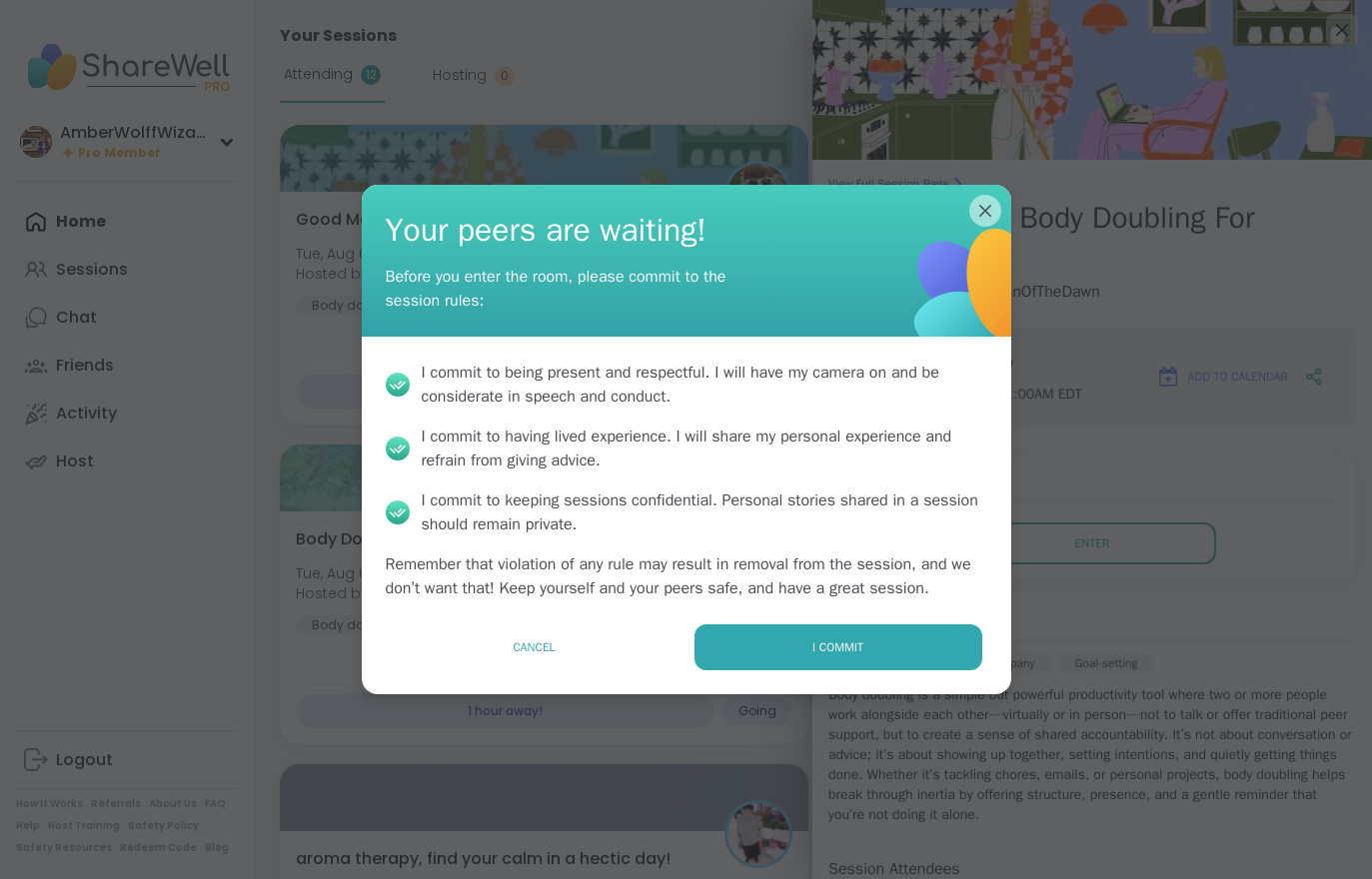 click on "I commit" at bounding box center (838, 647) 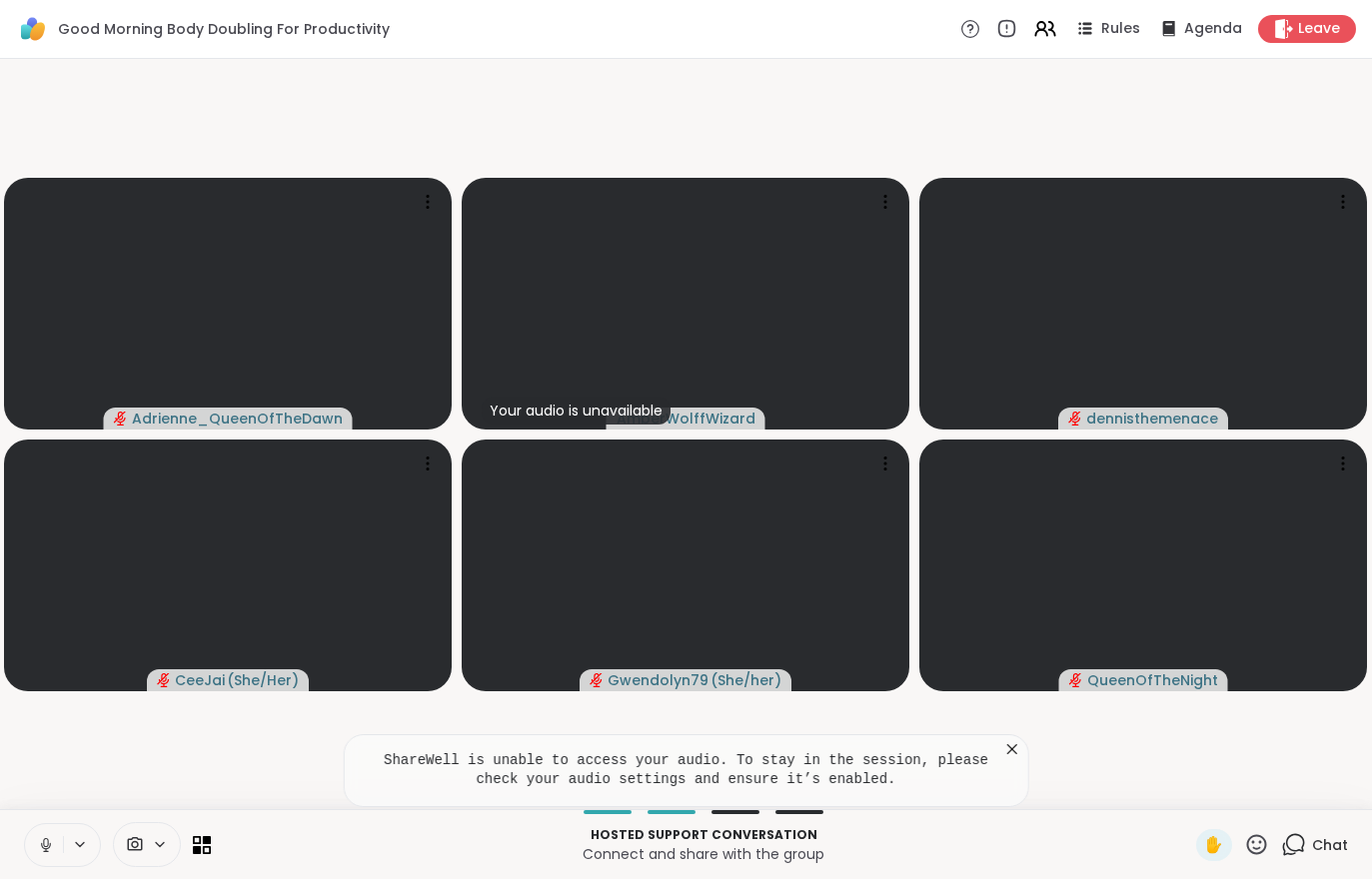 click on "Leave" at bounding box center [1319, 29] 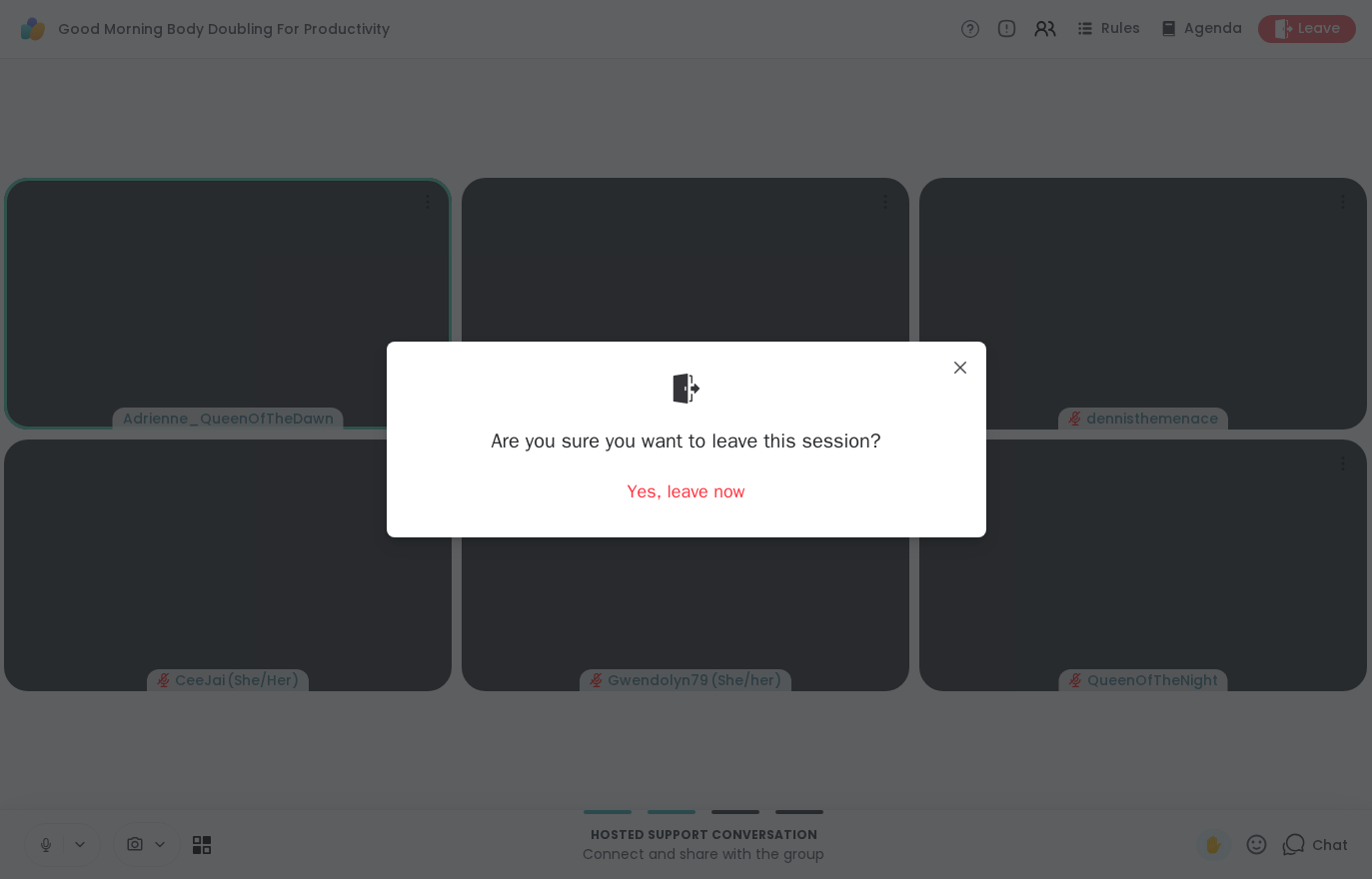 click on "Yes, leave now" at bounding box center [686, 491] 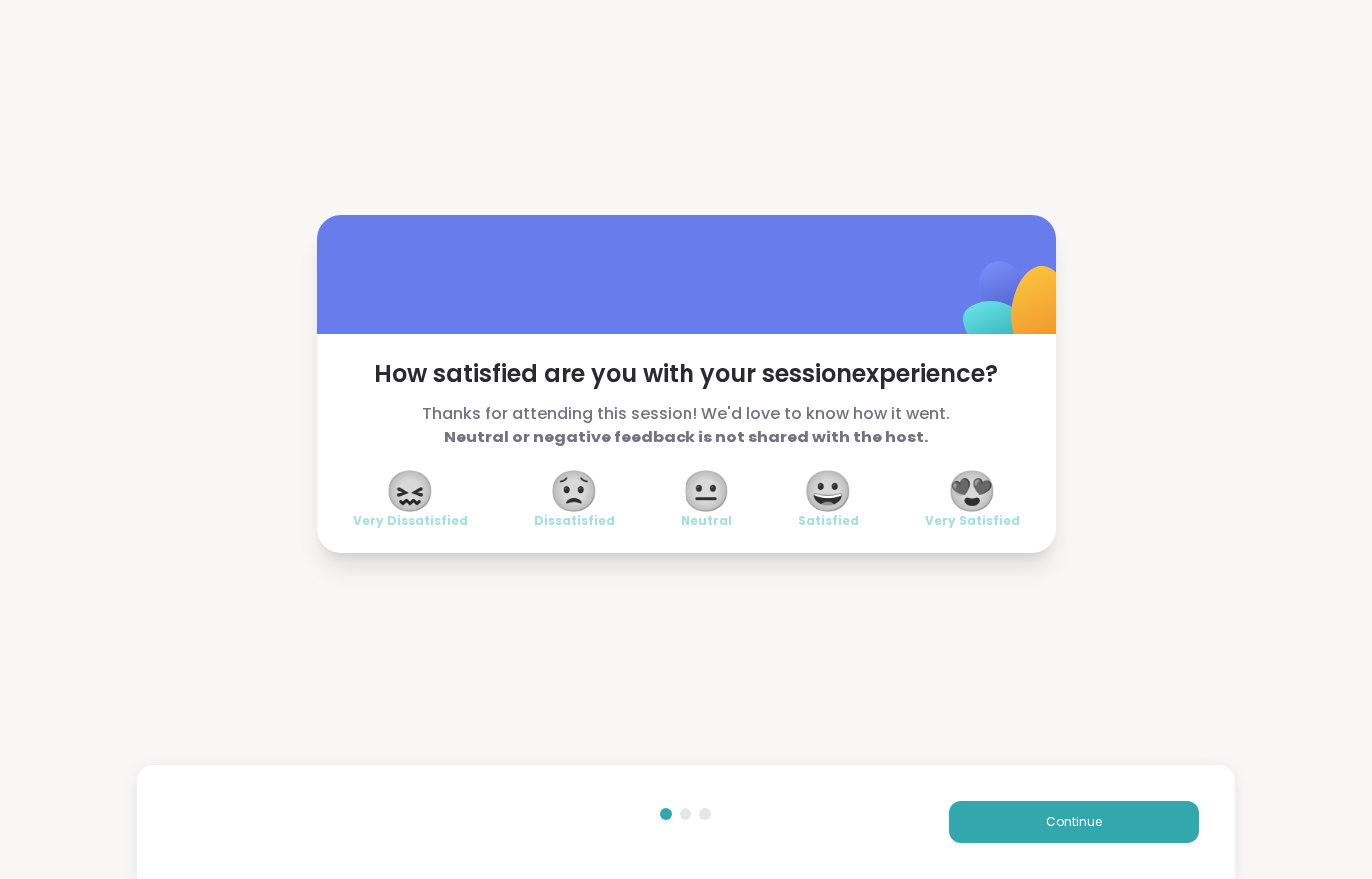click on "Continue" at bounding box center (1074, 822) 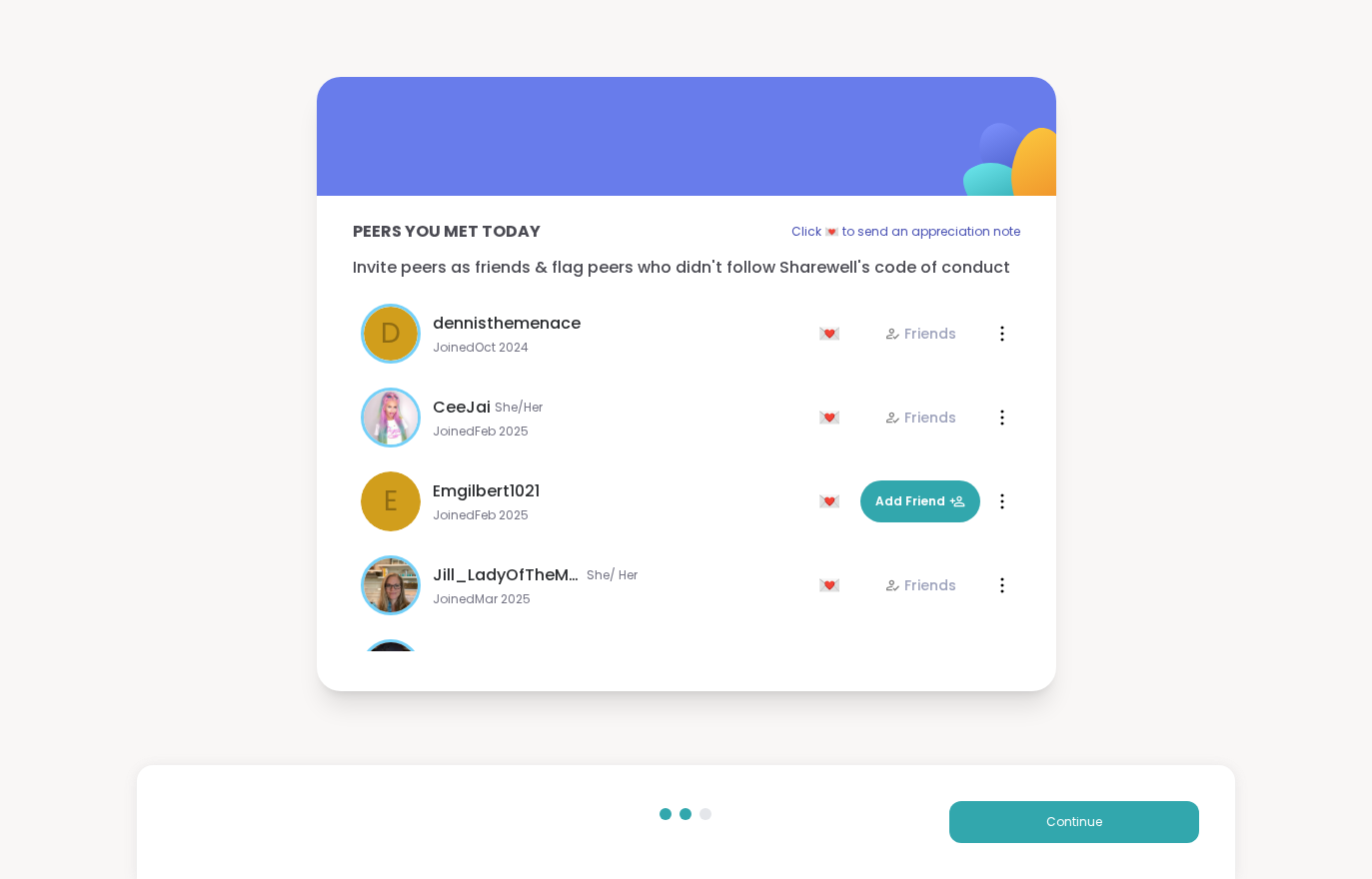 click on "Continue" at bounding box center (1074, 822) 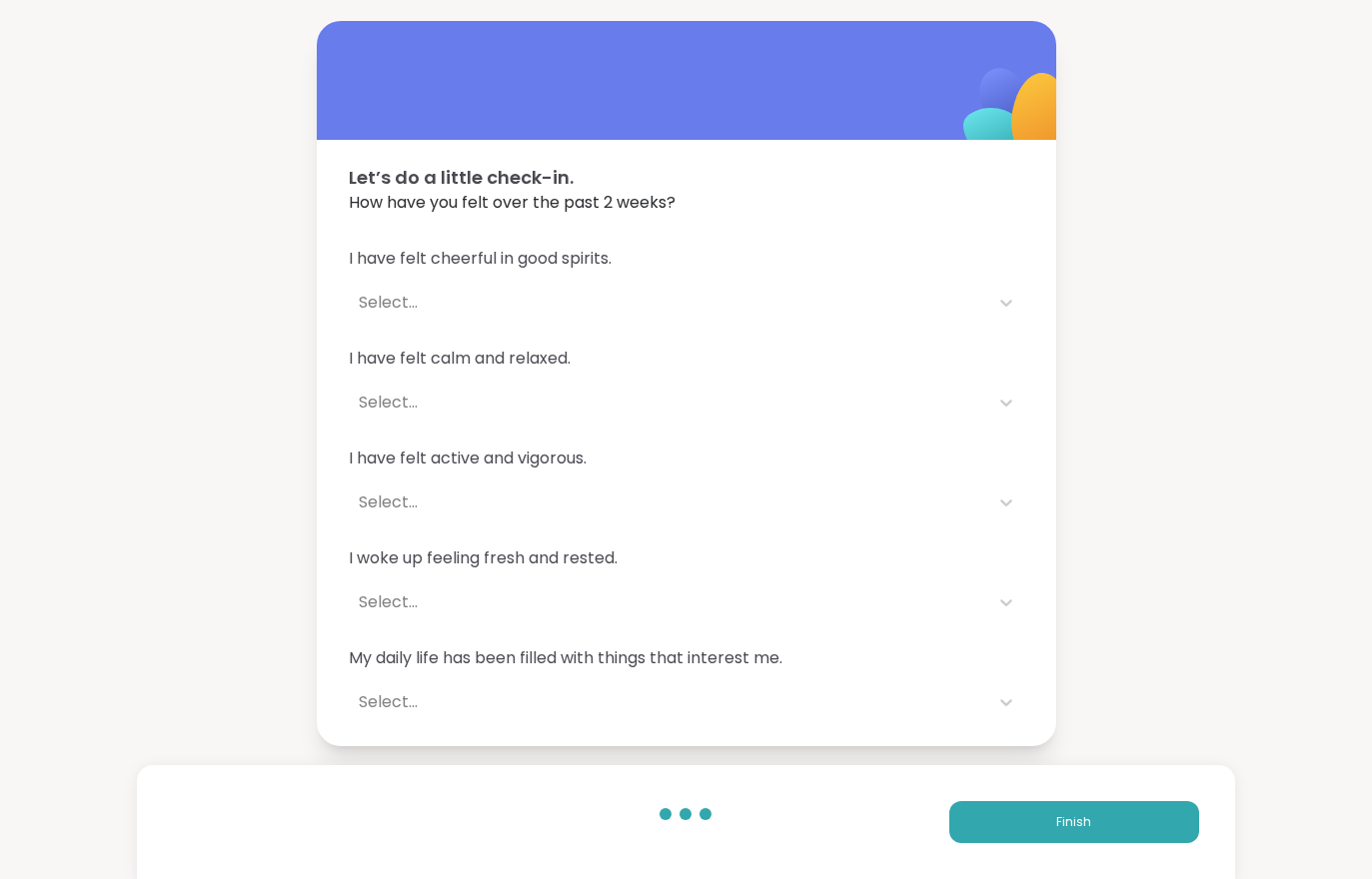 click on "Finish" at bounding box center [1073, 822] 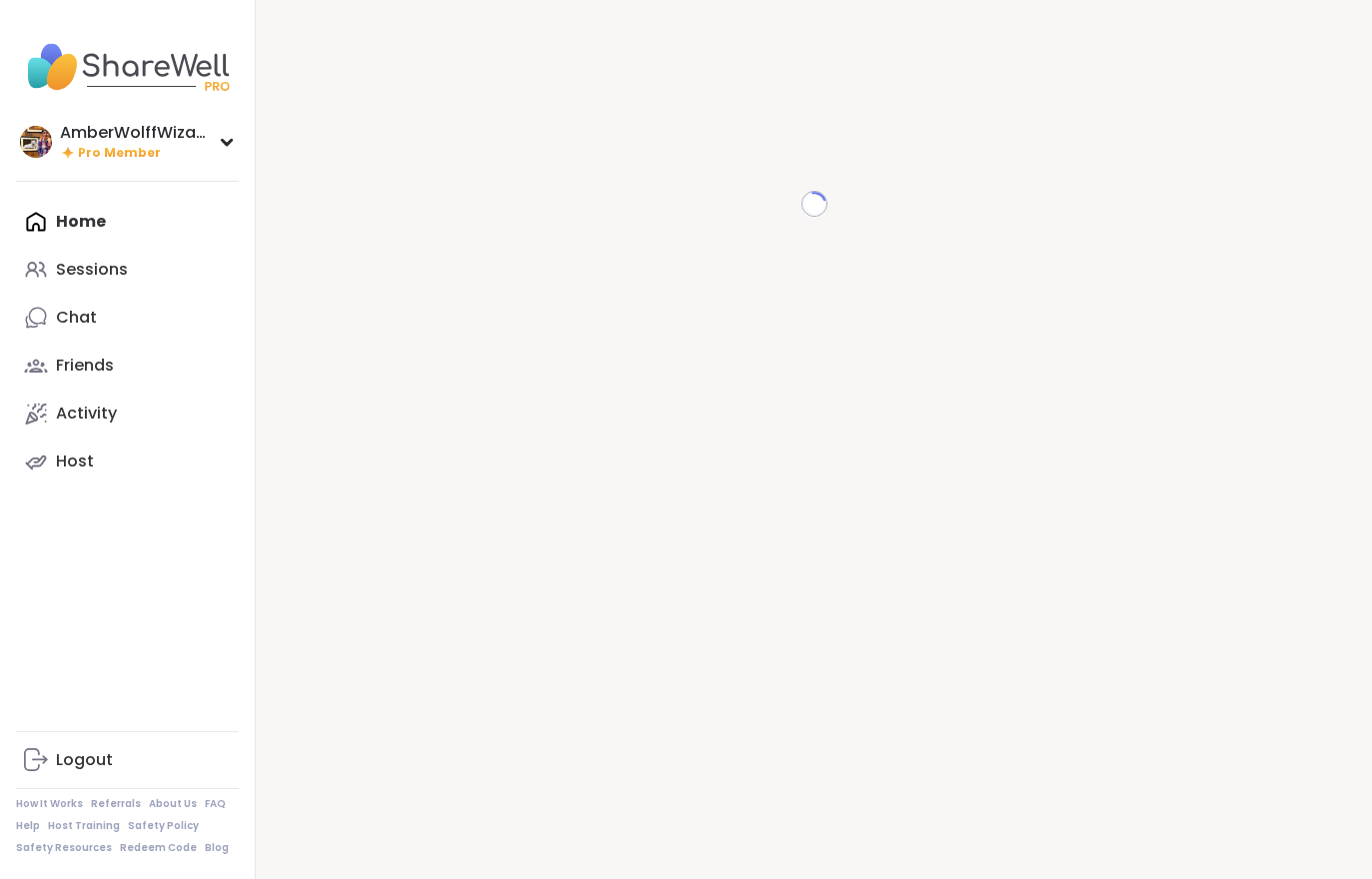scroll, scrollTop: 0, scrollLeft: 0, axis: both 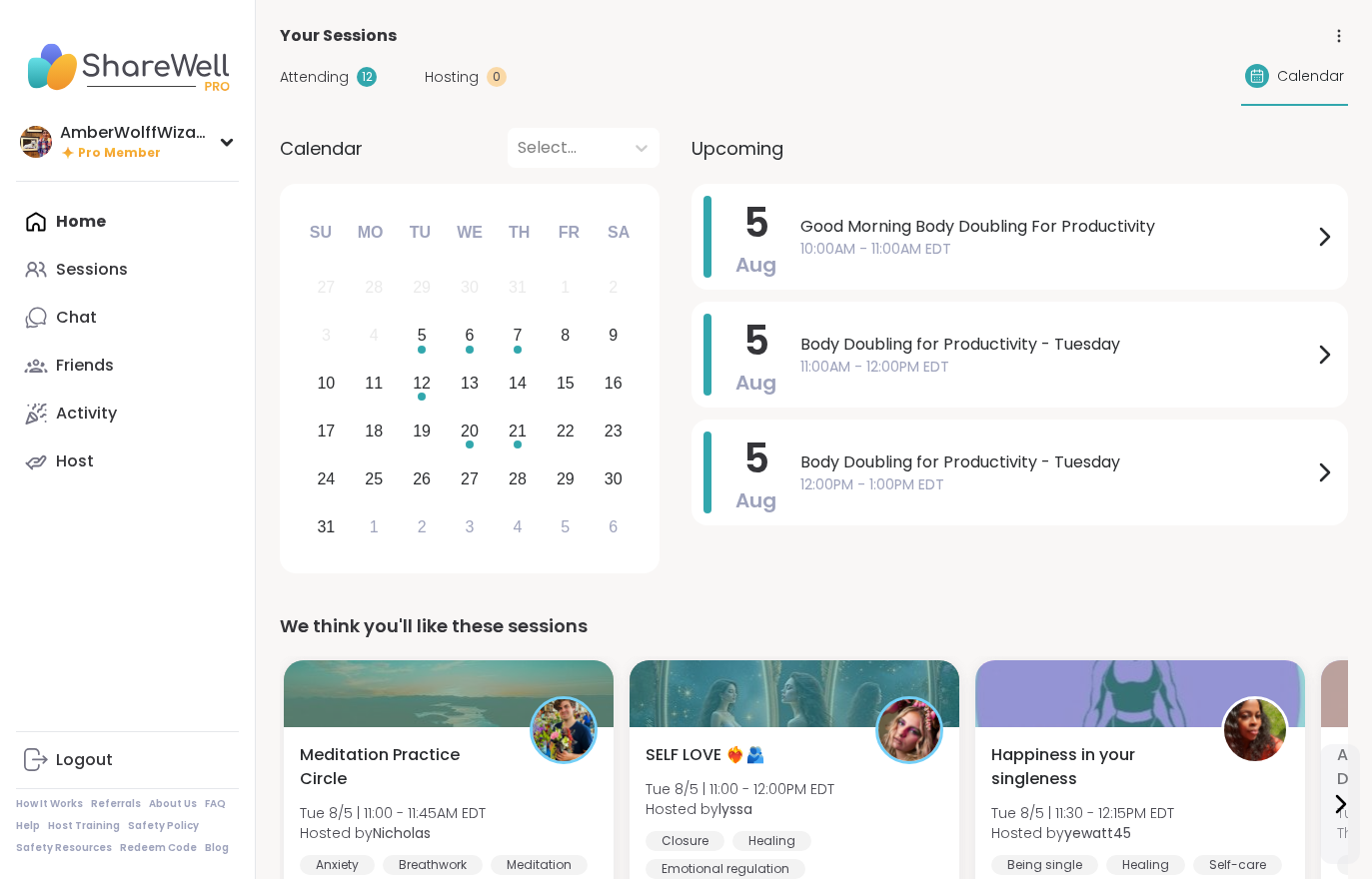 click on "Attending" at bounding box center [314, 77] 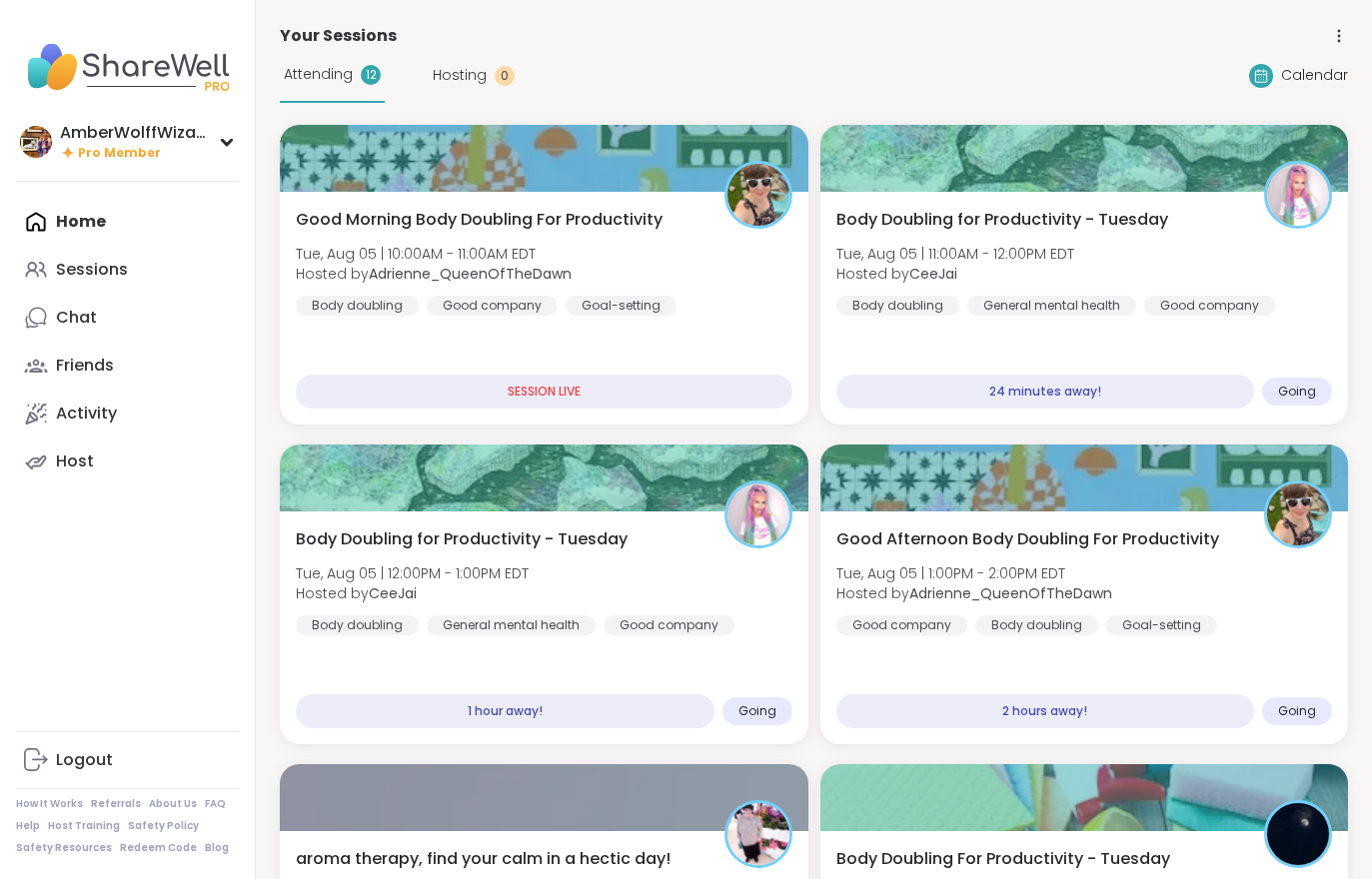click on "Good Morning Body Doubling For Productivity" at bounding box center [479, 220] 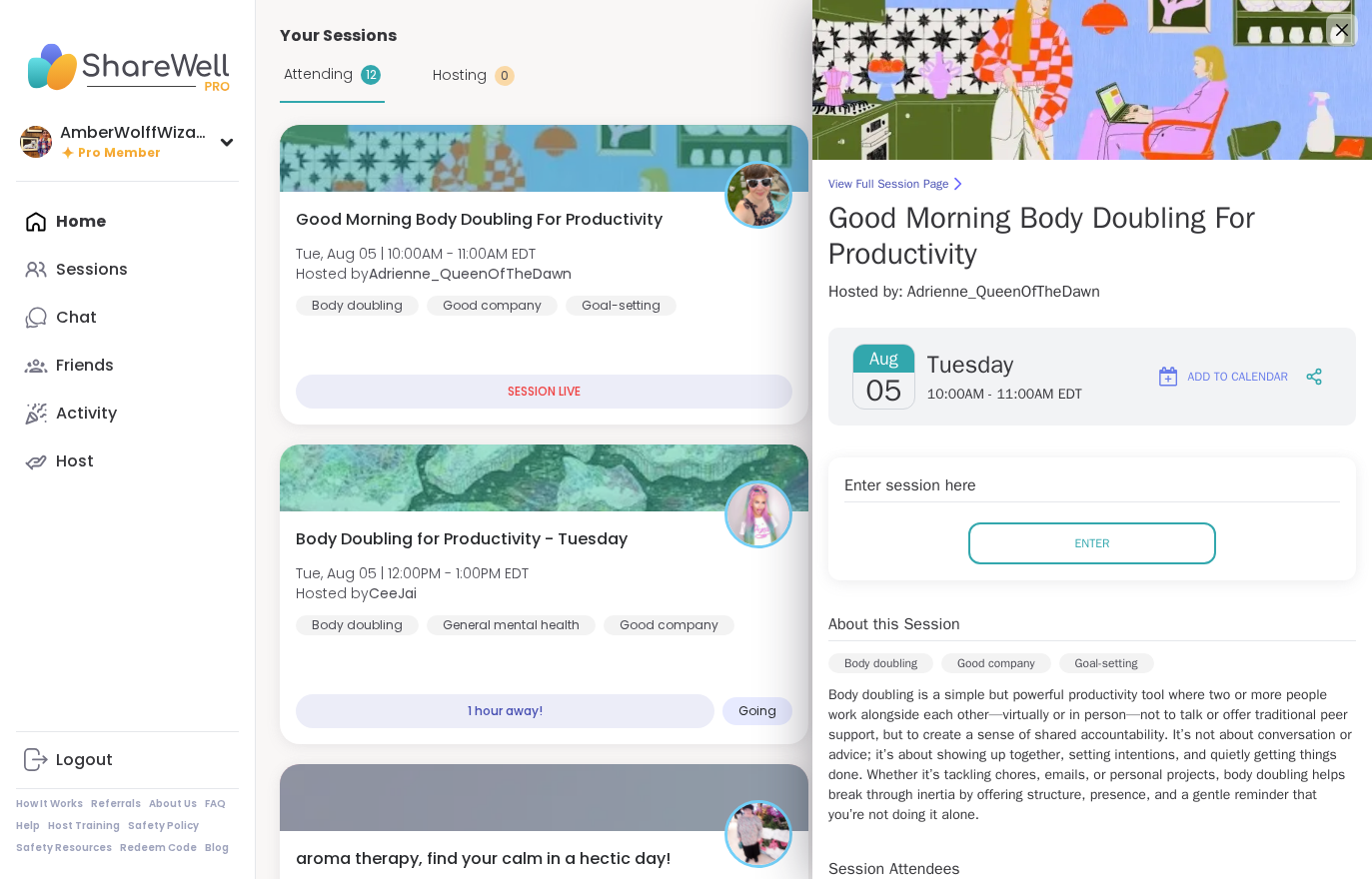 click on "Enter" at bounding box center (1092, 543) 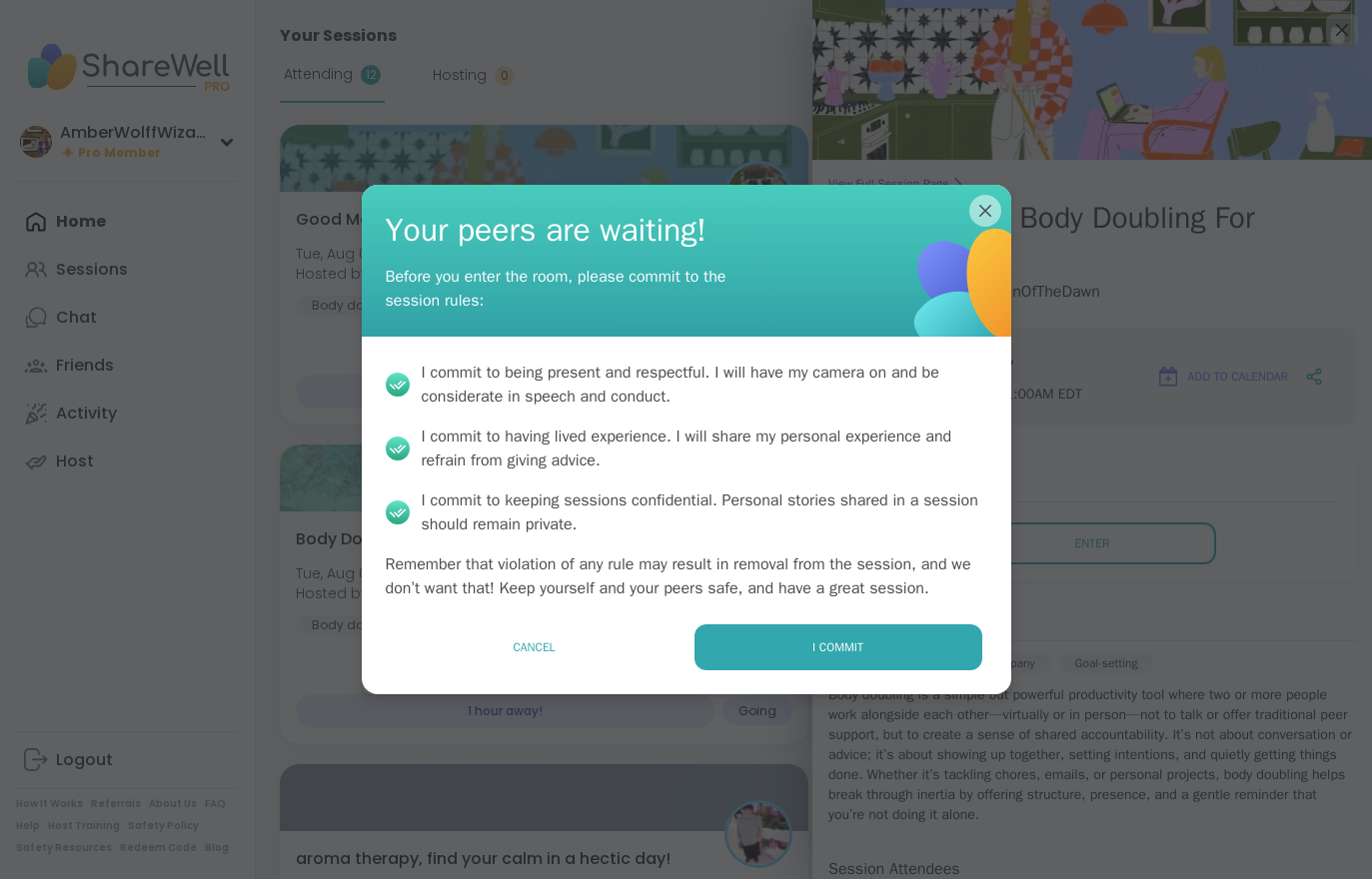 click on "I commit" at bounding box center [838, 647] 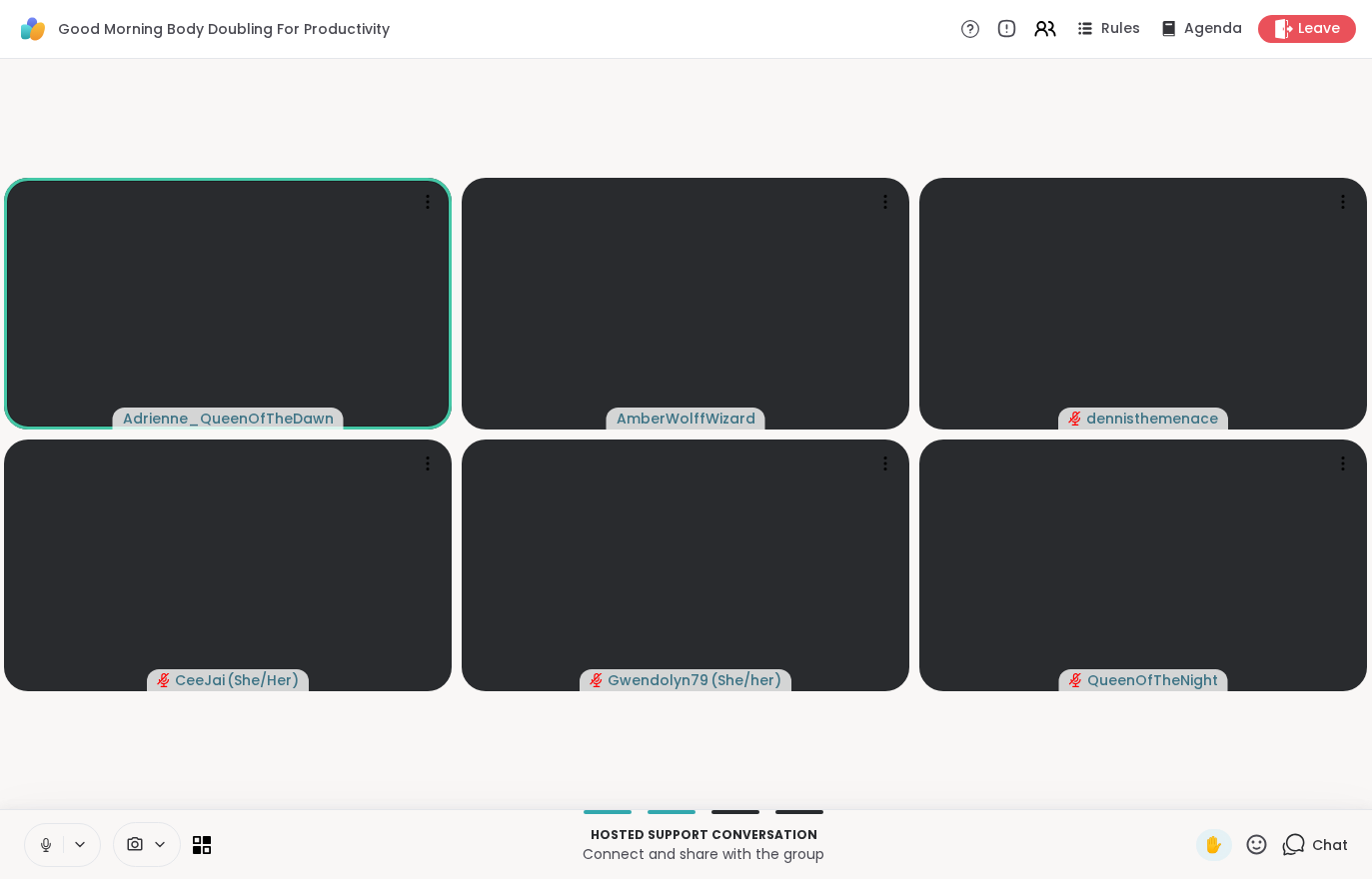 click on "[USERNAME] [USERNAME] [USERNAME] [USERNAME] ( She/Her ) [USERNAME] ( She/her ) [USERNAME]" at bounding box center (686, 434) 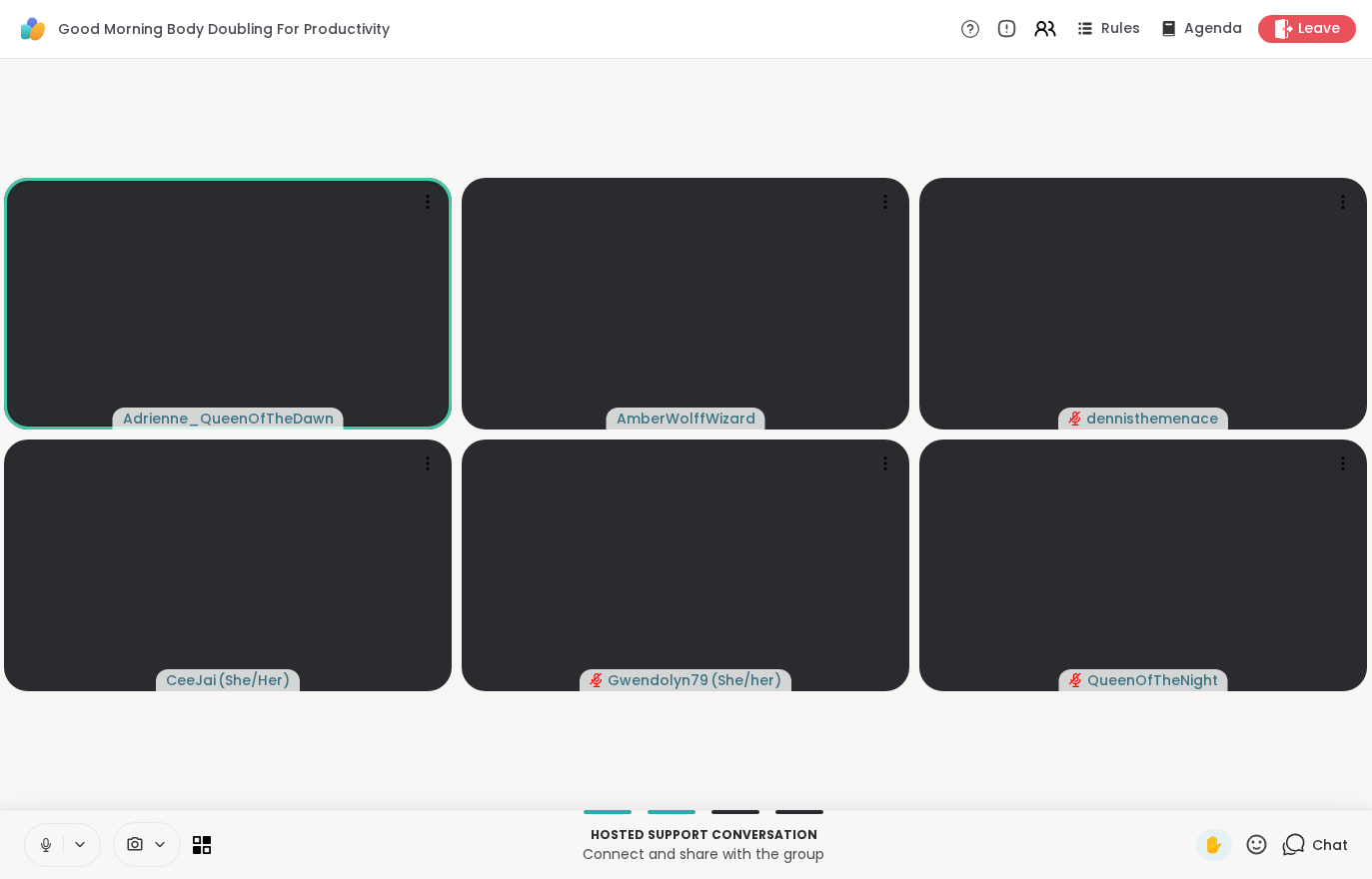 click on "[USERNAME] [USERNAME] [USERNAME] [USERNAME] ( She/Her ) [USERNAME] ( She/her ) [USERNAME]" at bounding box center [686, 434] 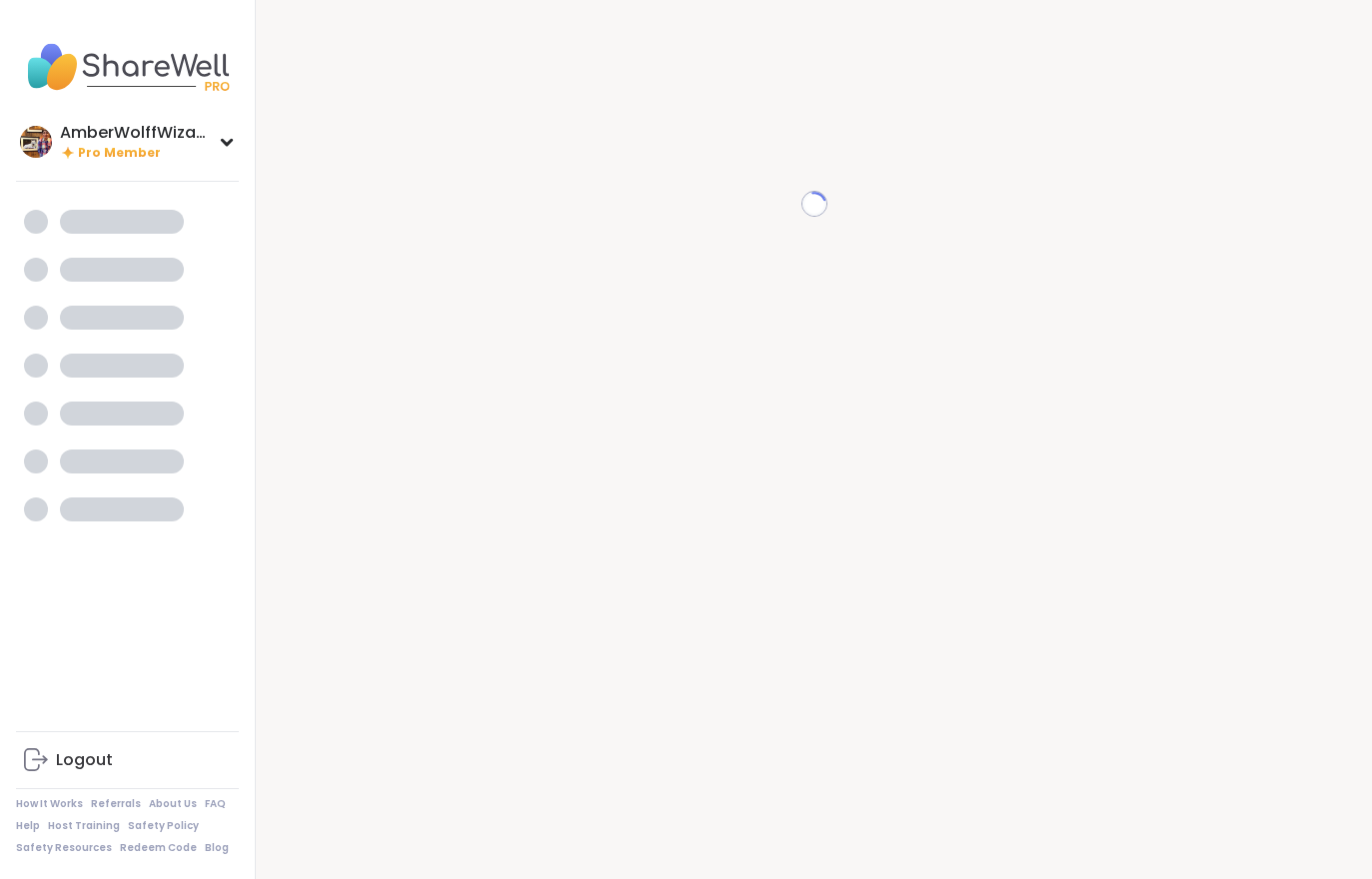 scroll, scrollTop: 0, scrollLeft: 0, axis: both 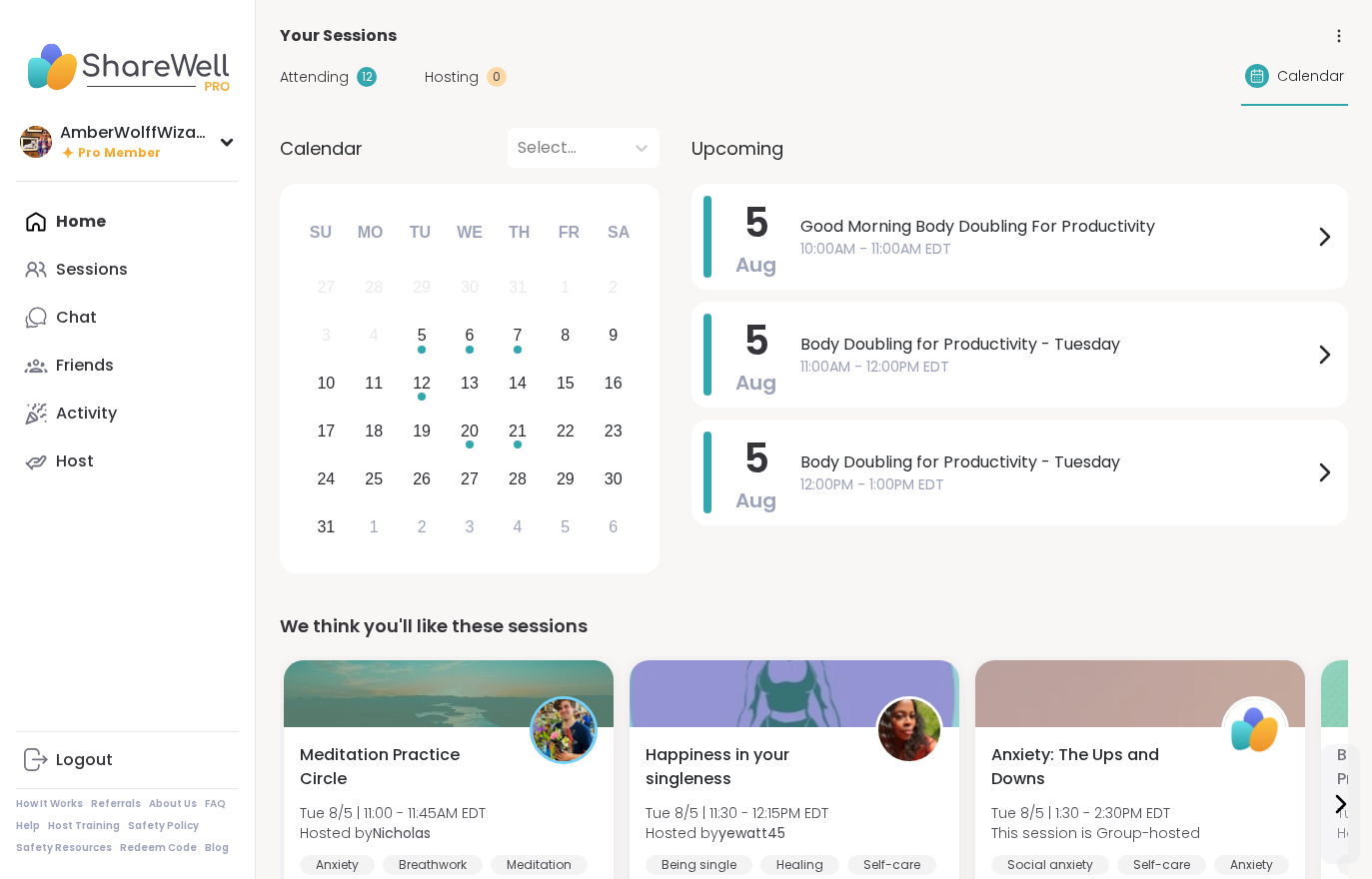click on "Attending 12" at bounding box center [328, 77] 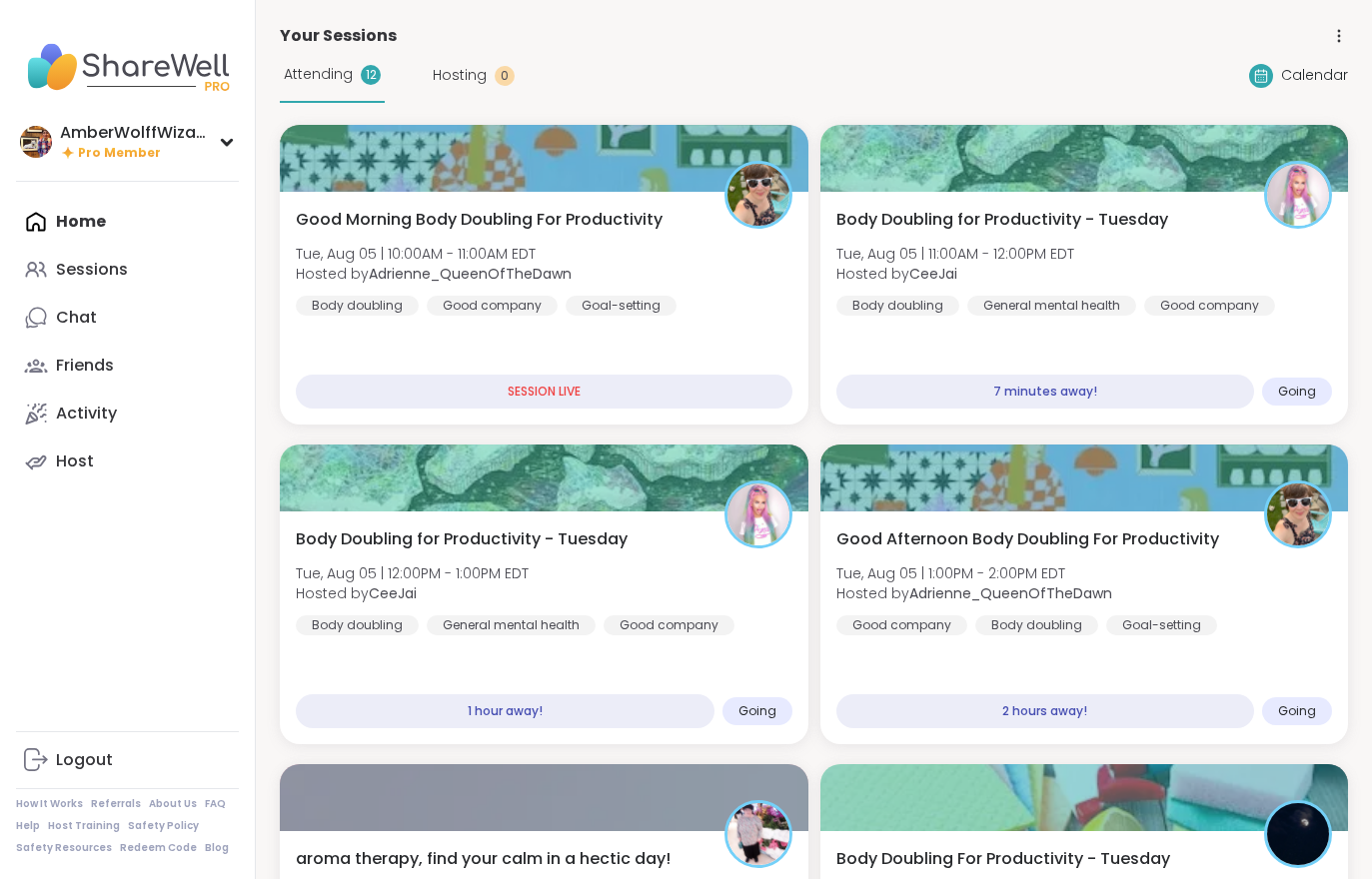 click on "Attending 12" at bounding box center (332, 75) 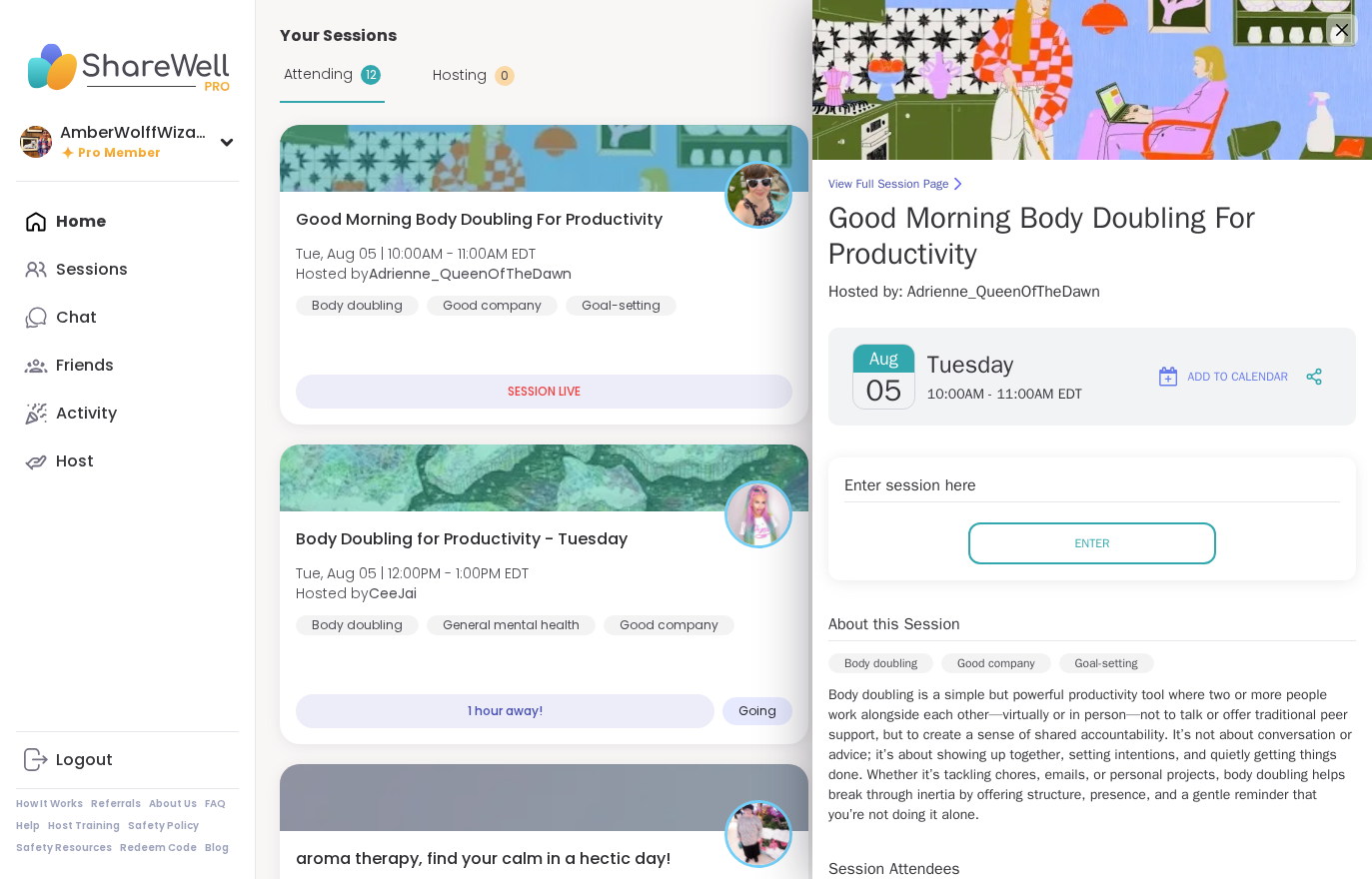 click on "Enter" at bounding box center [1092, 543] 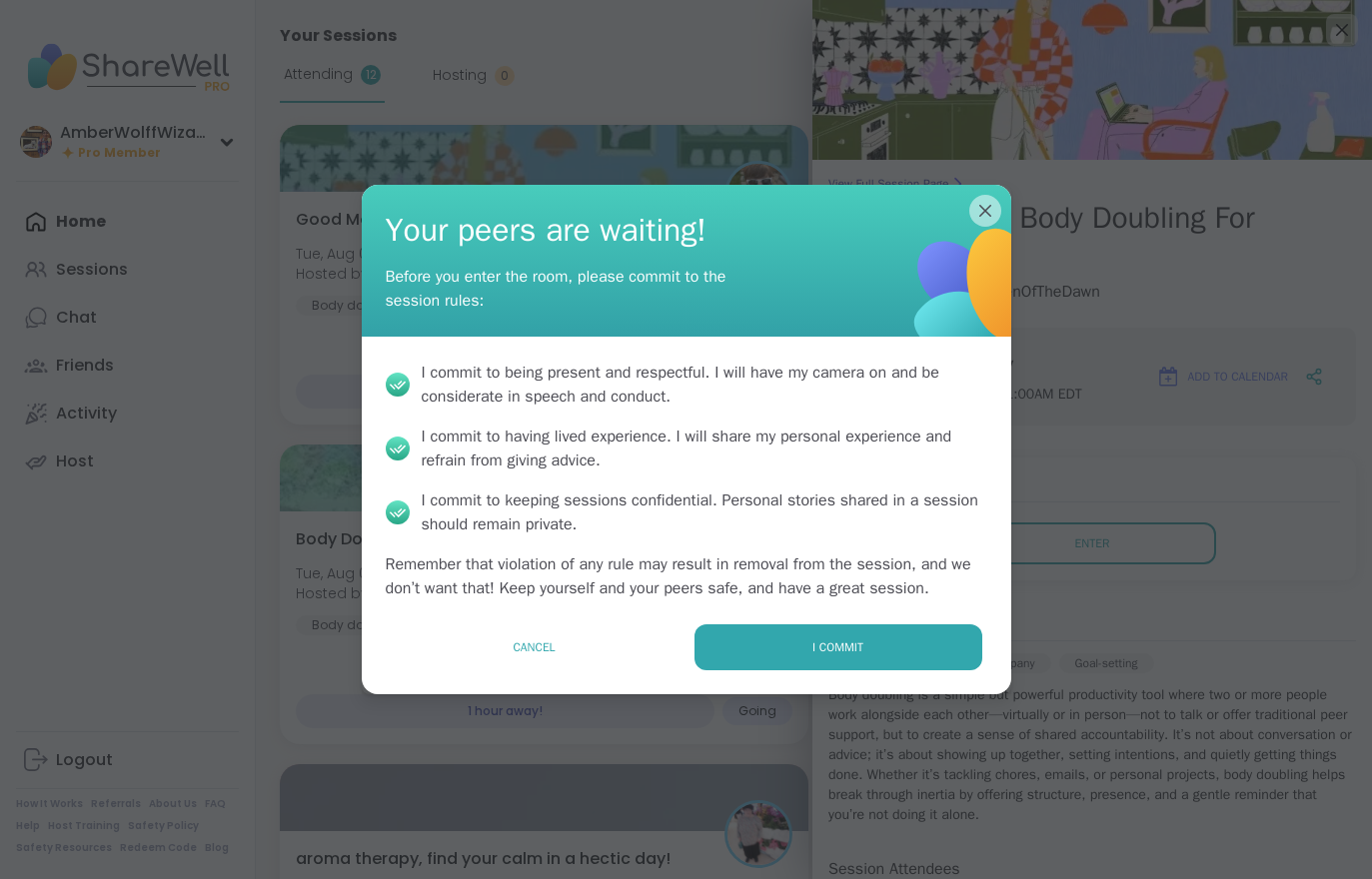 click on "I commit" at bounding box center (838, 647) 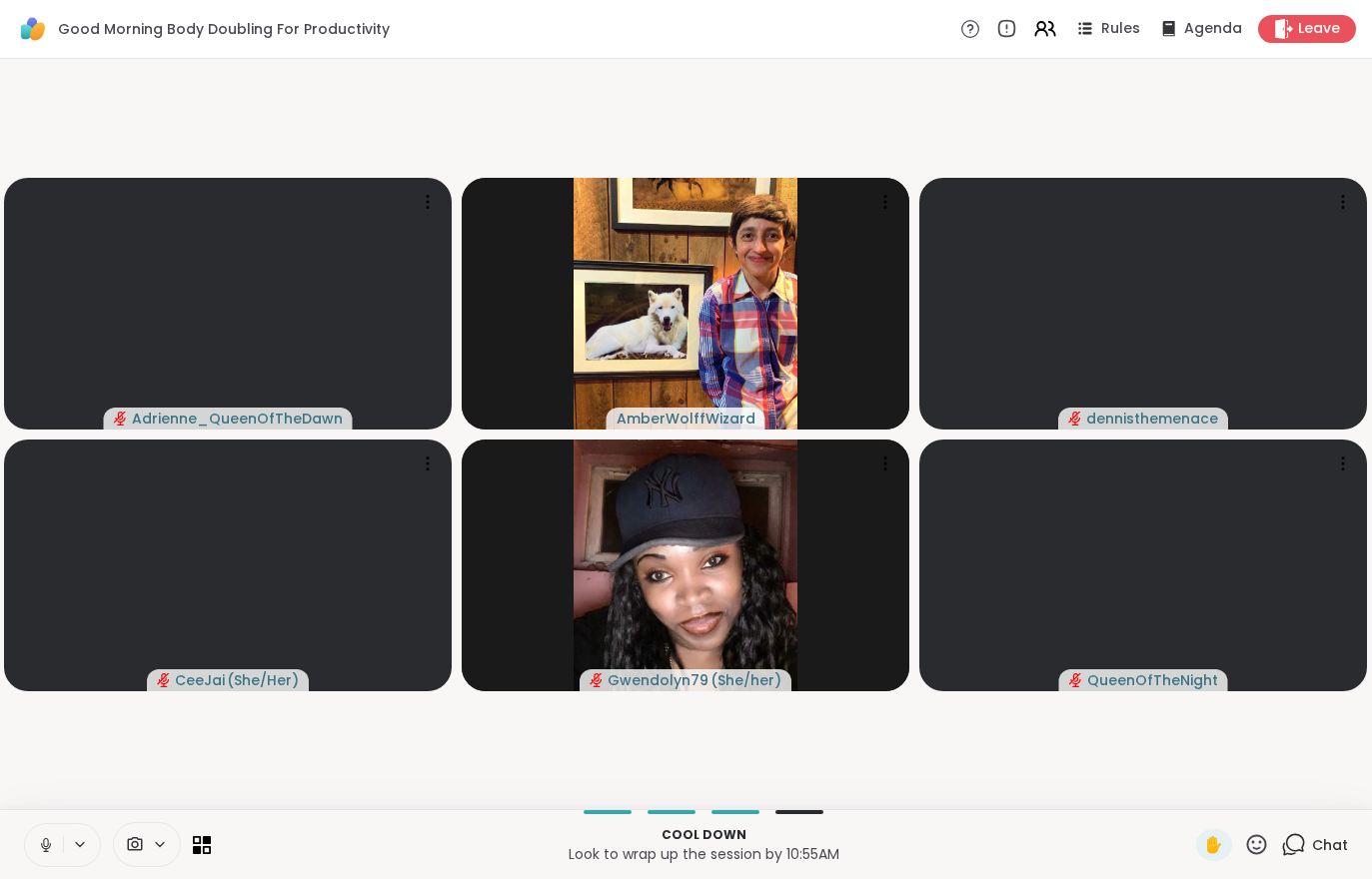 click on "[USERNAME] [USERNAME] [USERNAME] [USERNAME] ( She/Her ) [USERNAME] ( She/her ) [USERNAME]" at bounding box center [686, 434] 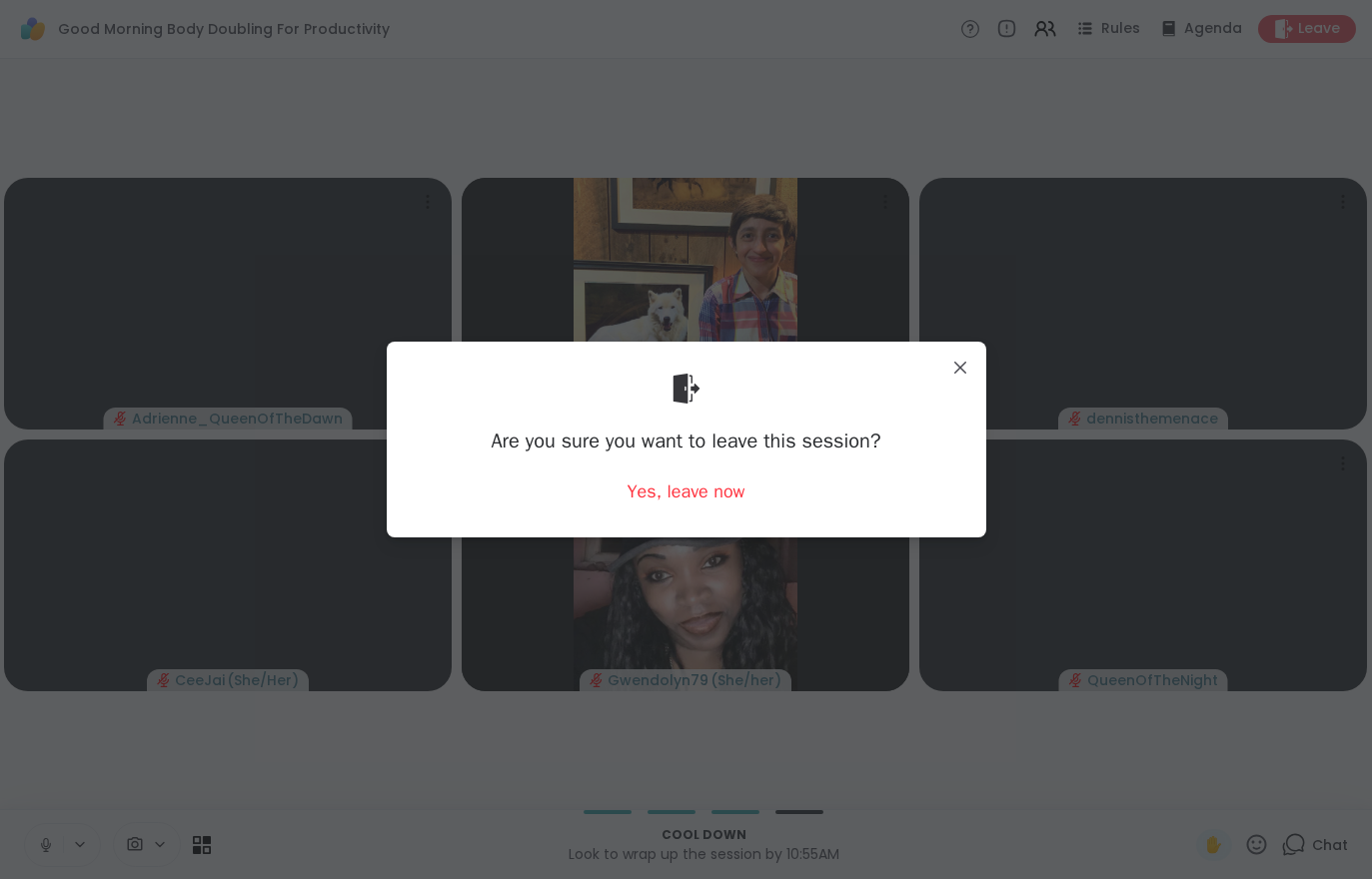 click on "Yes, leave now" at bounding box center (686, 491) 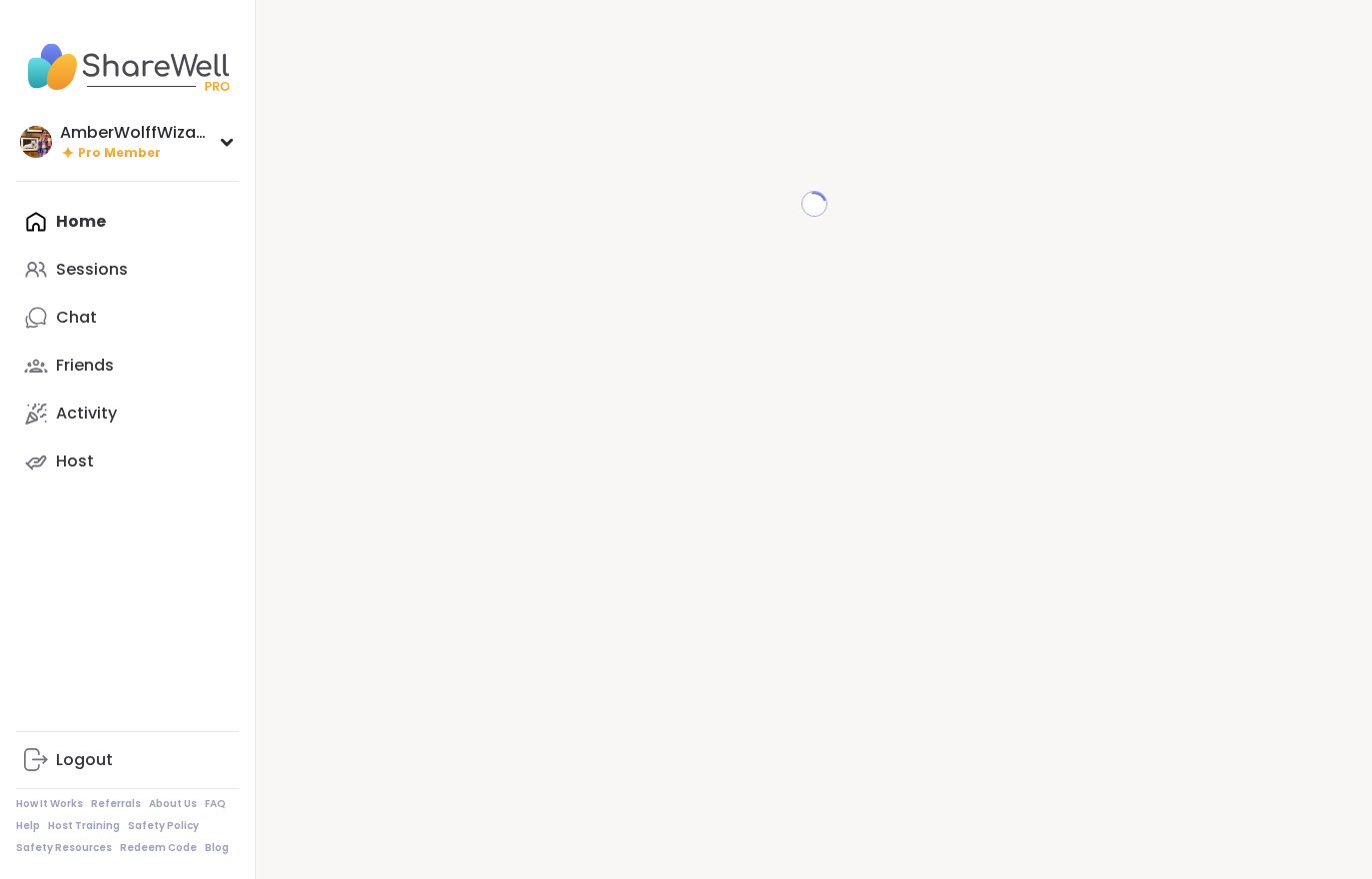 scroll, scrollTop: 0, scrollLeft: 0, axis: both 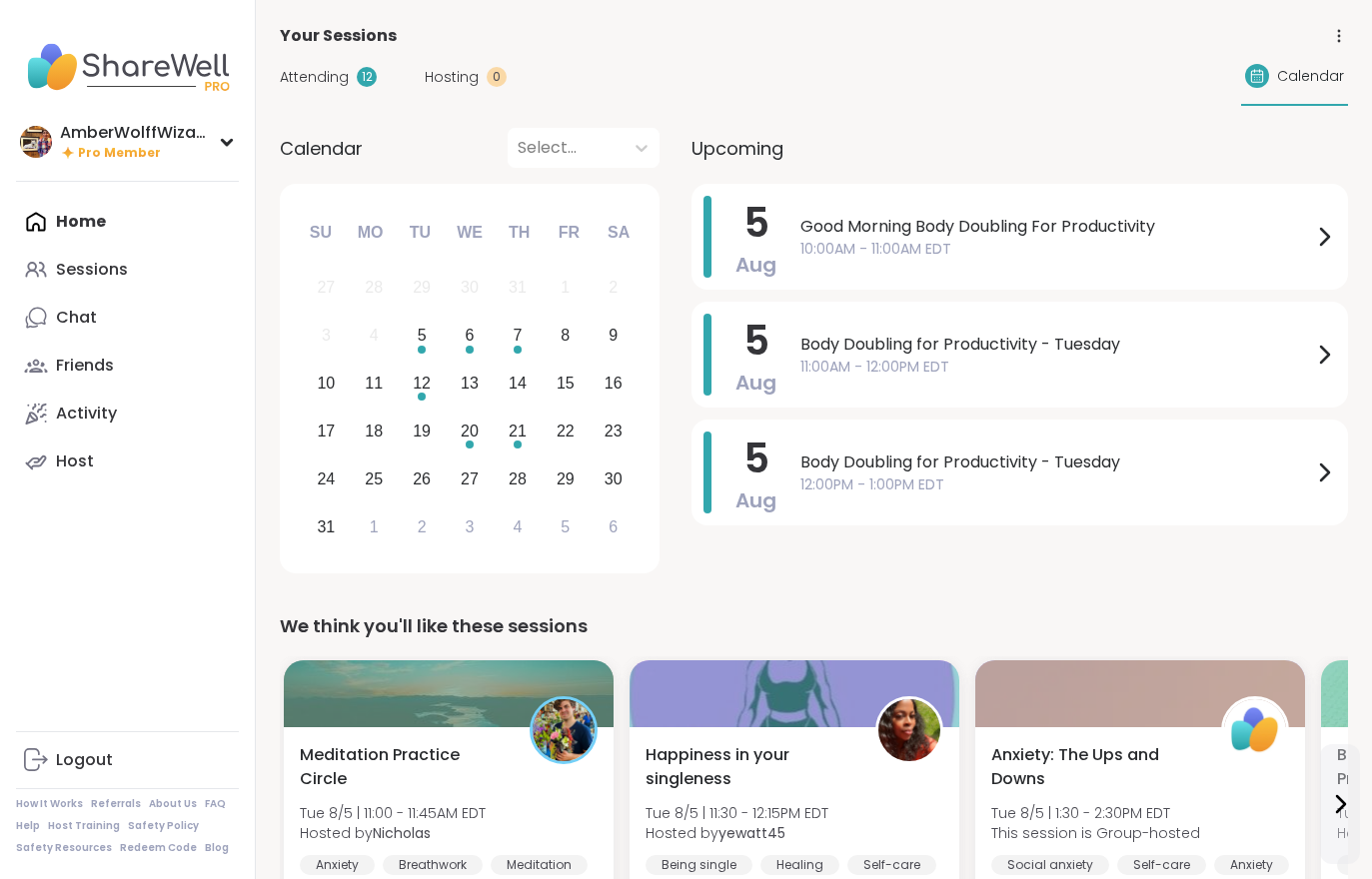 click on "Attending 12" at bounding box center (328, 77) 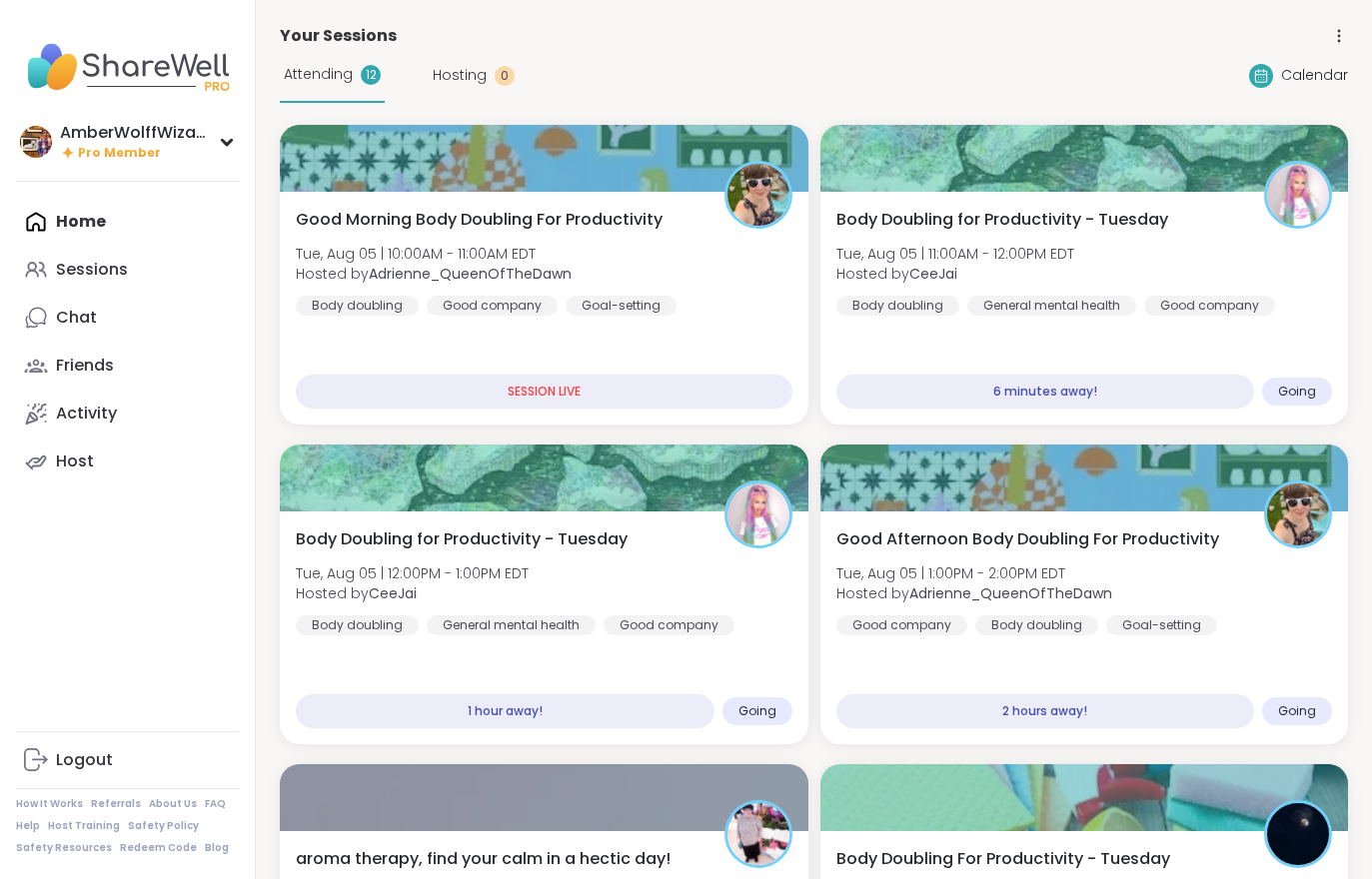 click on "Good Morning Body Doubling For Productivity Tue, [DATE] | 10:00AM - 11:00AM EDT Hosted by [USERNAME] Body doubling Good company Goal-setting" at bounding box center (544, 262) 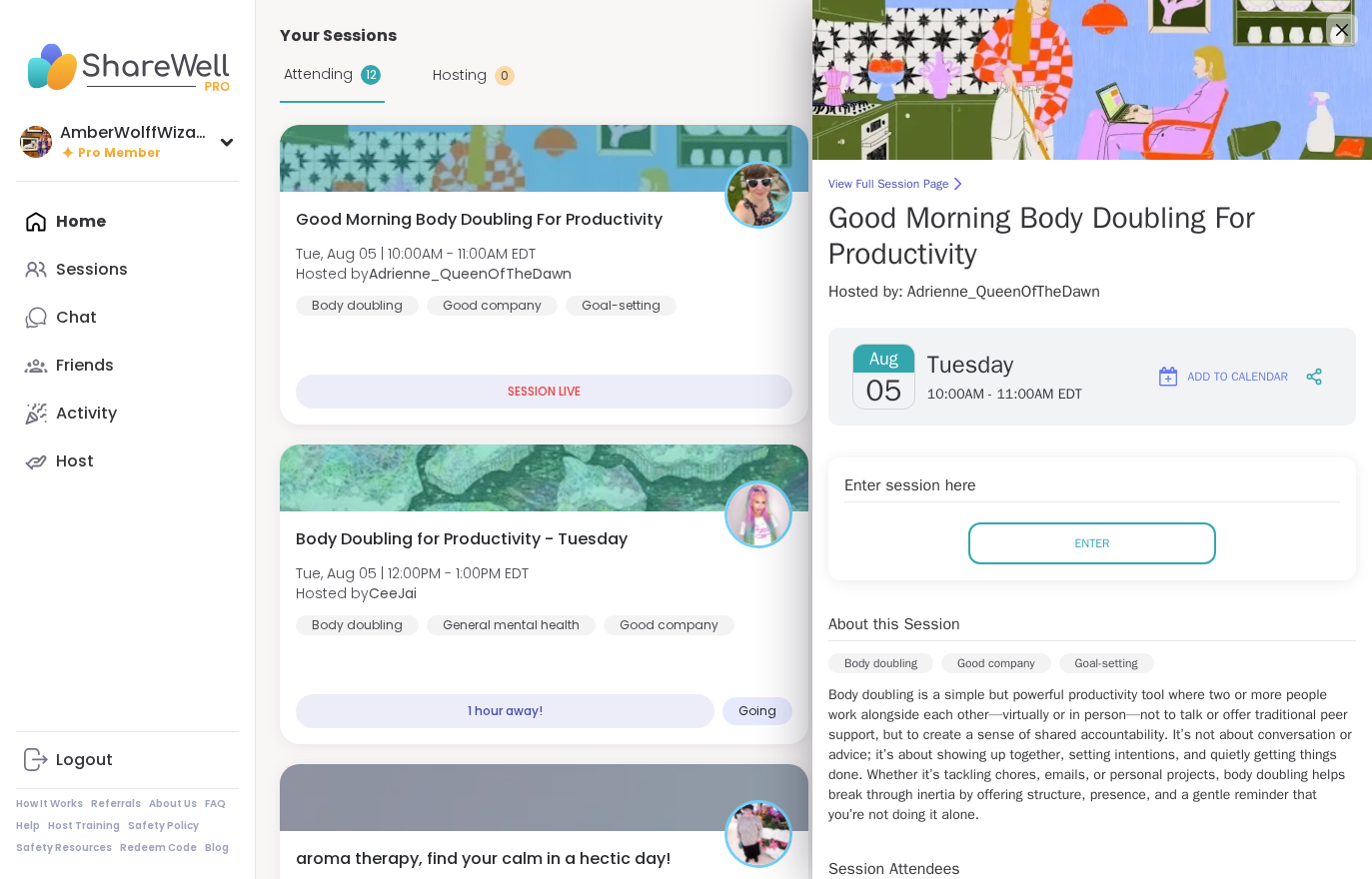 click on "Enter" at bounding box center (1092, 543) 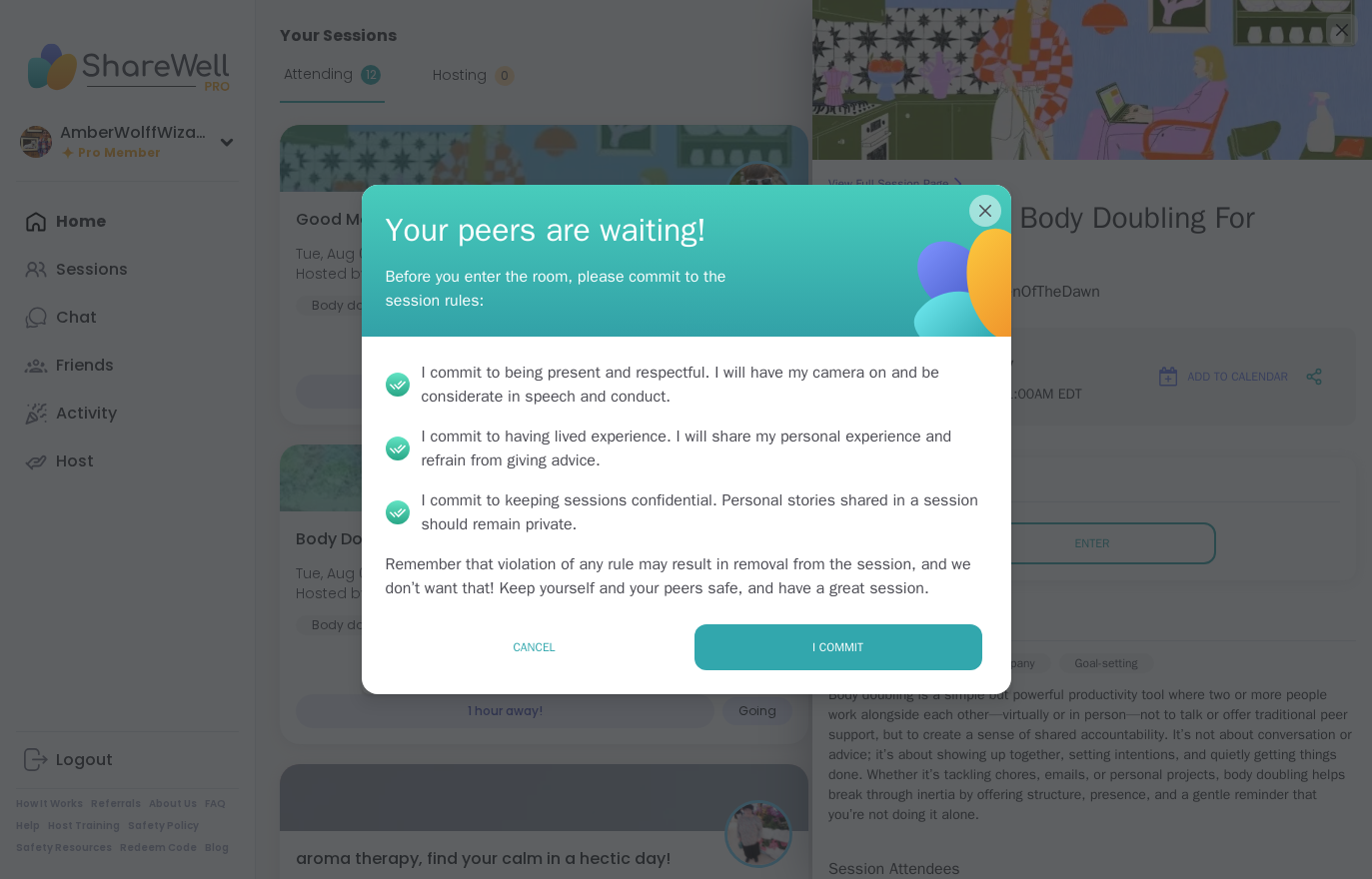 click on "I commit" at bounding box center (838, 647) 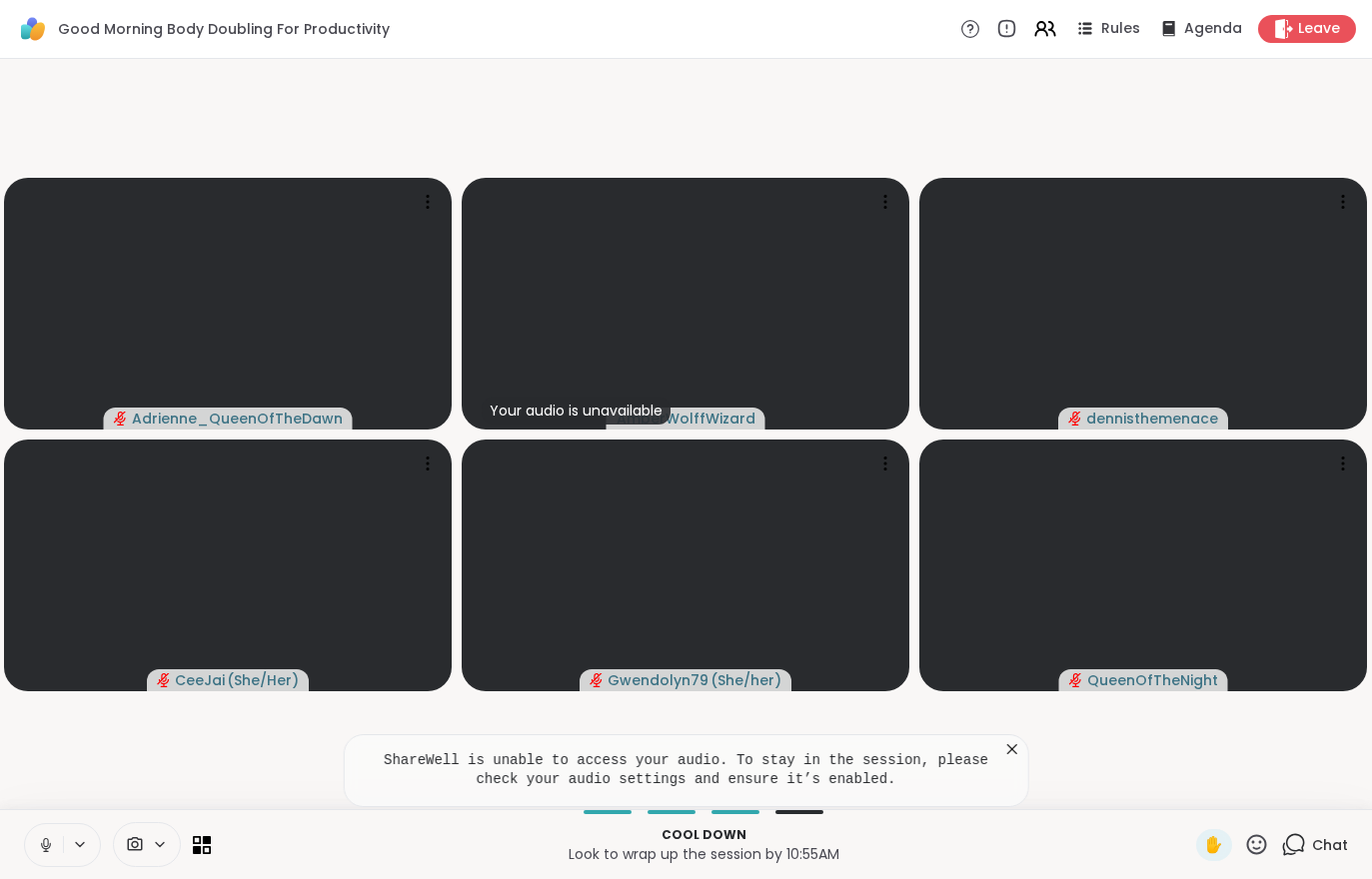 click on "[USERNAME] Your audio is unavailable [USERNAME] [USERNAME] [USERNAME] ( She/Her ) [USERNAME] ( She/her ) [USERNAME]" at bounding box center (686, 434) 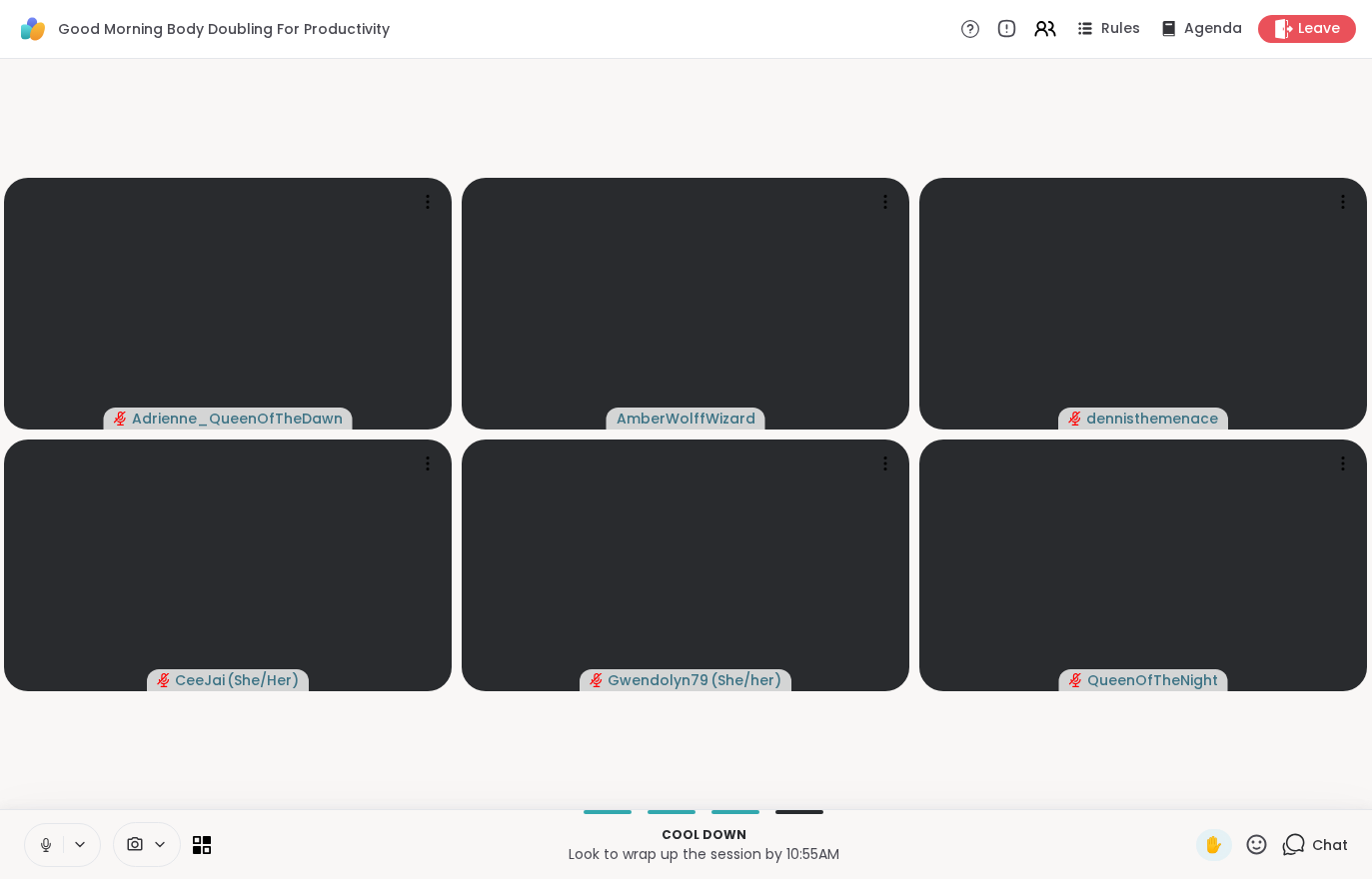 click on "[USERNAME] [USERNAME] [USERNAME] [USERNAME] ( She/Her ) [USERNAME] ( She/her ) [USERNAME]" at bounding box center (686, 434) 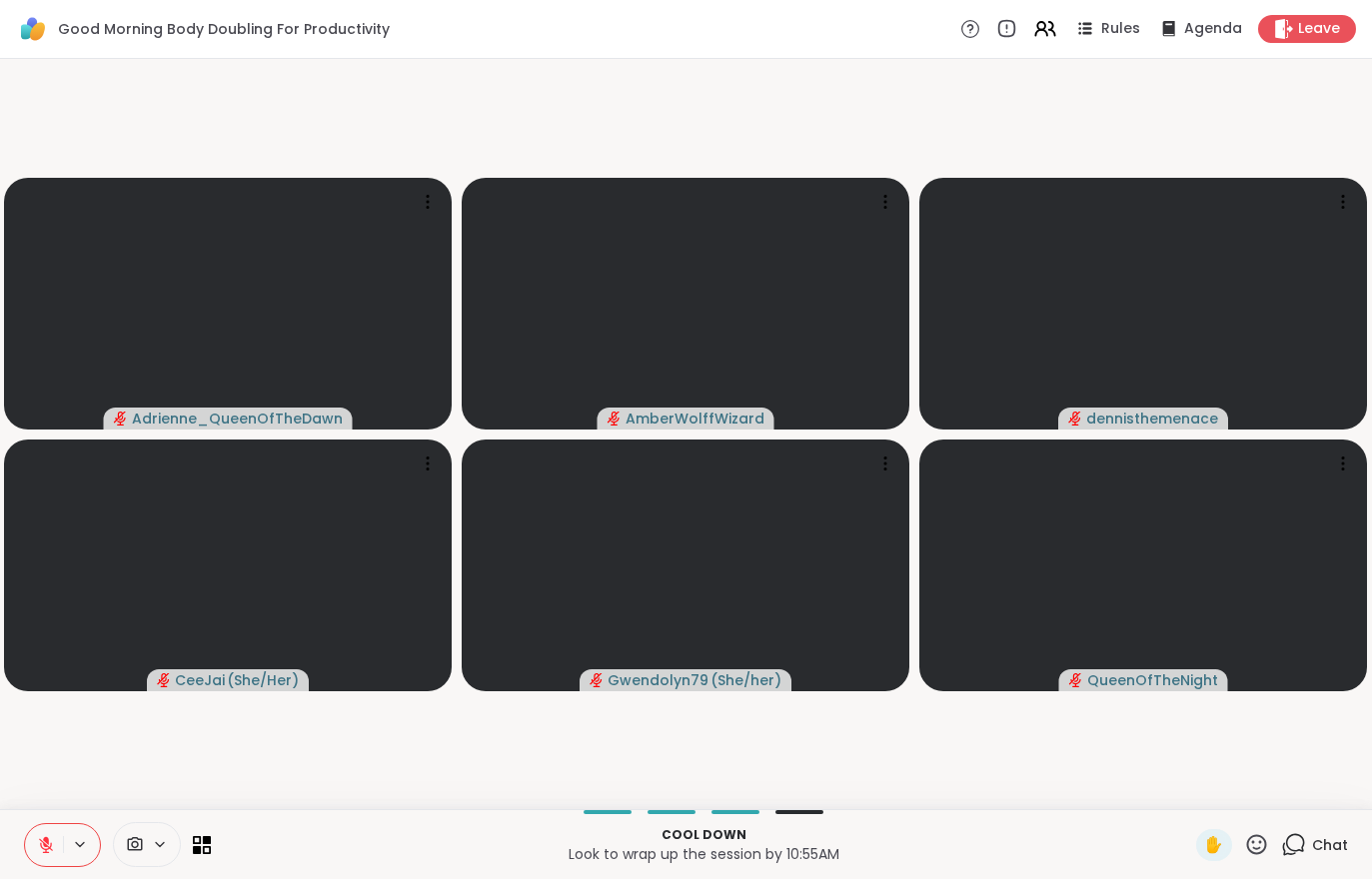 click at bounding box center [44, 845] 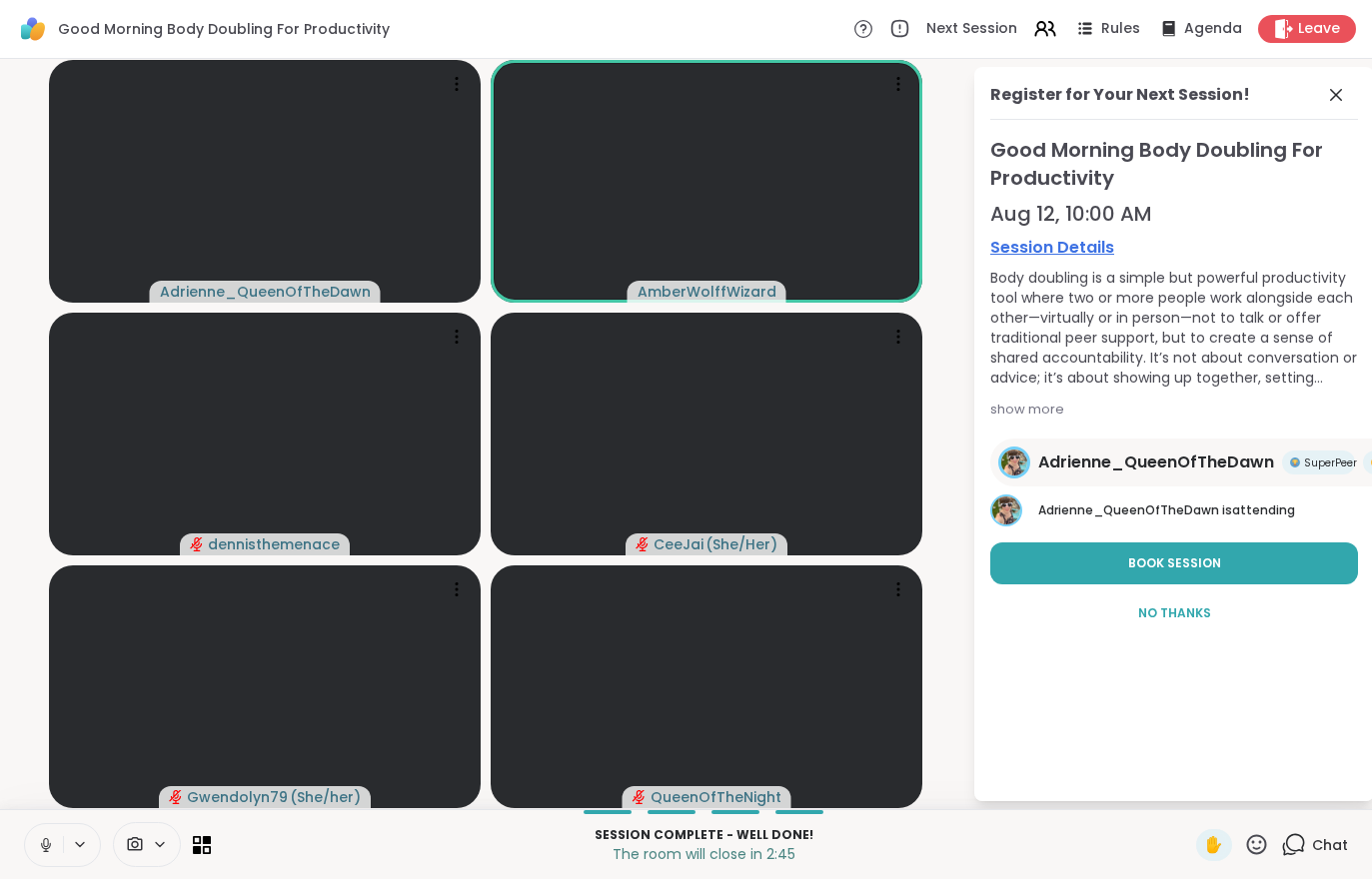 click on "Leave" at bounding box center (1307, 29) 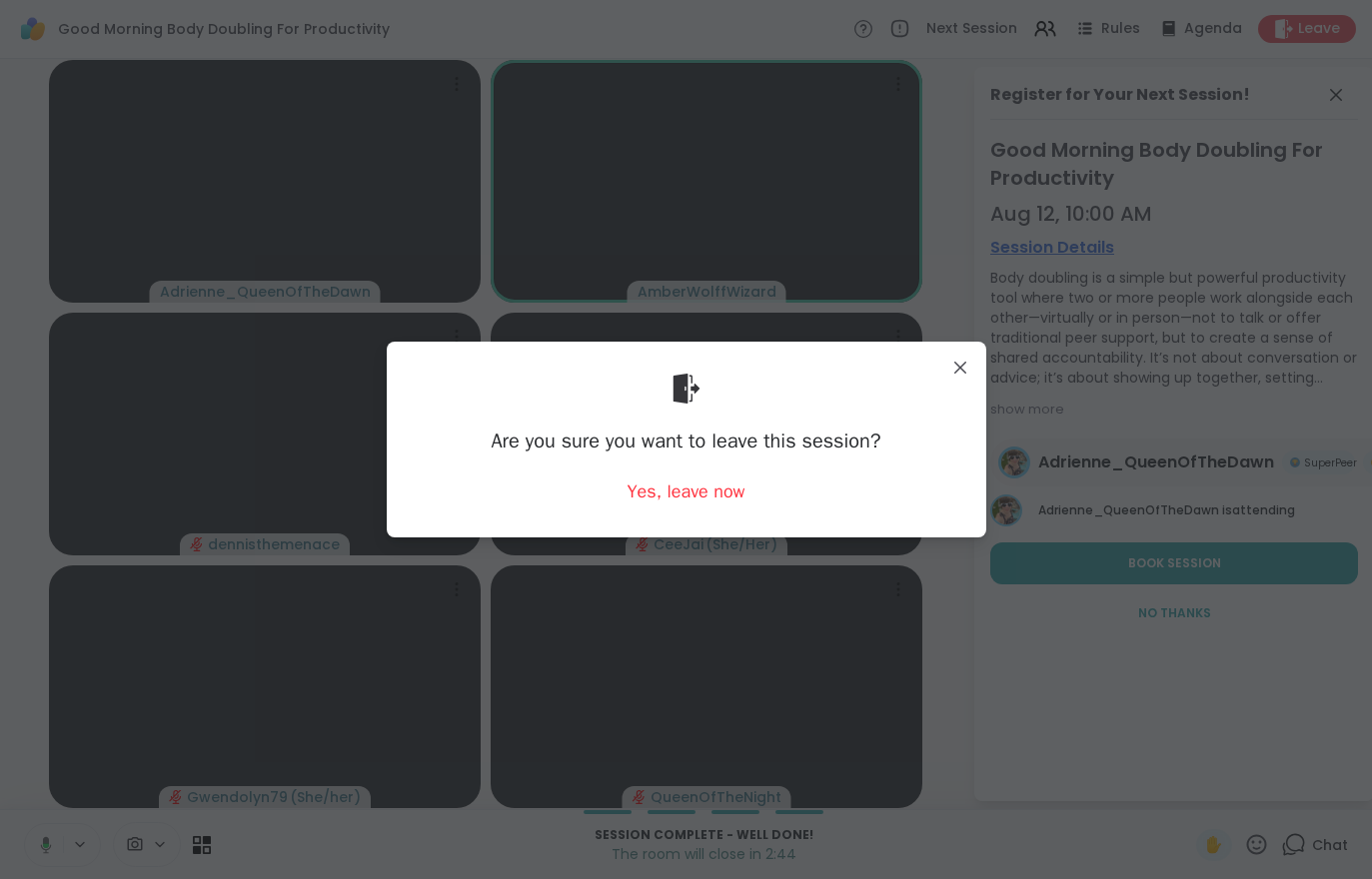 click on "Yes, leave now" at bounding box center [686, 491] 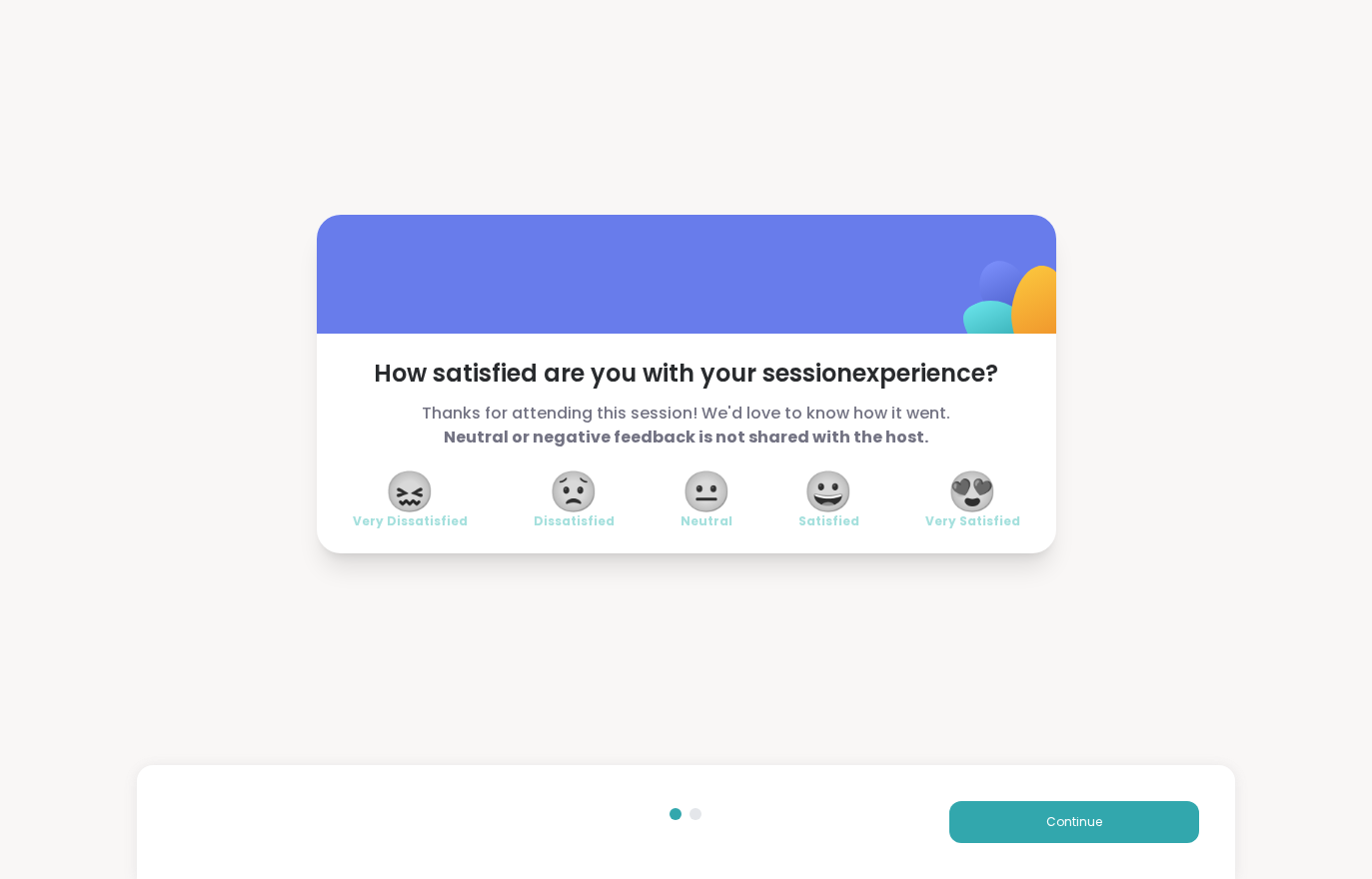 click on "Continue" at bounding box center (1074, 822) 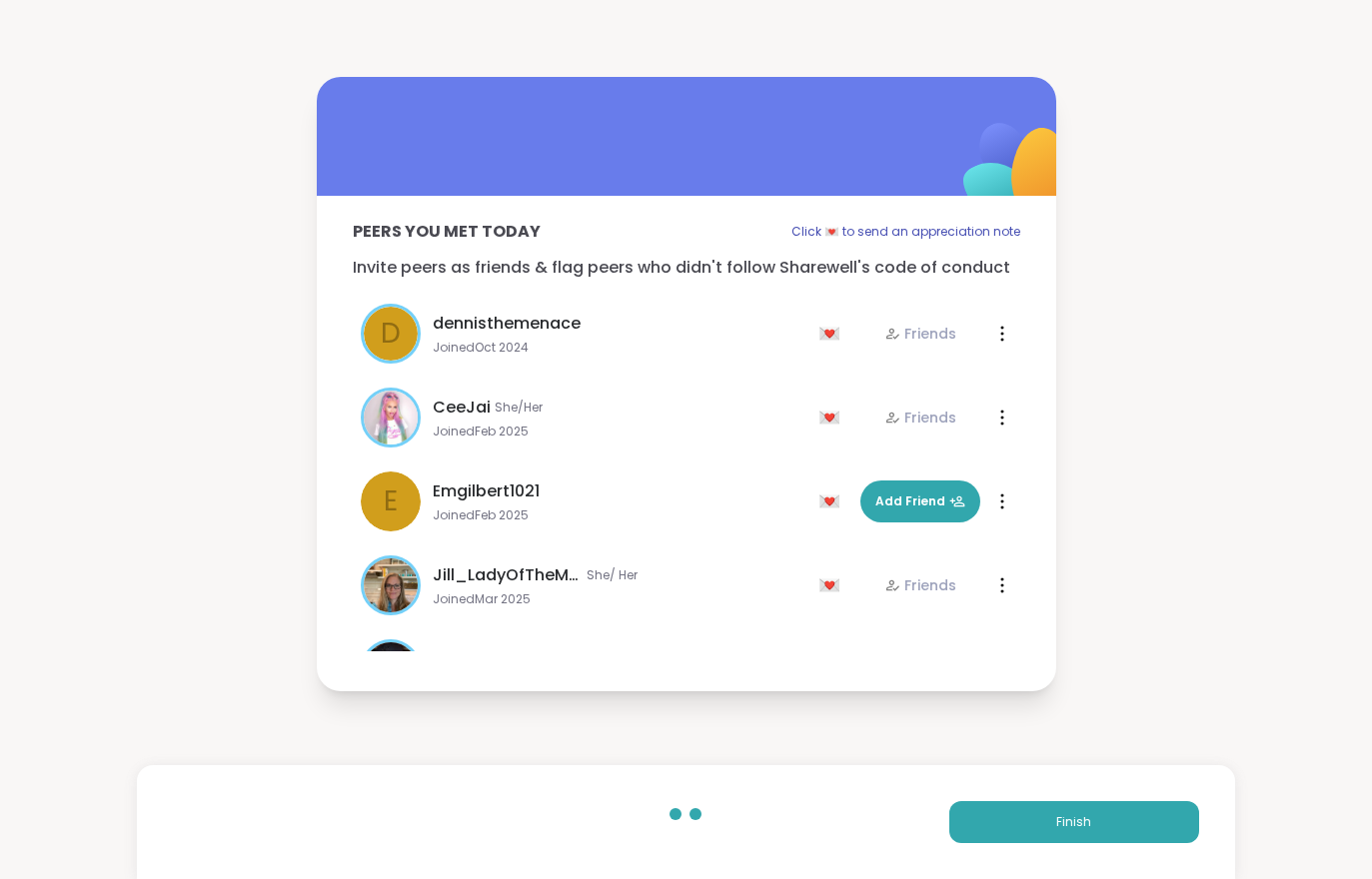 click on "Finish" at bounding box center [686, 822] 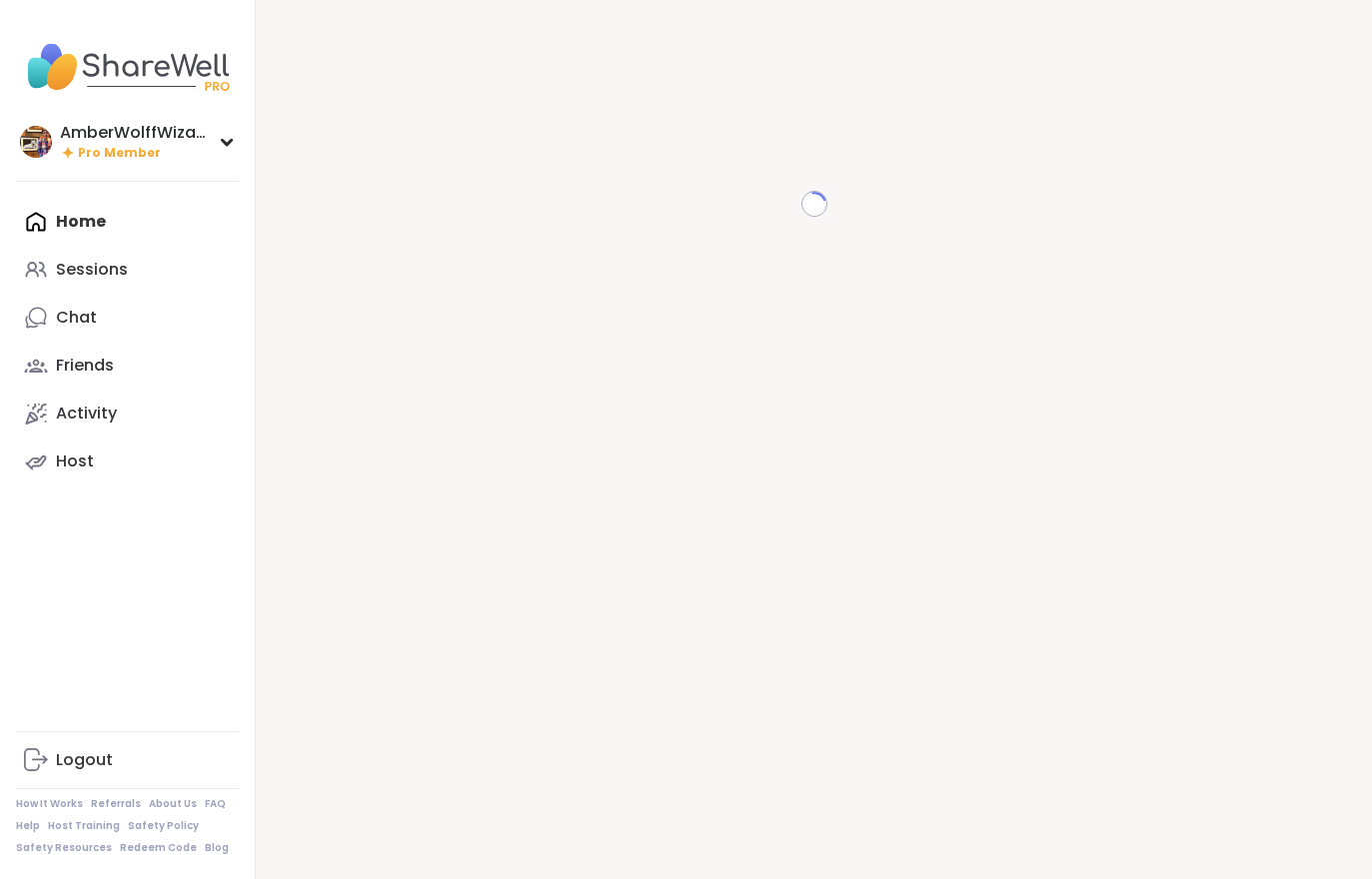 scroll, scrollTop: 0, scrollLeft: 0, axis: both 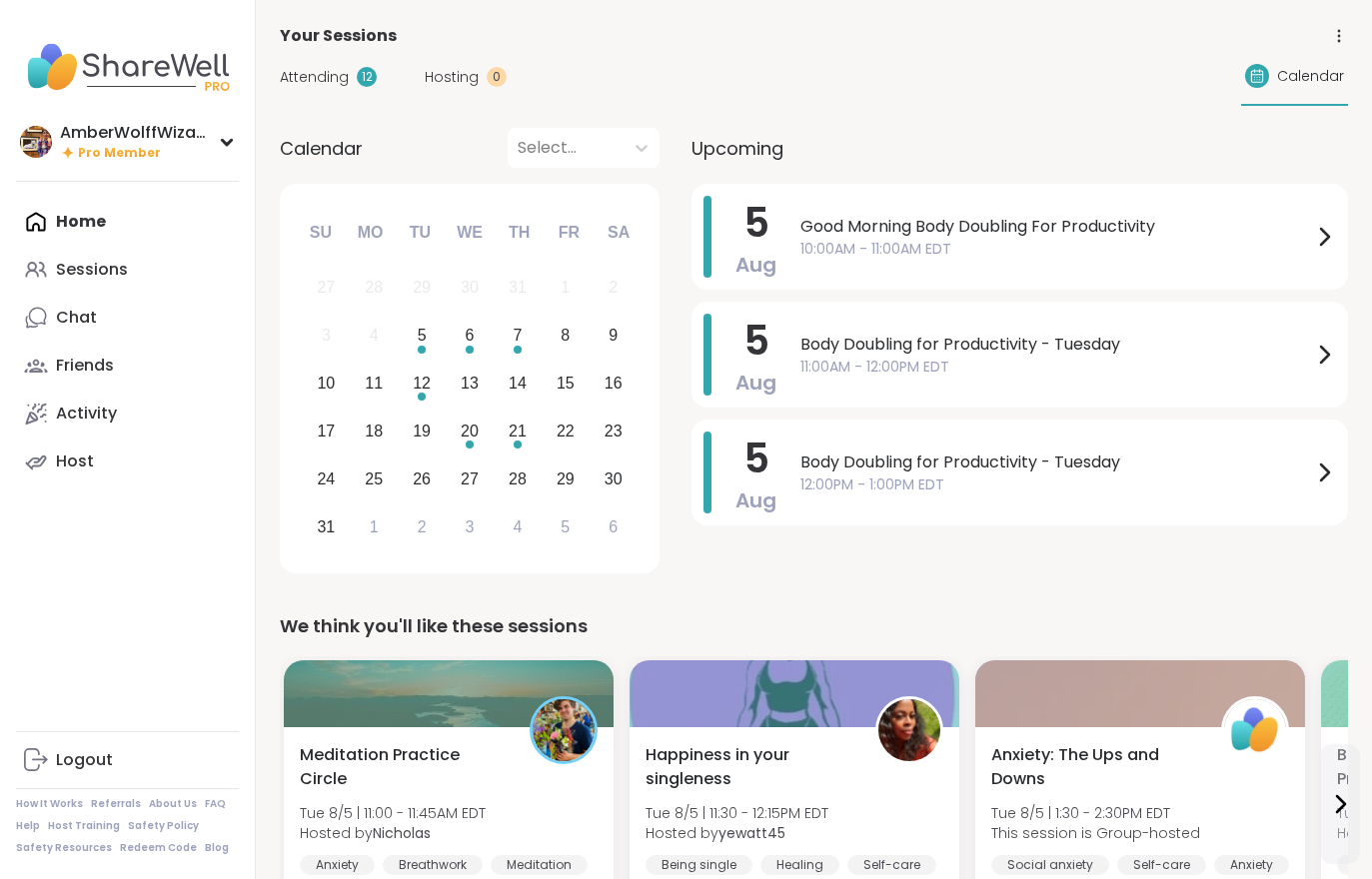 click on "Attending" at bounding box center (314, 77) 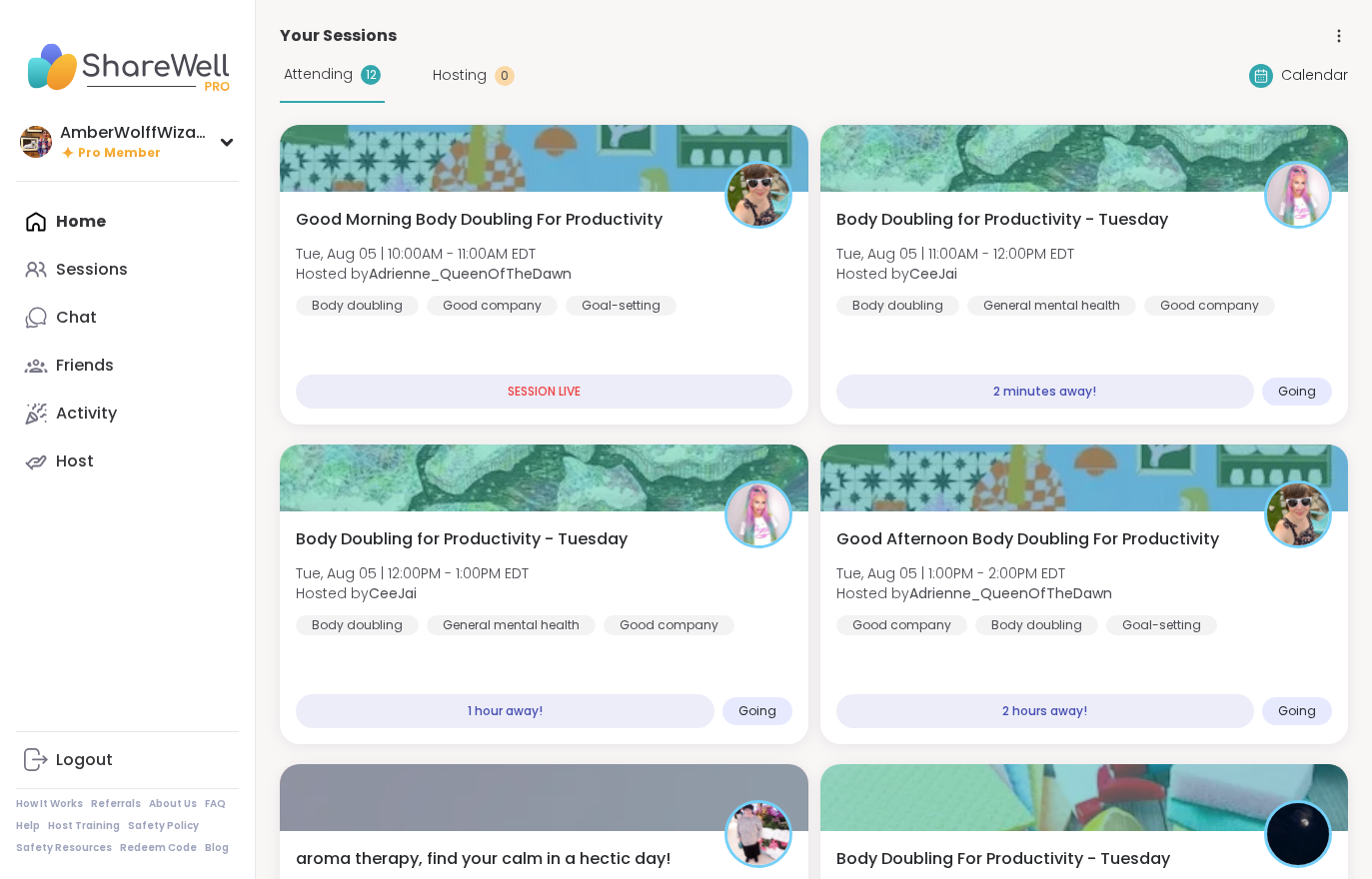 click on "Body Doubling for Productivity - Tuesday Tue, Aug 05 | 11:00AM - 12:00PM EDT Hosted by  CeeJai Body doubling General mental health Good company" at bounding box center (1084, 262) 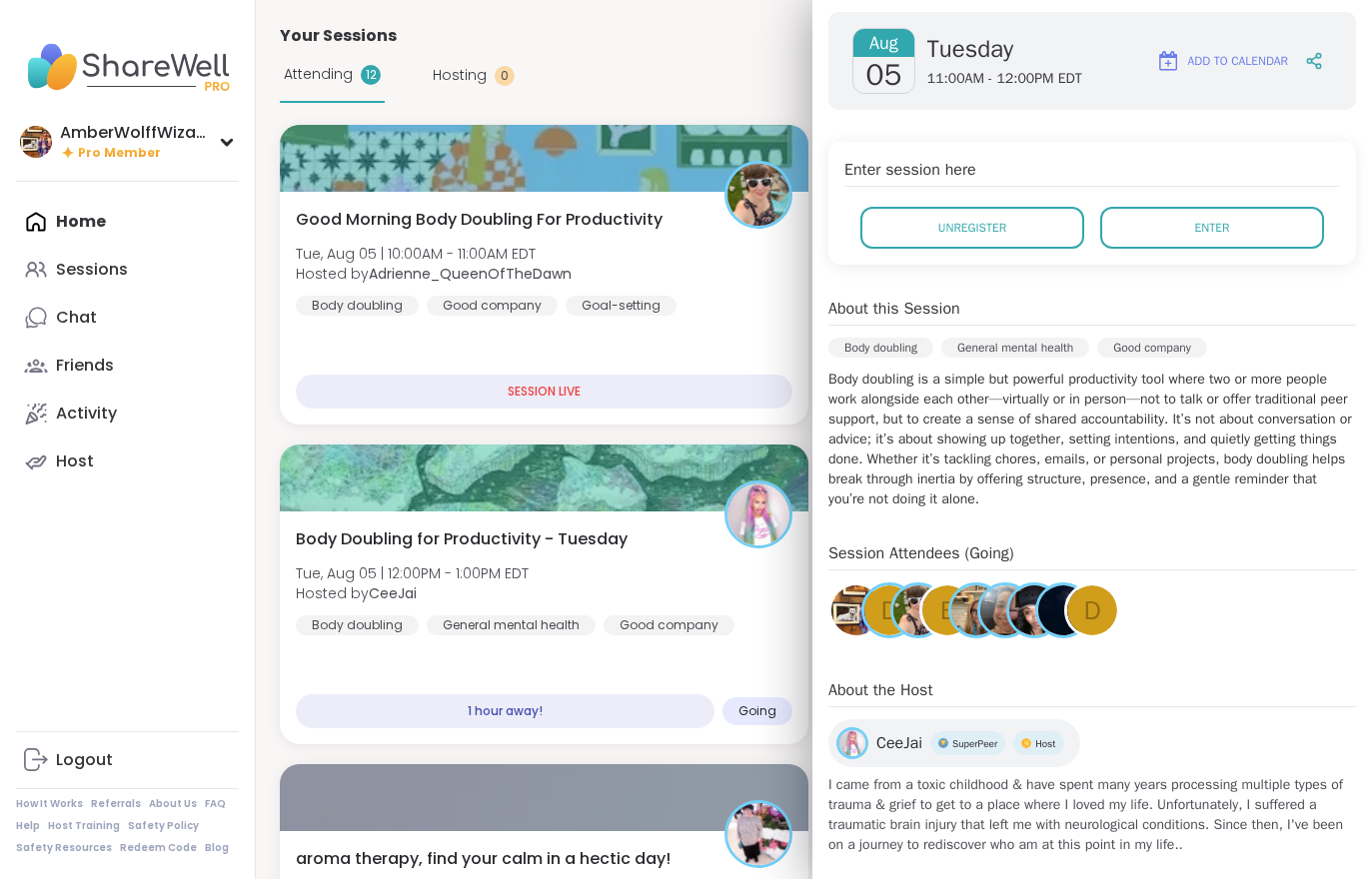 scroll, scrollTop: 285, scrollLeft: 0, axis: vertical 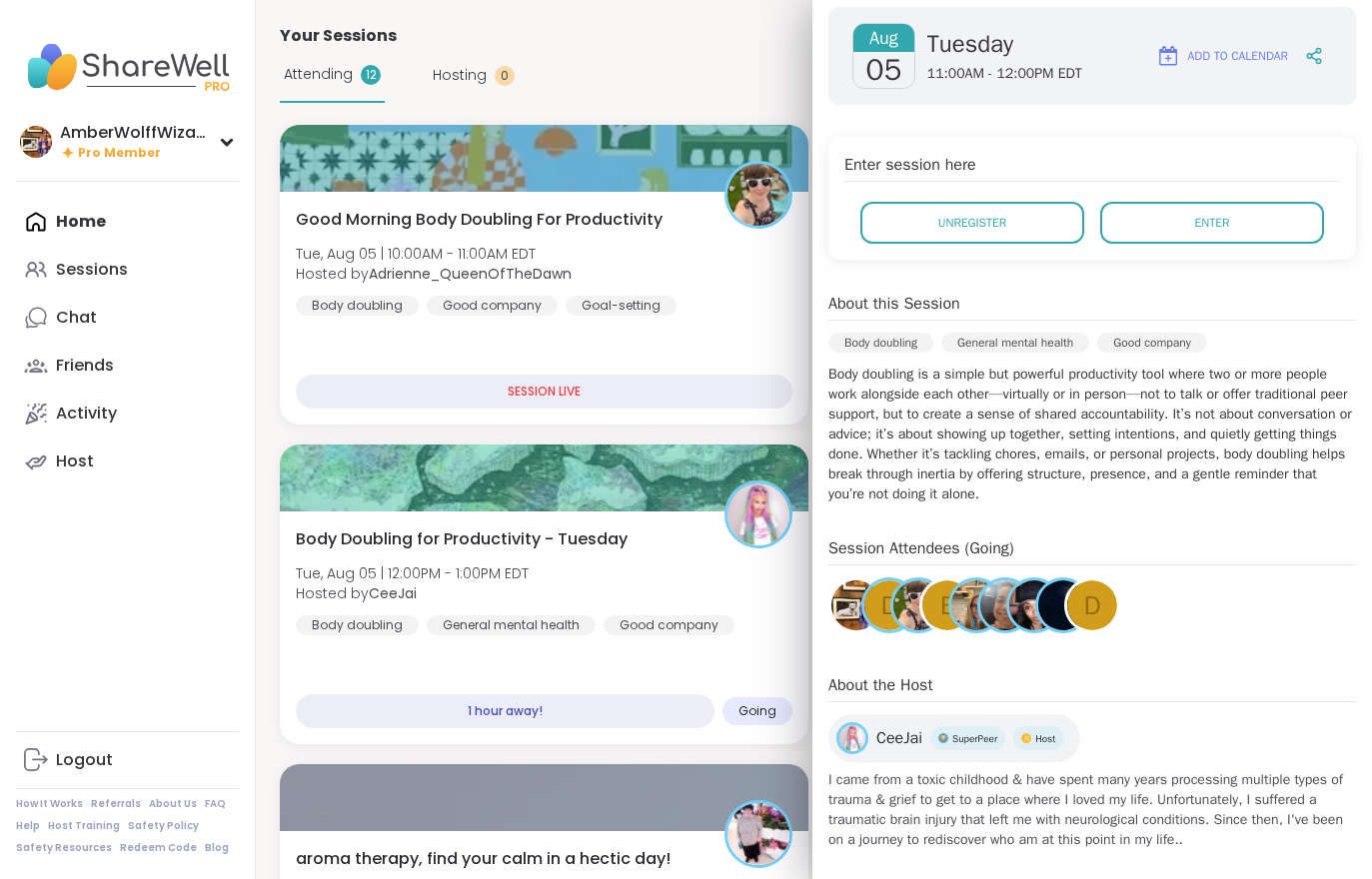 click on "Enter" at bounding box center [1212, 223] 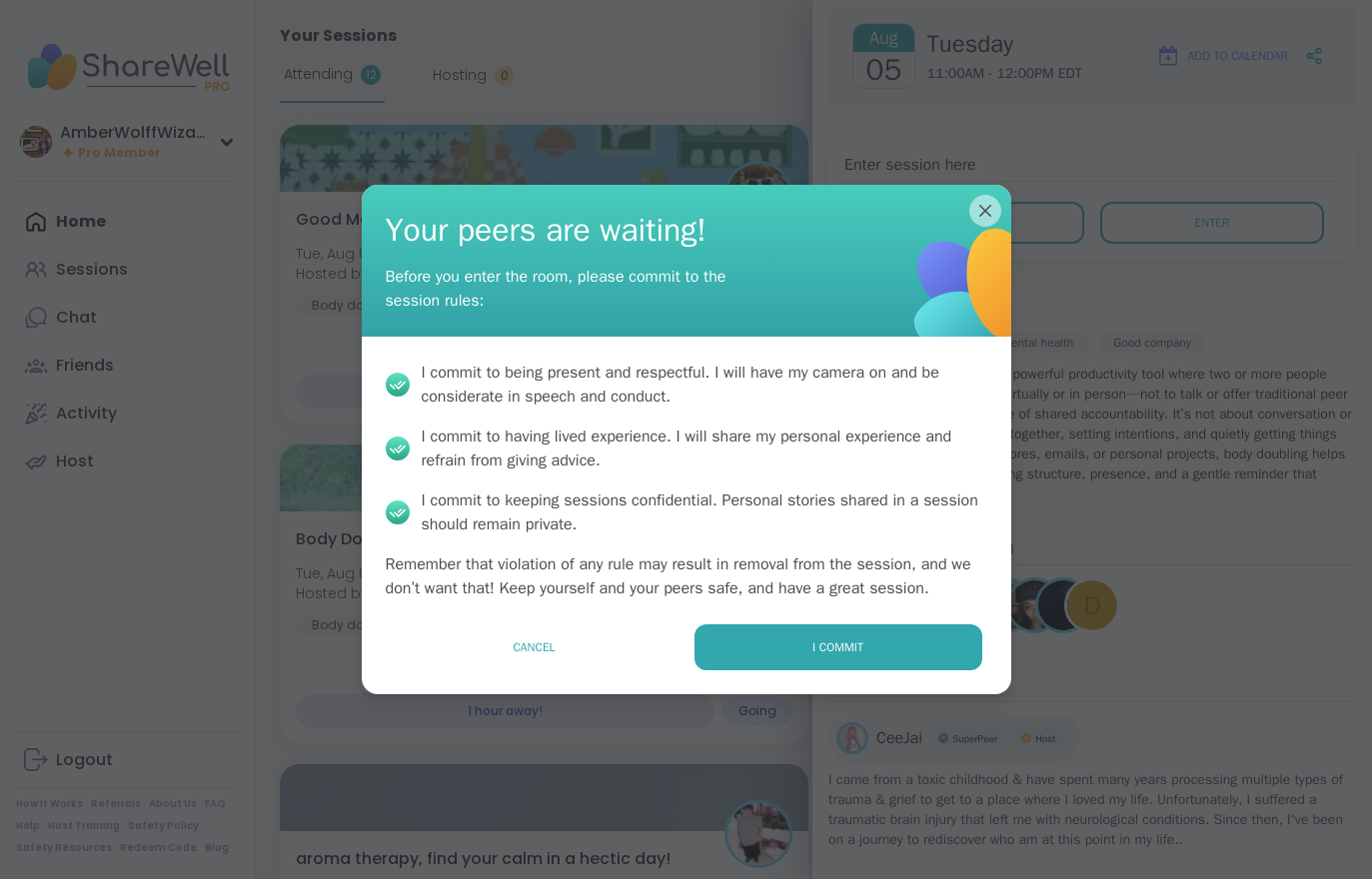 click on "I commit" at bounding box center [838, 647] 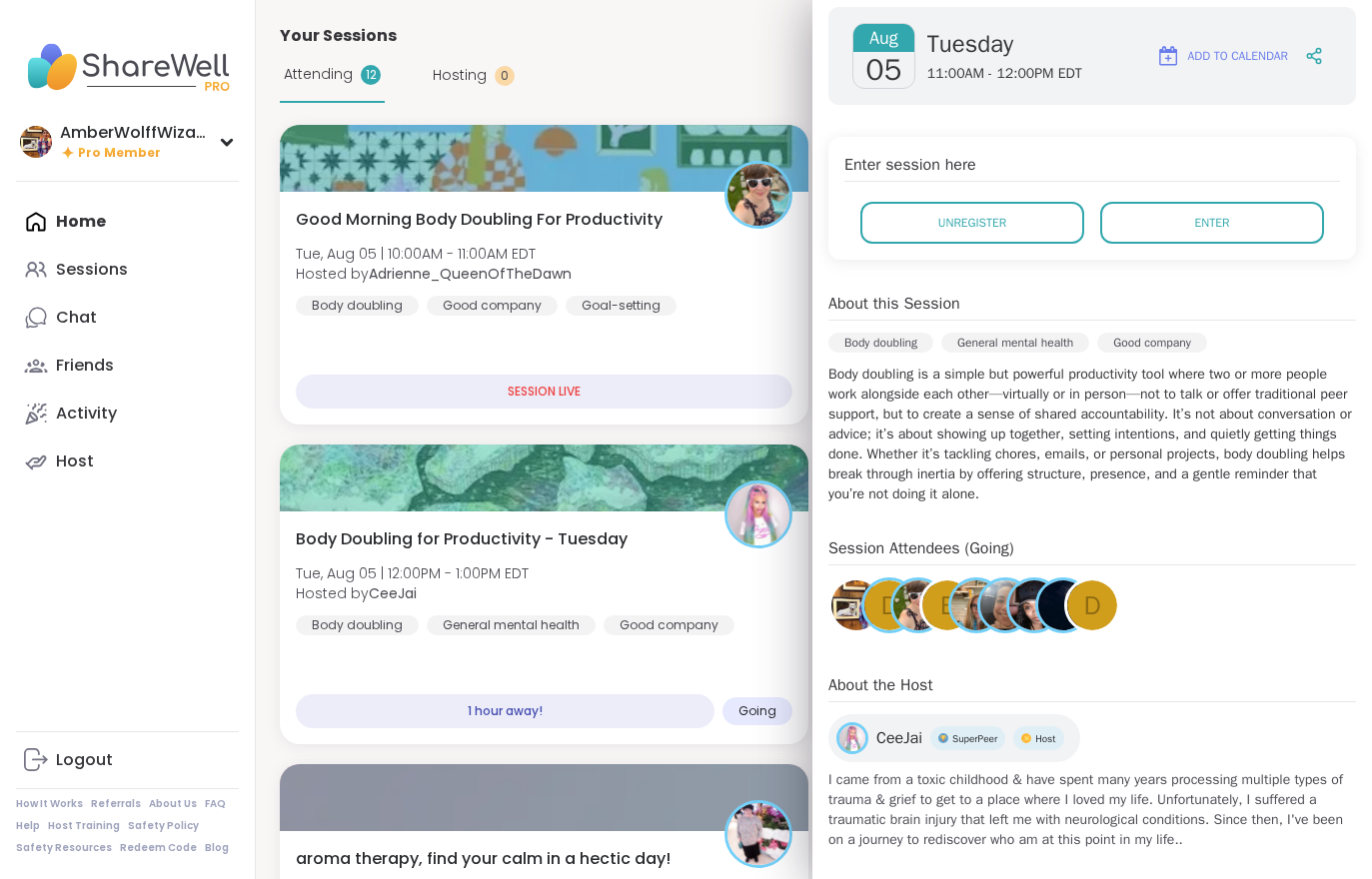 click on "d" at bounding box center (889, 605) 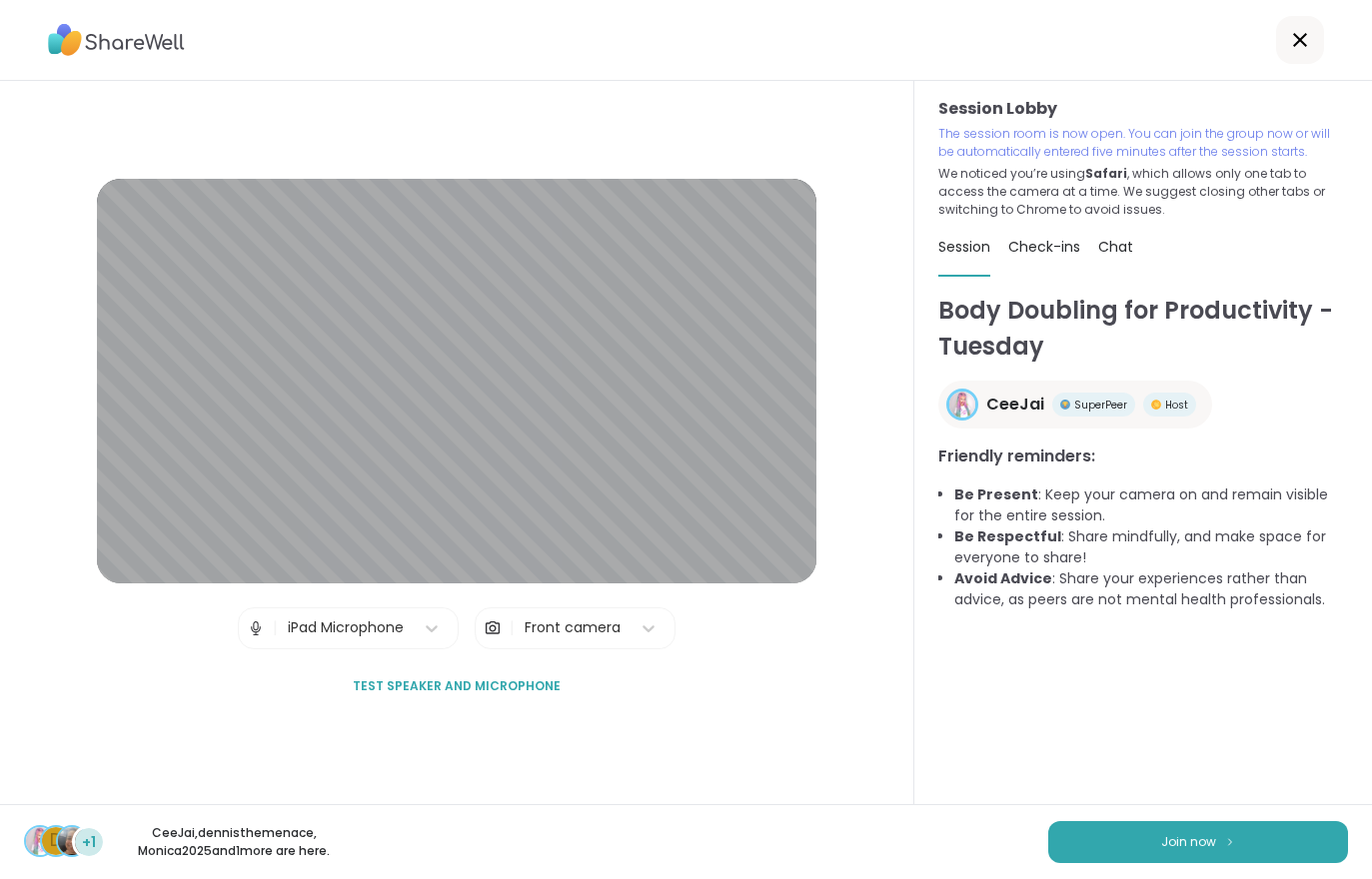 click on "Join now" at bounding box center [1198, 842] 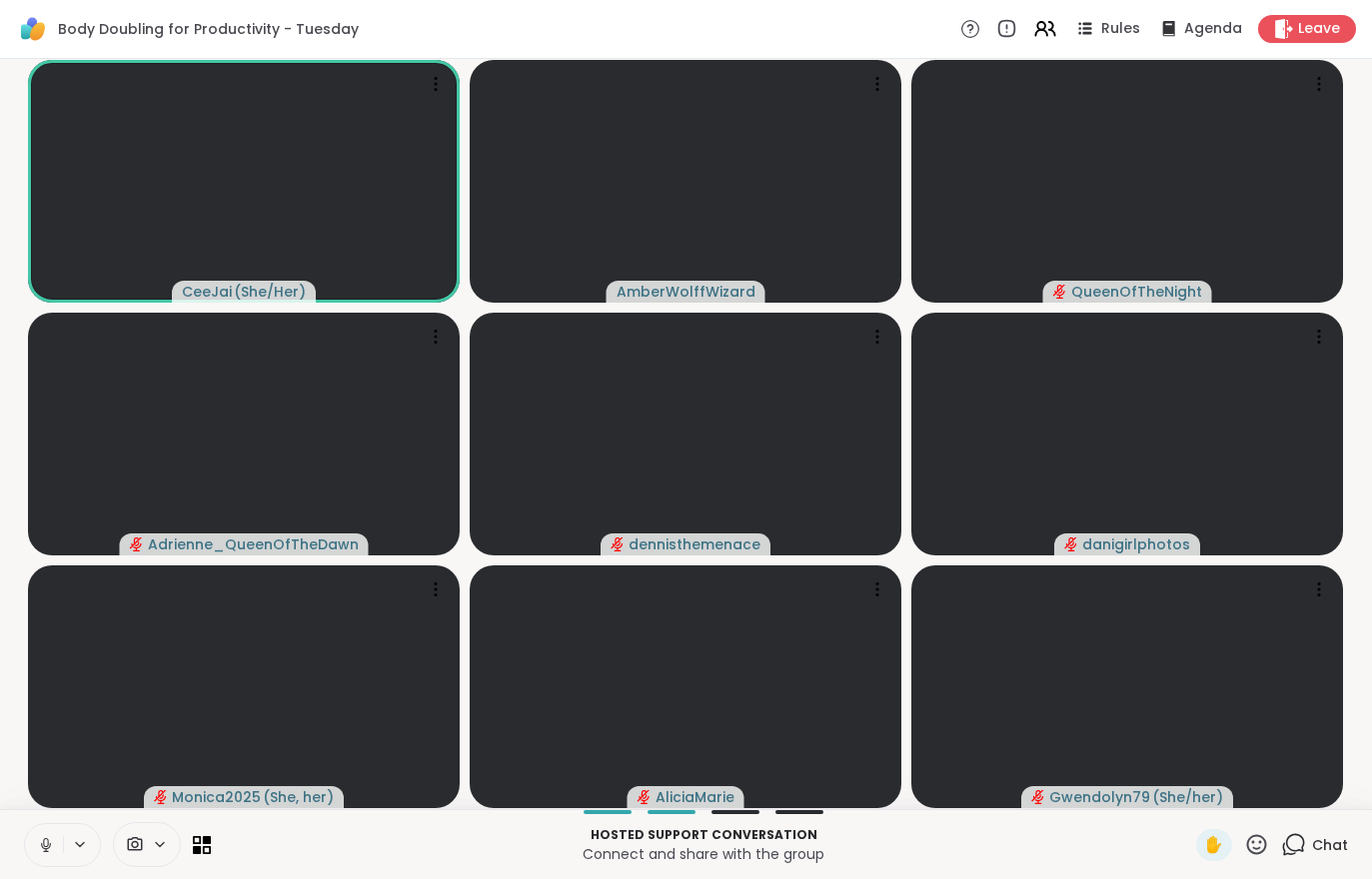 click 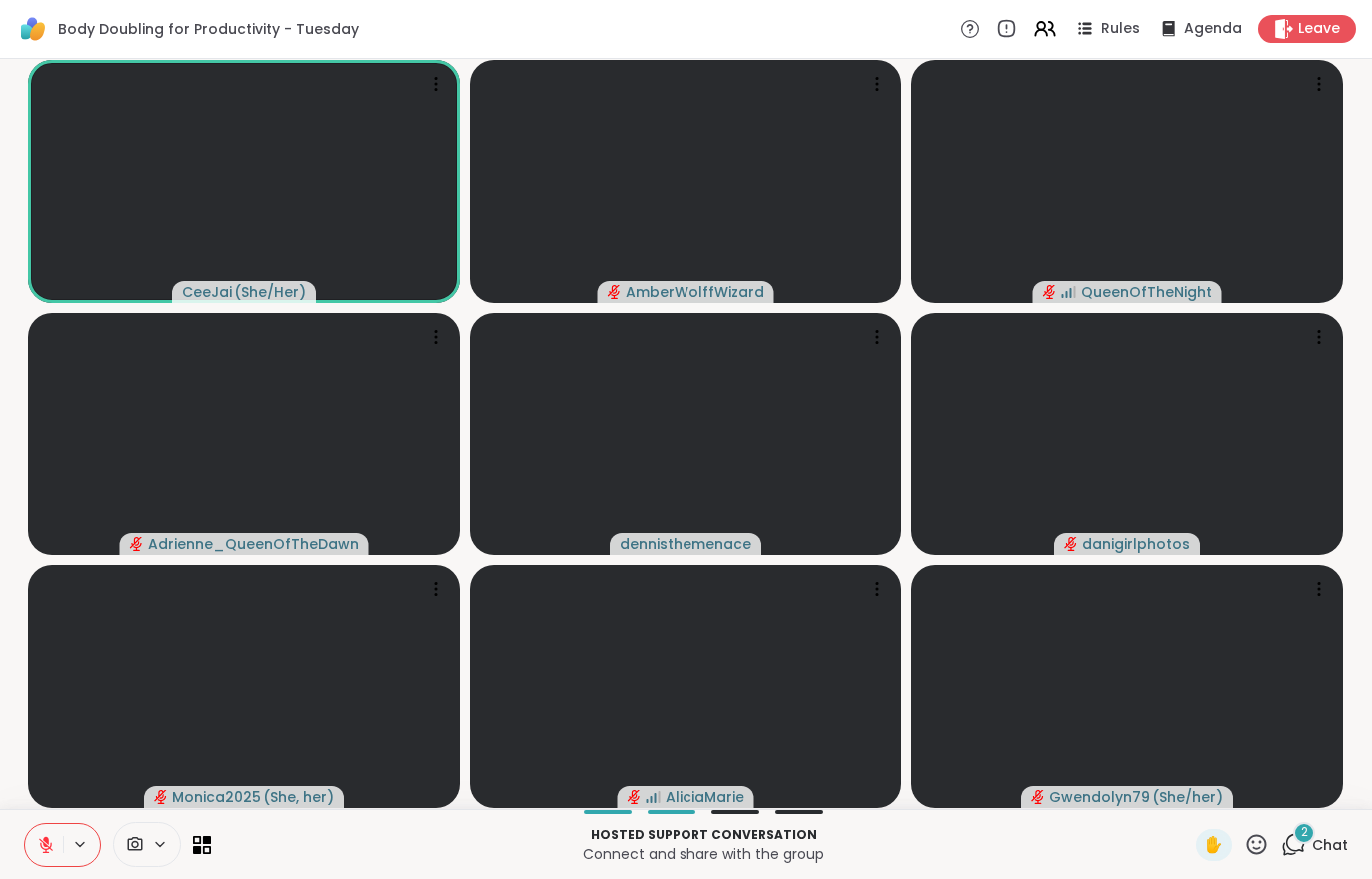 click 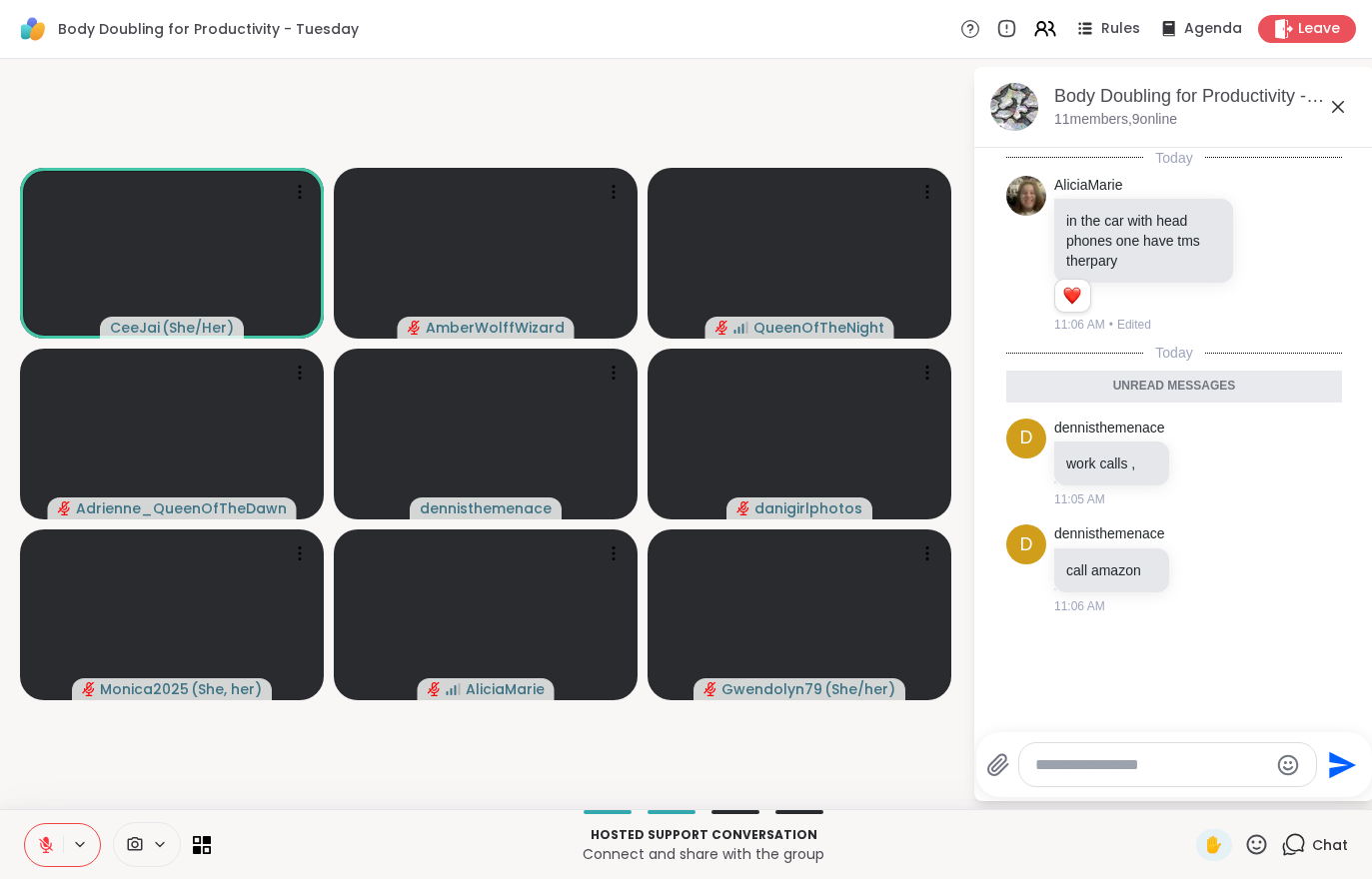 click on "Chat" at bounding box center [1314, 845] 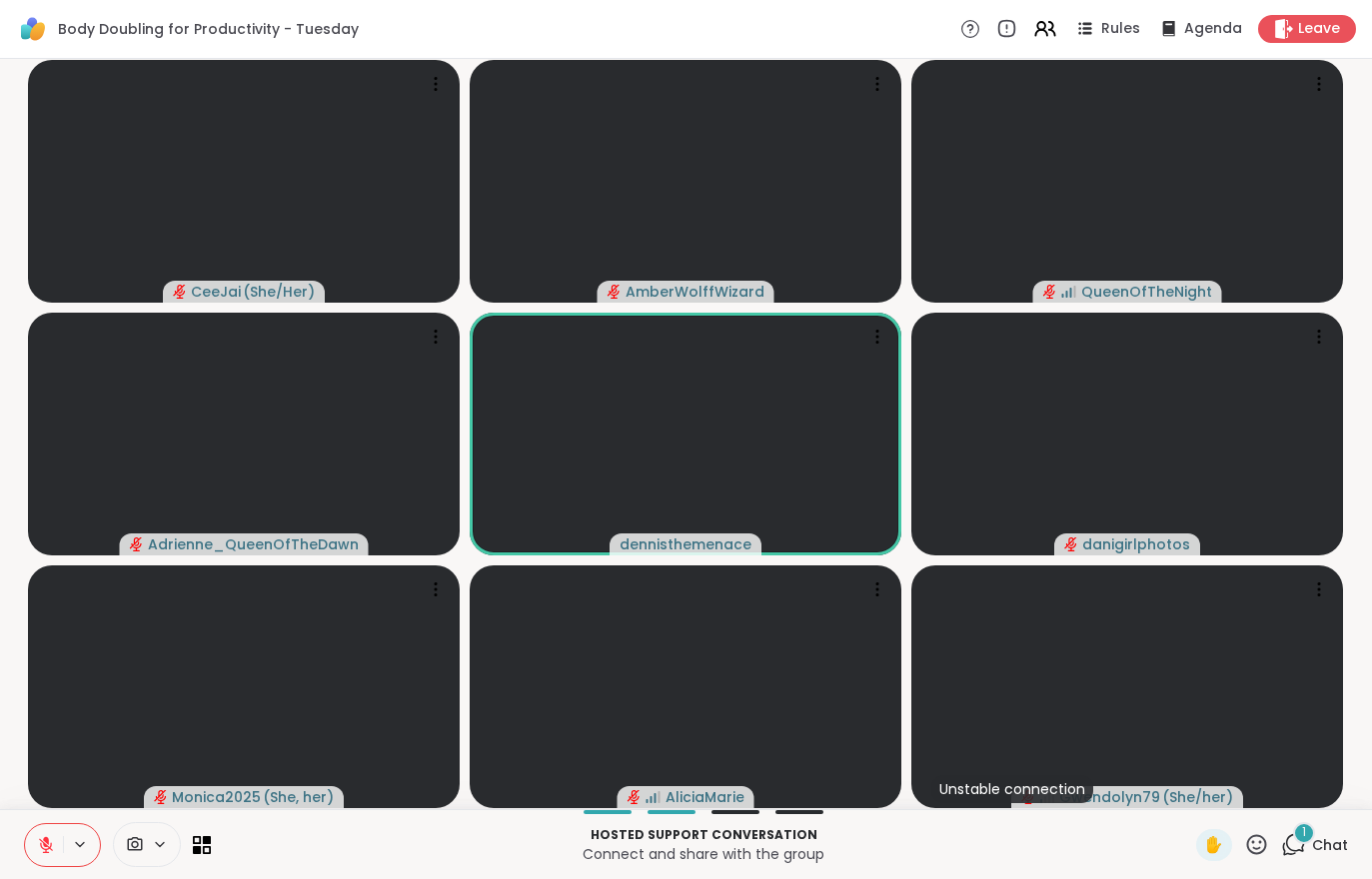 click on "1 Chat" at bounding box center [1314, 845] 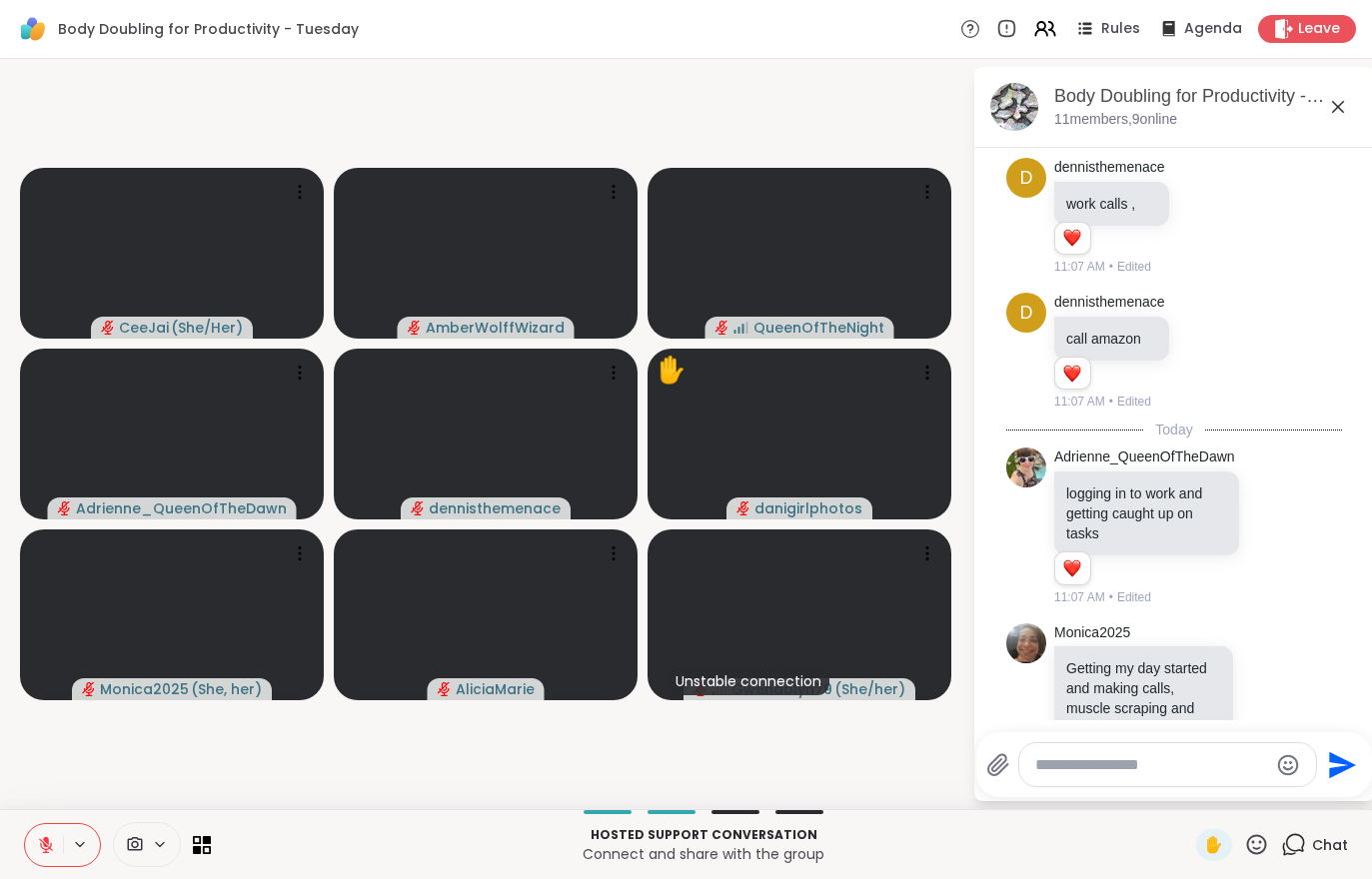 scroll, scrollTop: 277, scrollLeft: 0, axis: vertical 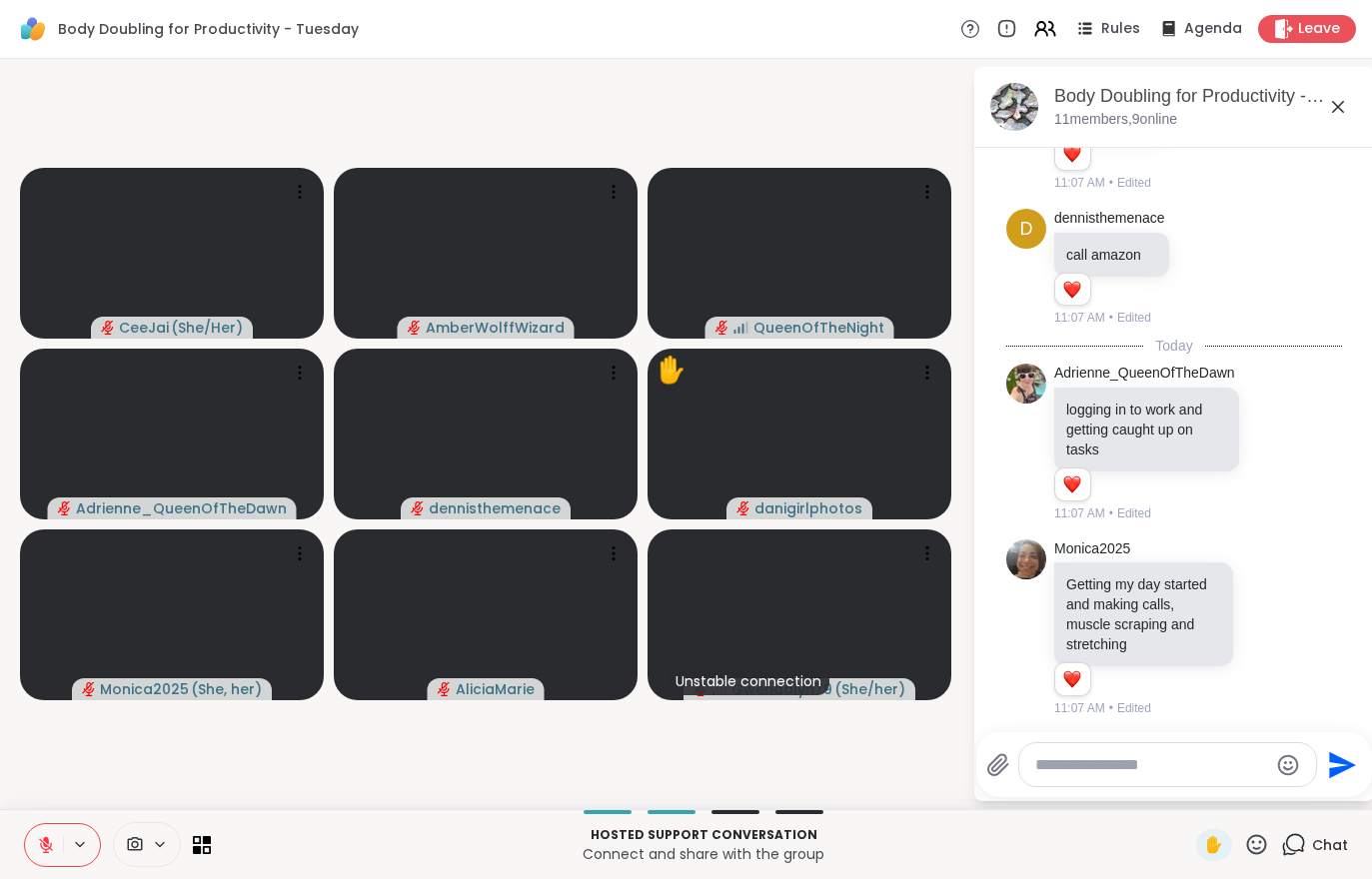 click 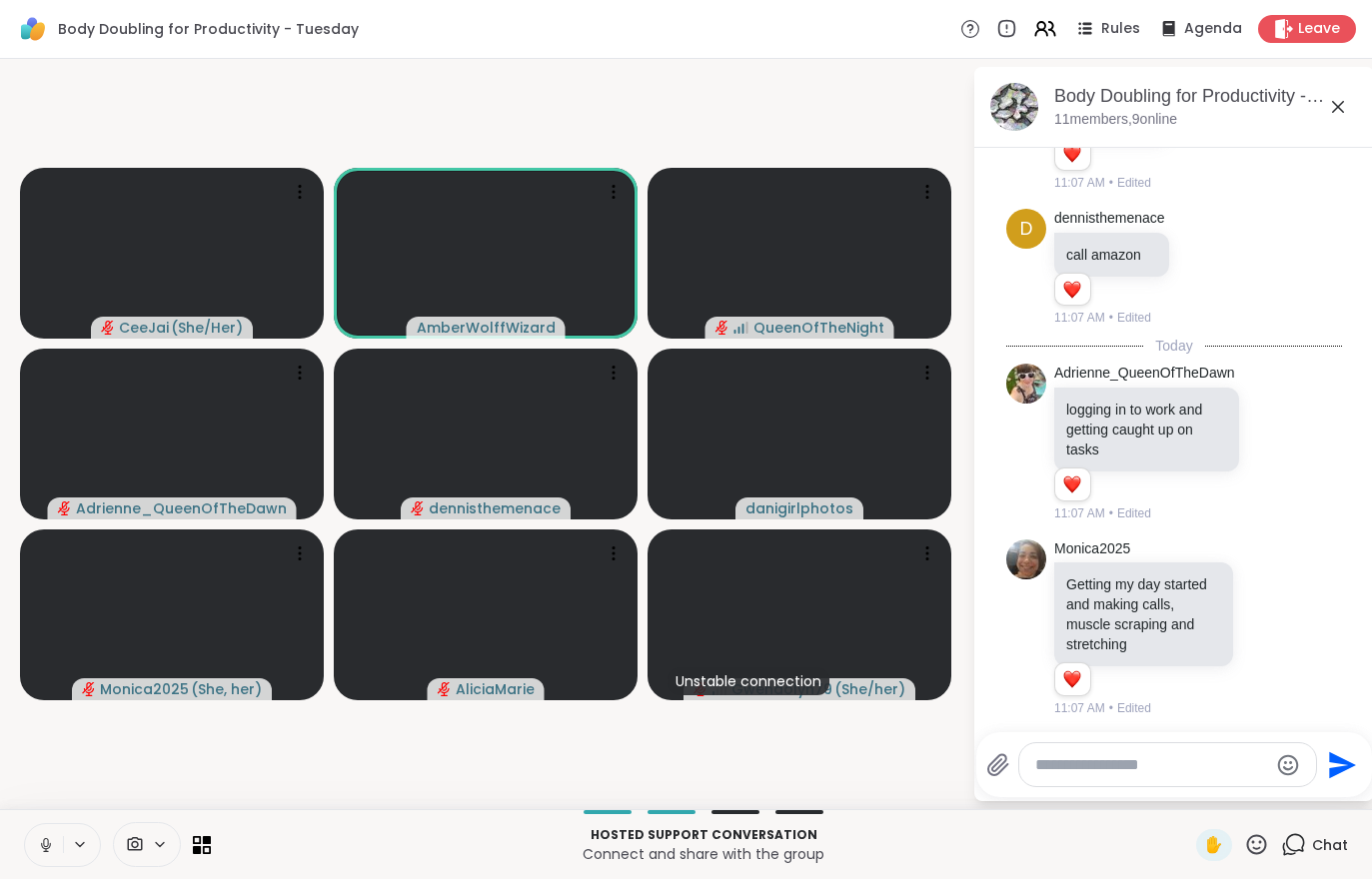 click at bounding box center [44, 845] 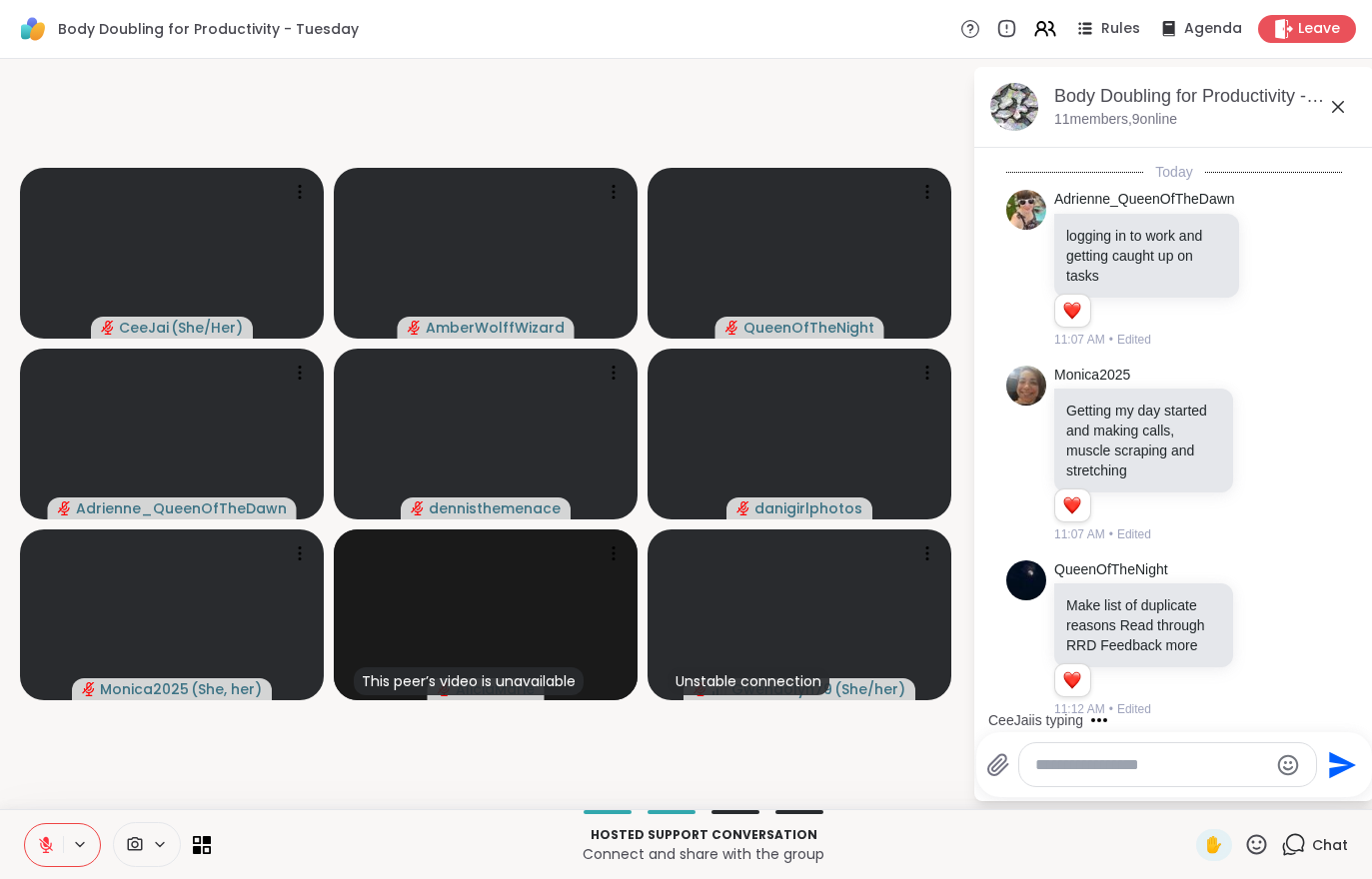 scroll, scrollTop: 576, scrollLeft: 0, axis: vertical 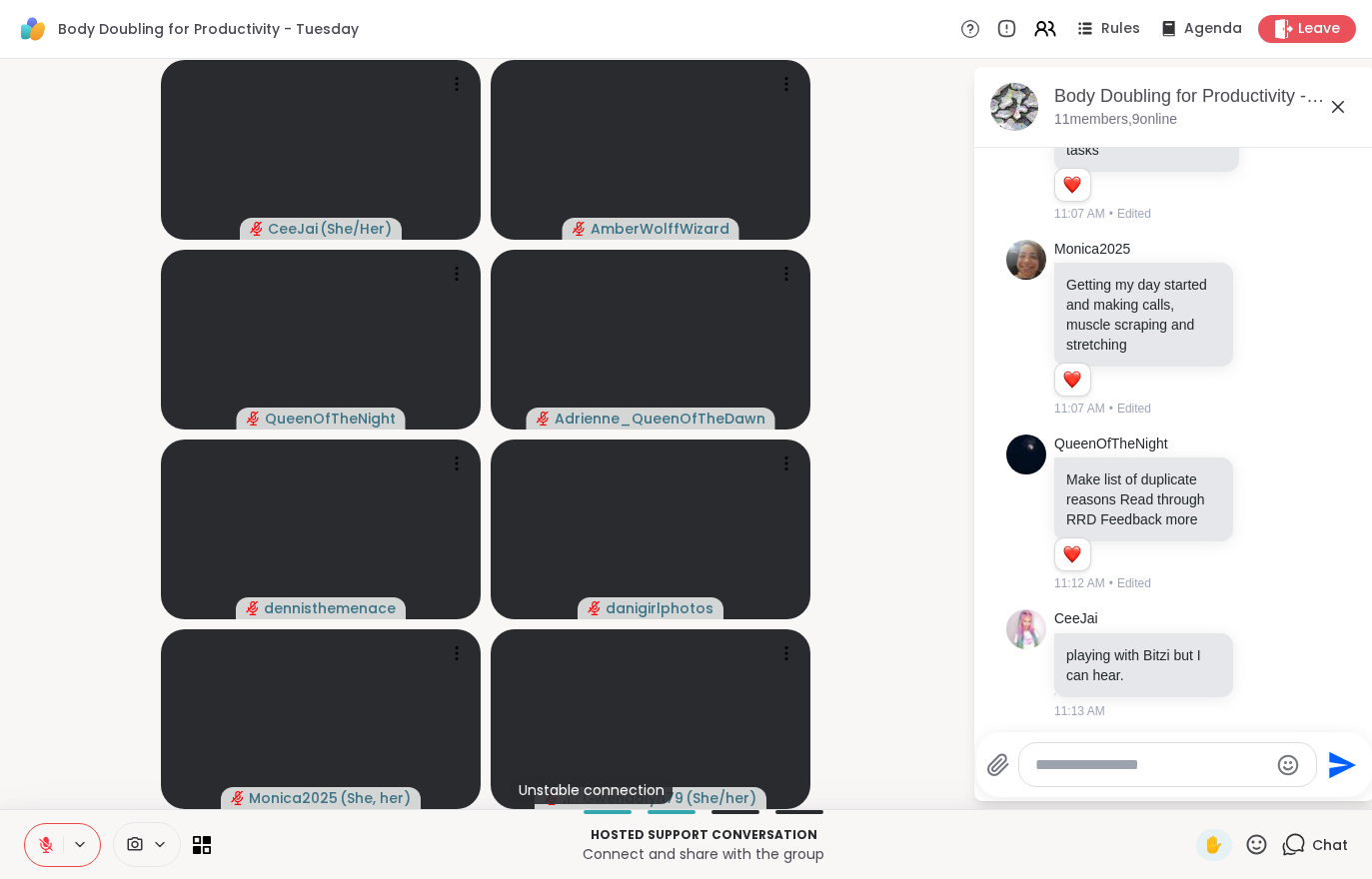 click at bounding box center (44, 845) 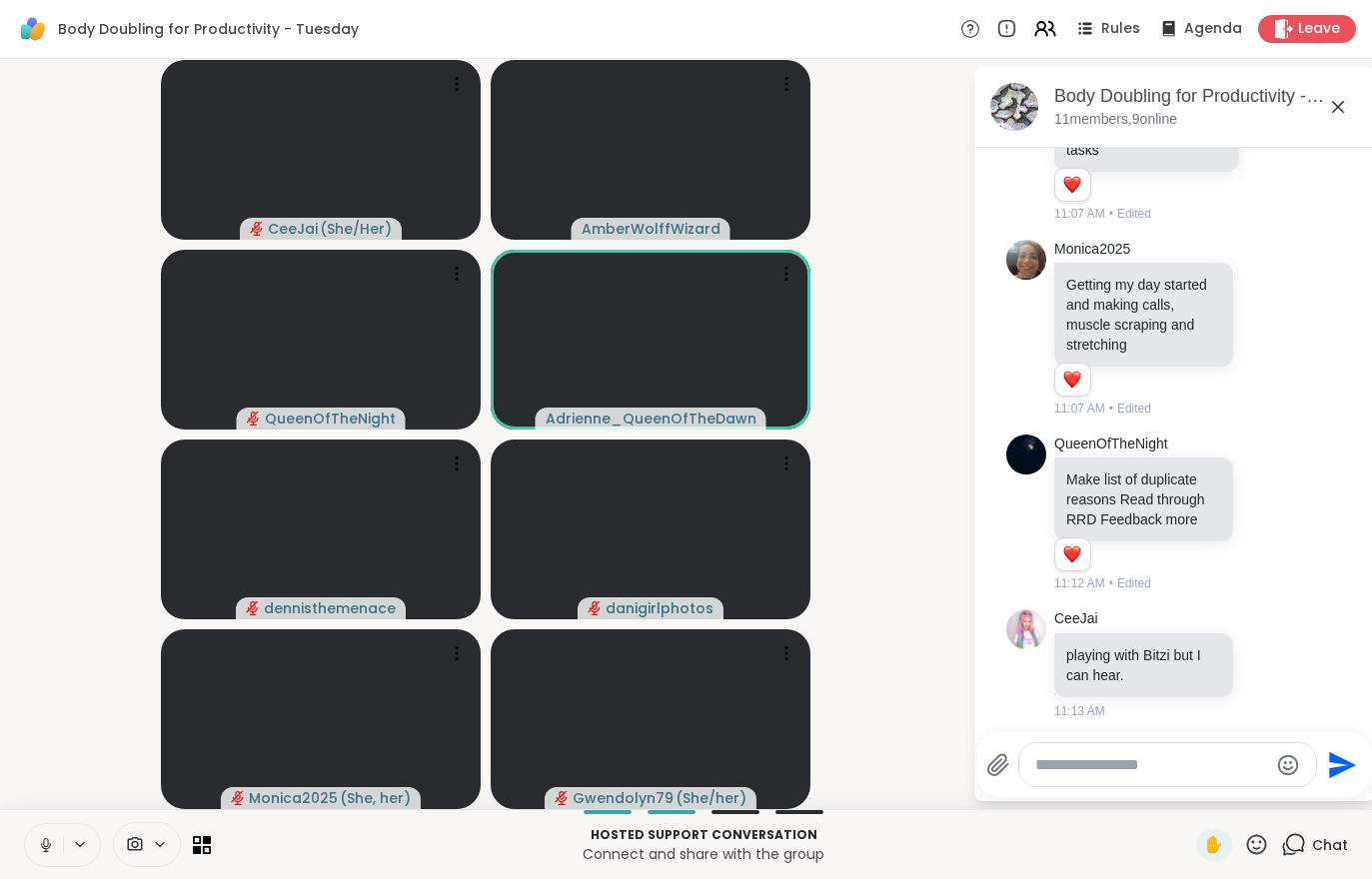 click at bounding box center [133, 844] 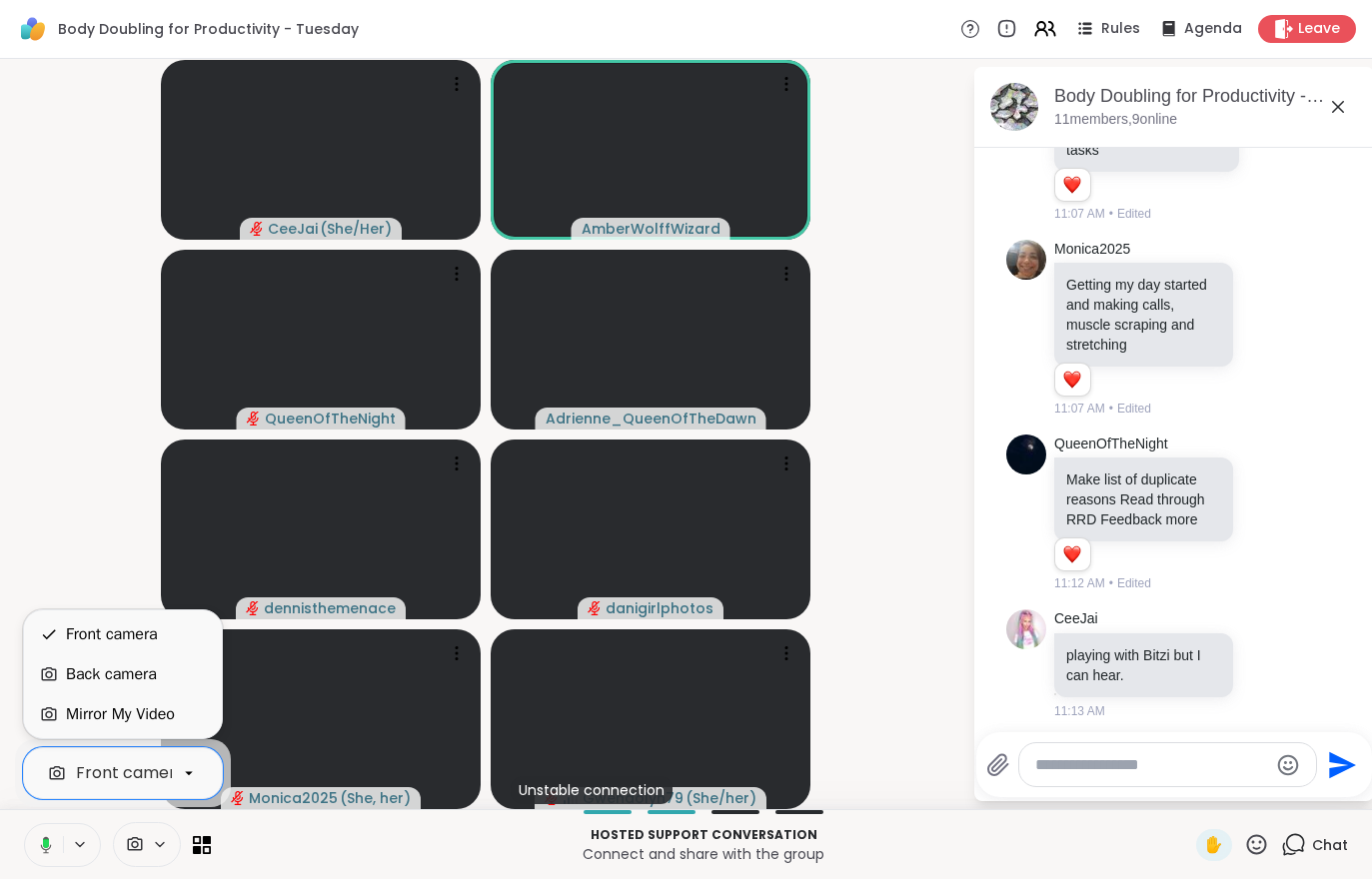 click on "Mirror My Video" at bounding box center (120, 714) 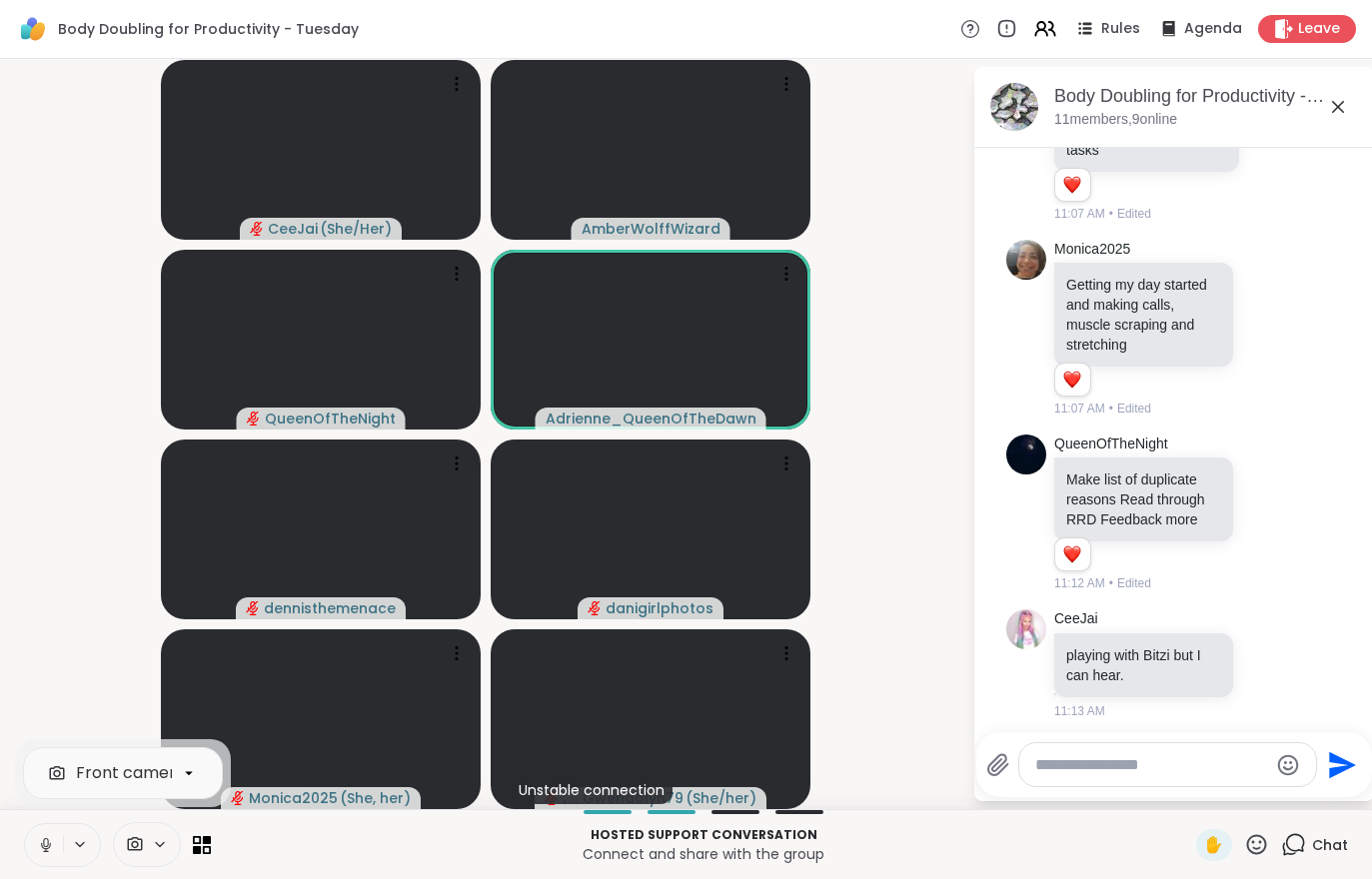 click at bounding box center (44, 845) 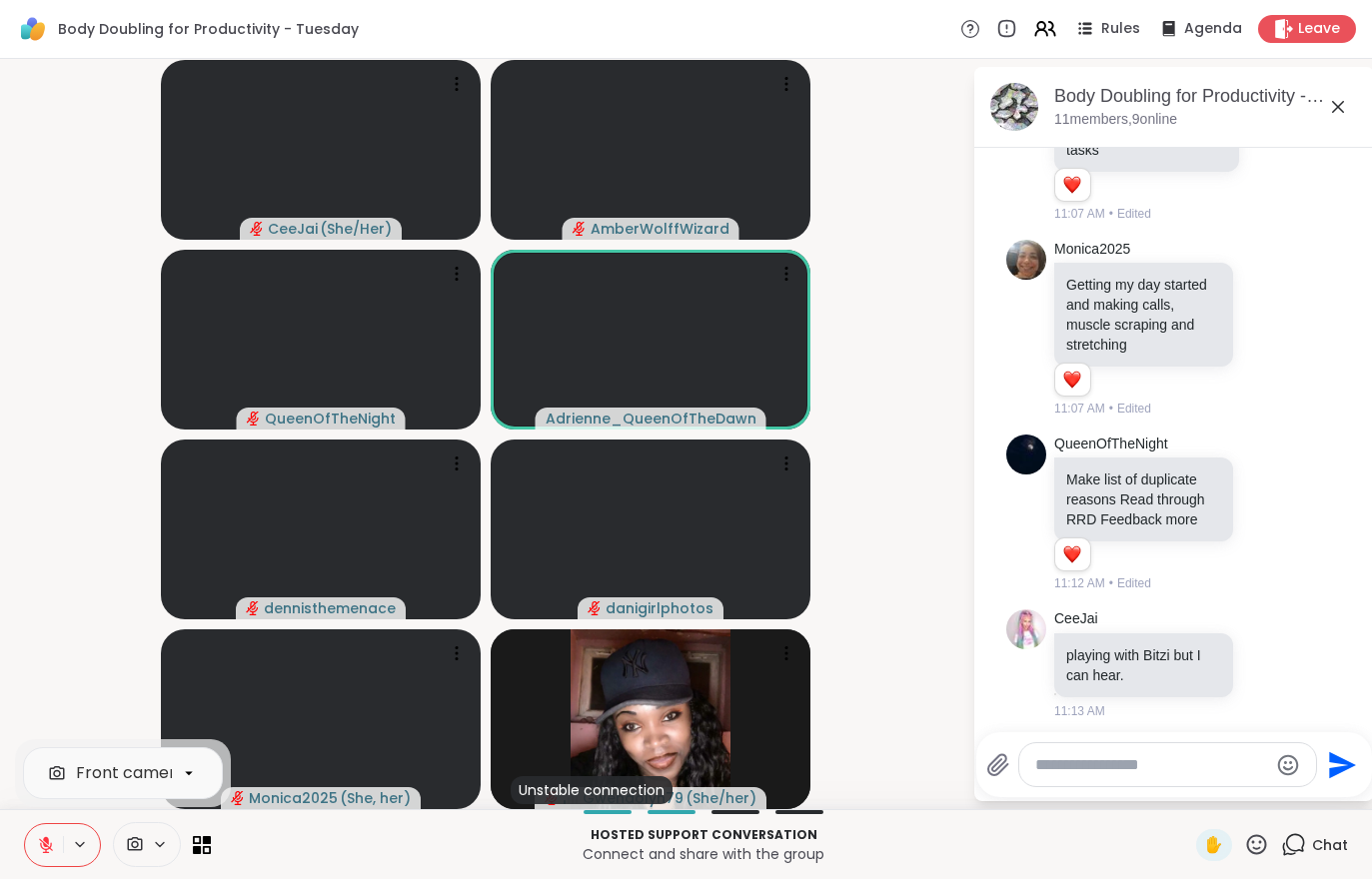 scroll, scrollTop: 604, scrollLeft: 0, axis: vertical 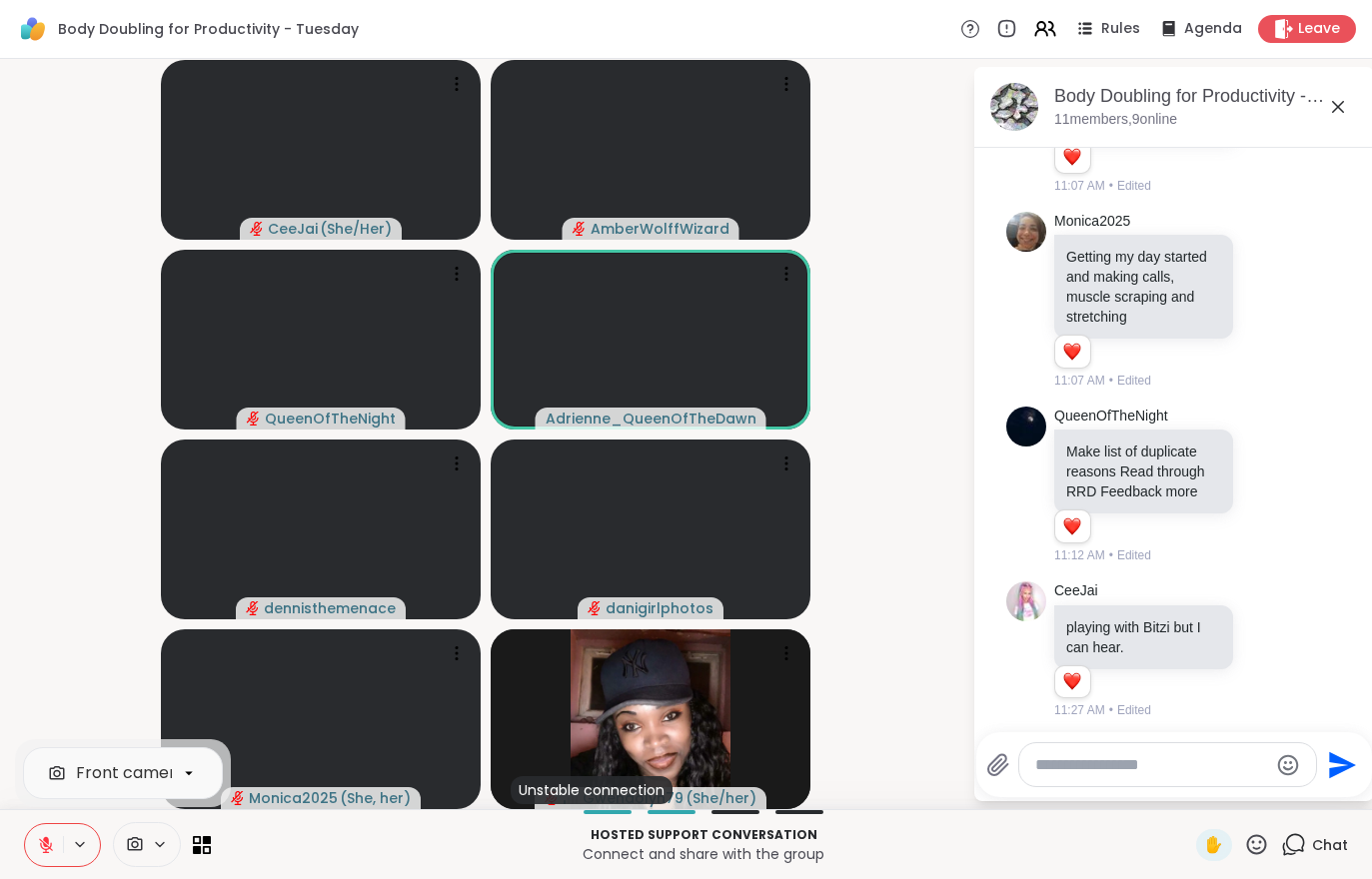 click at bounding box center [44, 845] 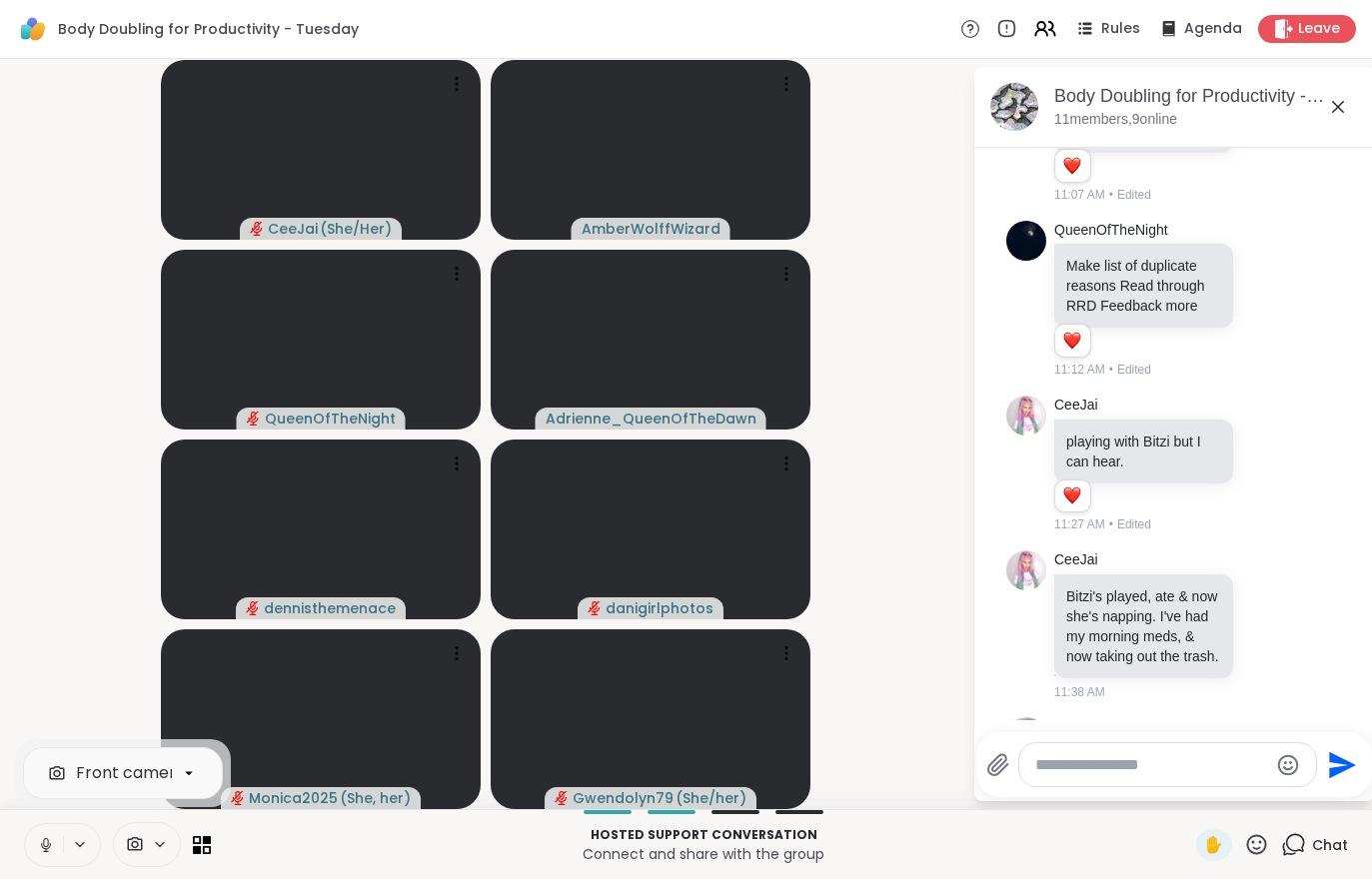 scroll, scrollTop: 916, scrollLeft: 0, axis: vertical 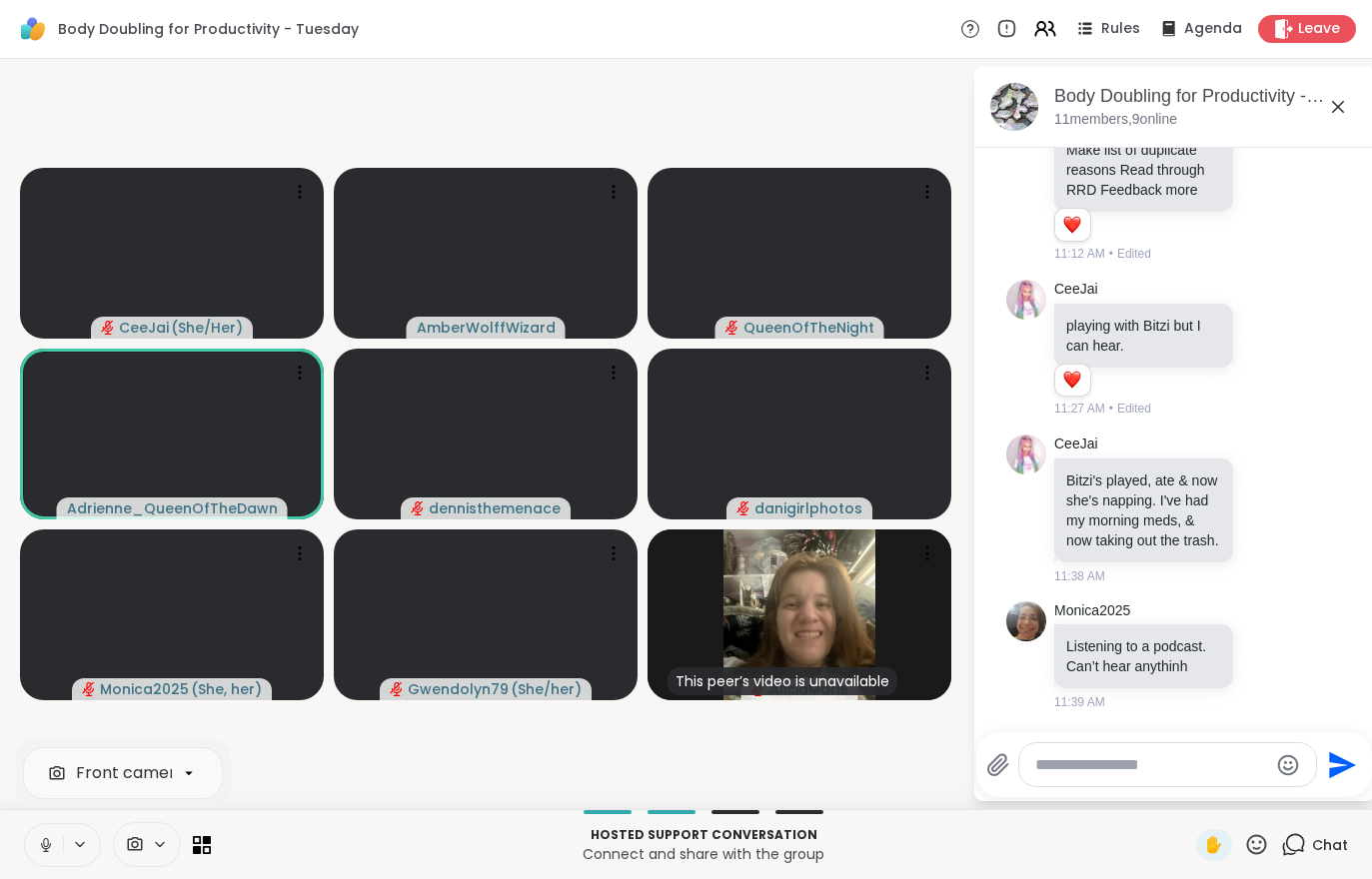 click 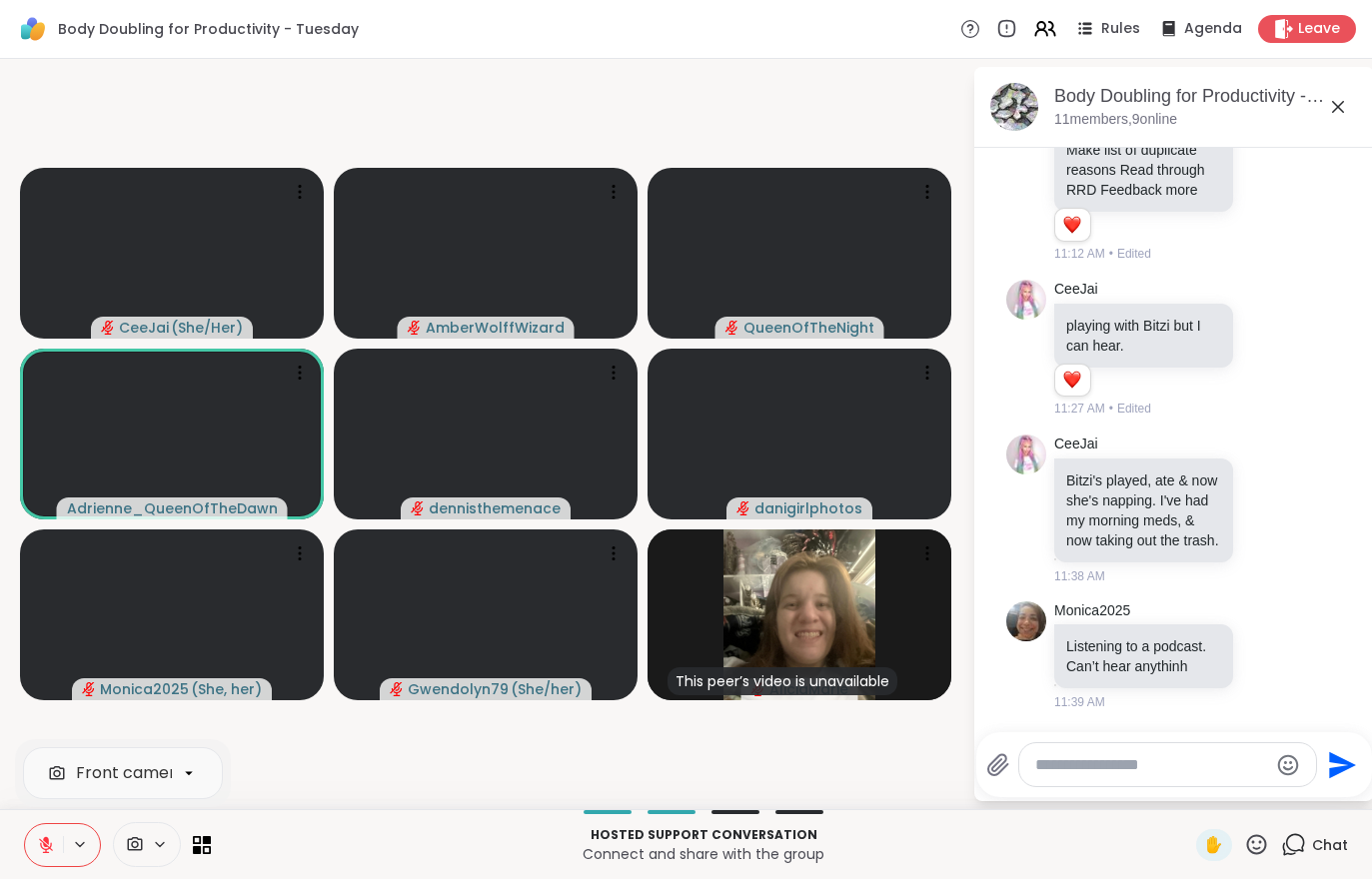 click at bounding box center [44, 845] 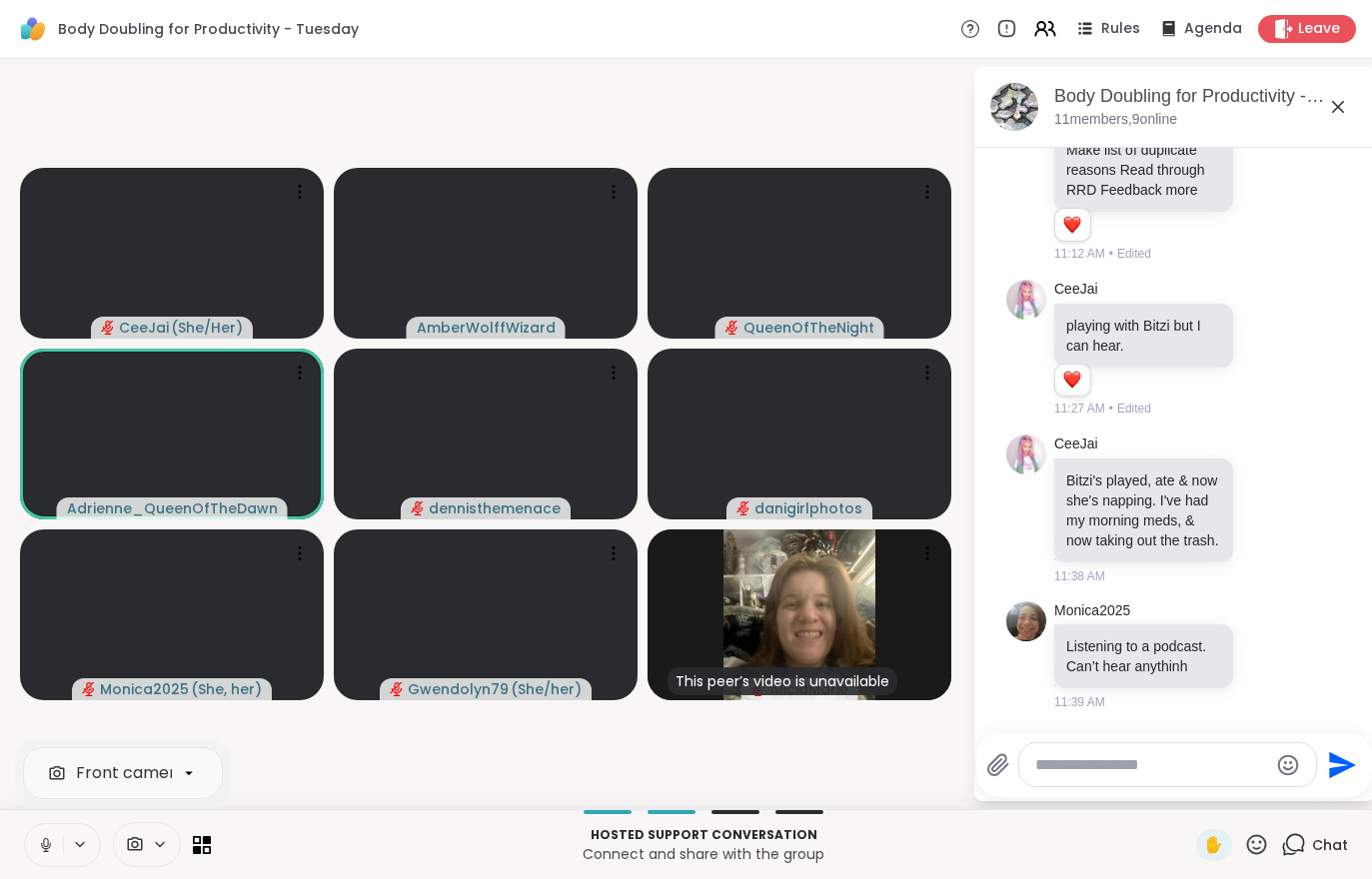 click at bounding box center (44, 845) 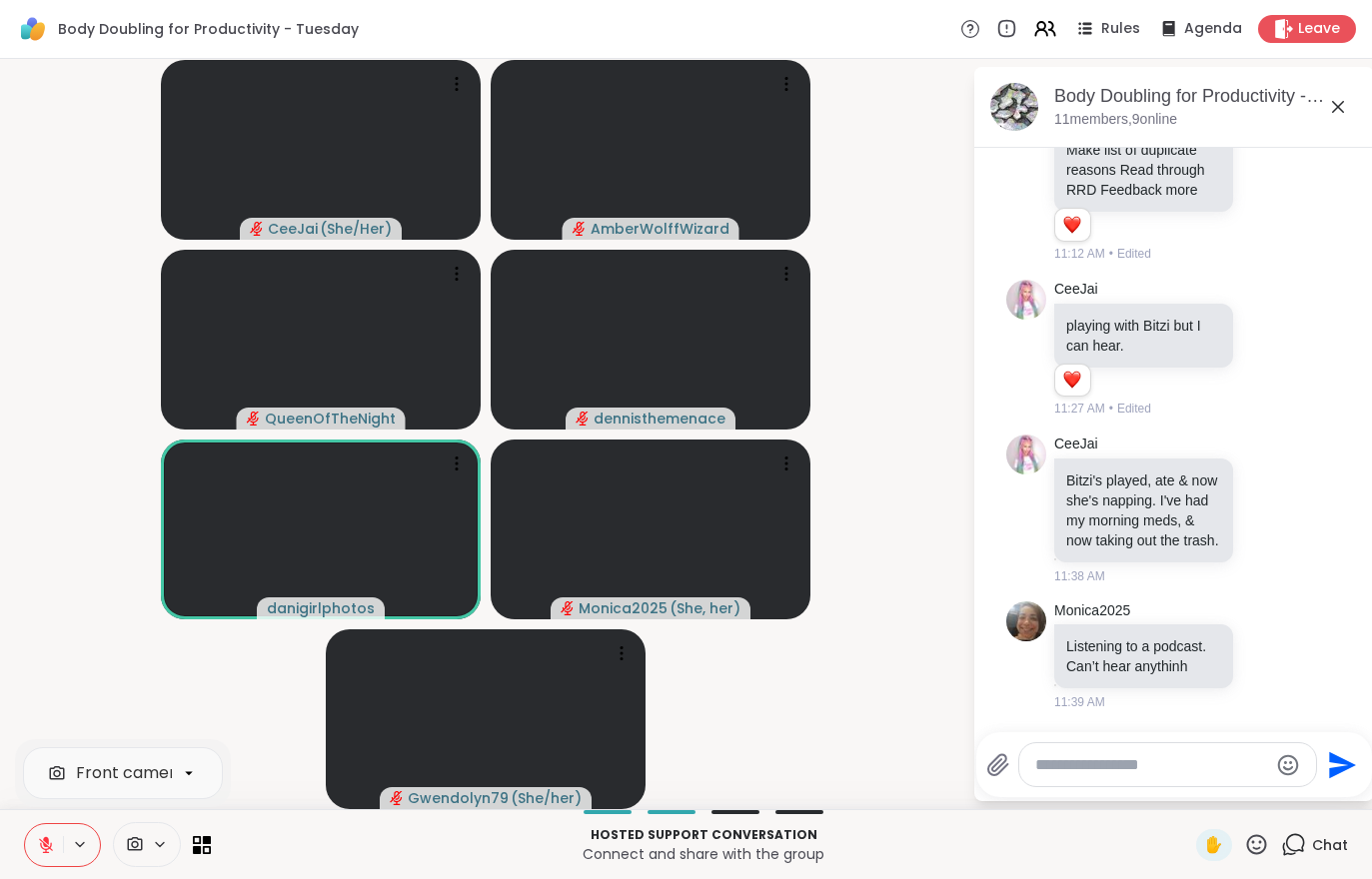 click at bounding box center (44, 845) 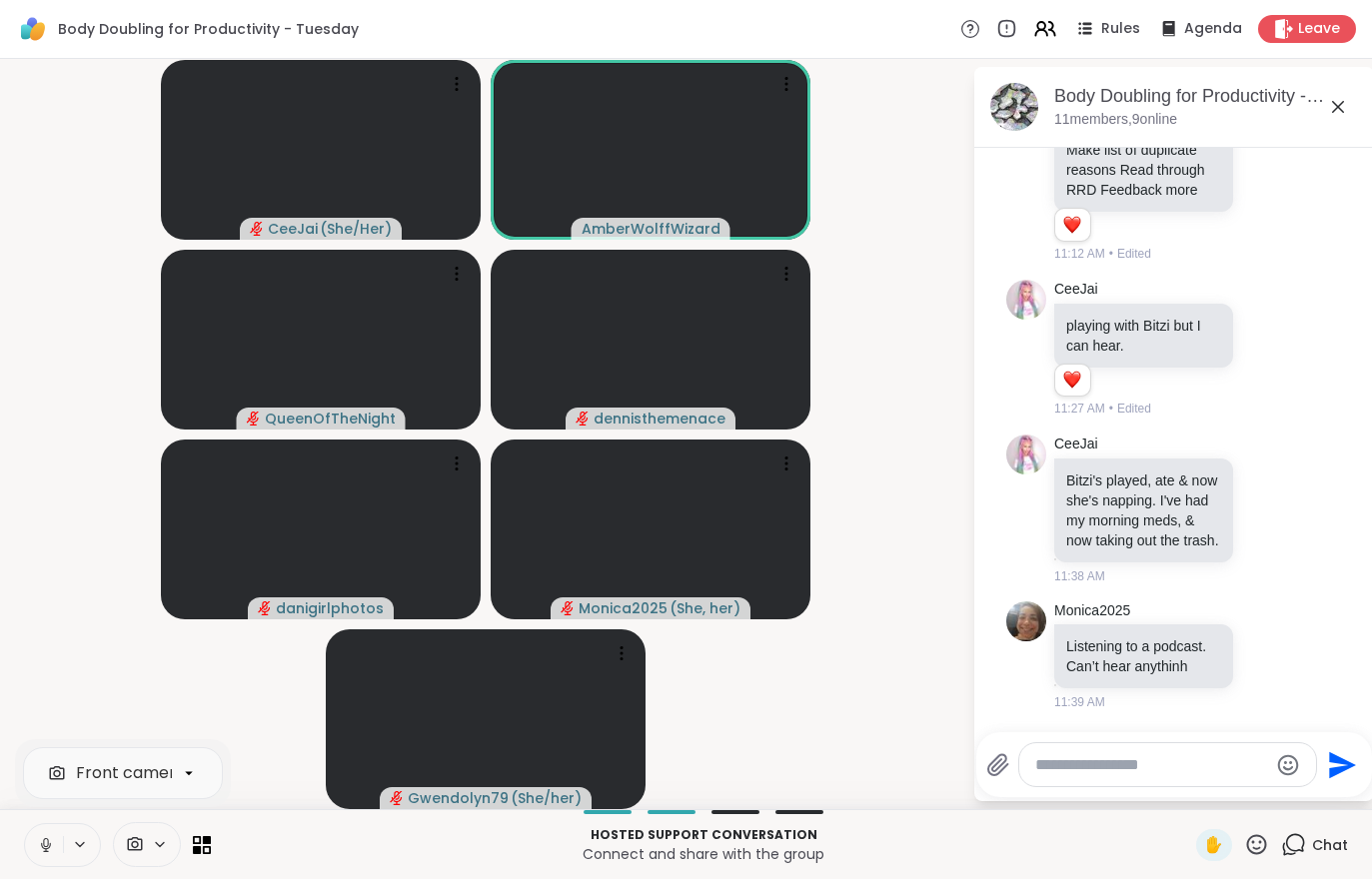 click at bounding box center (44, 845) 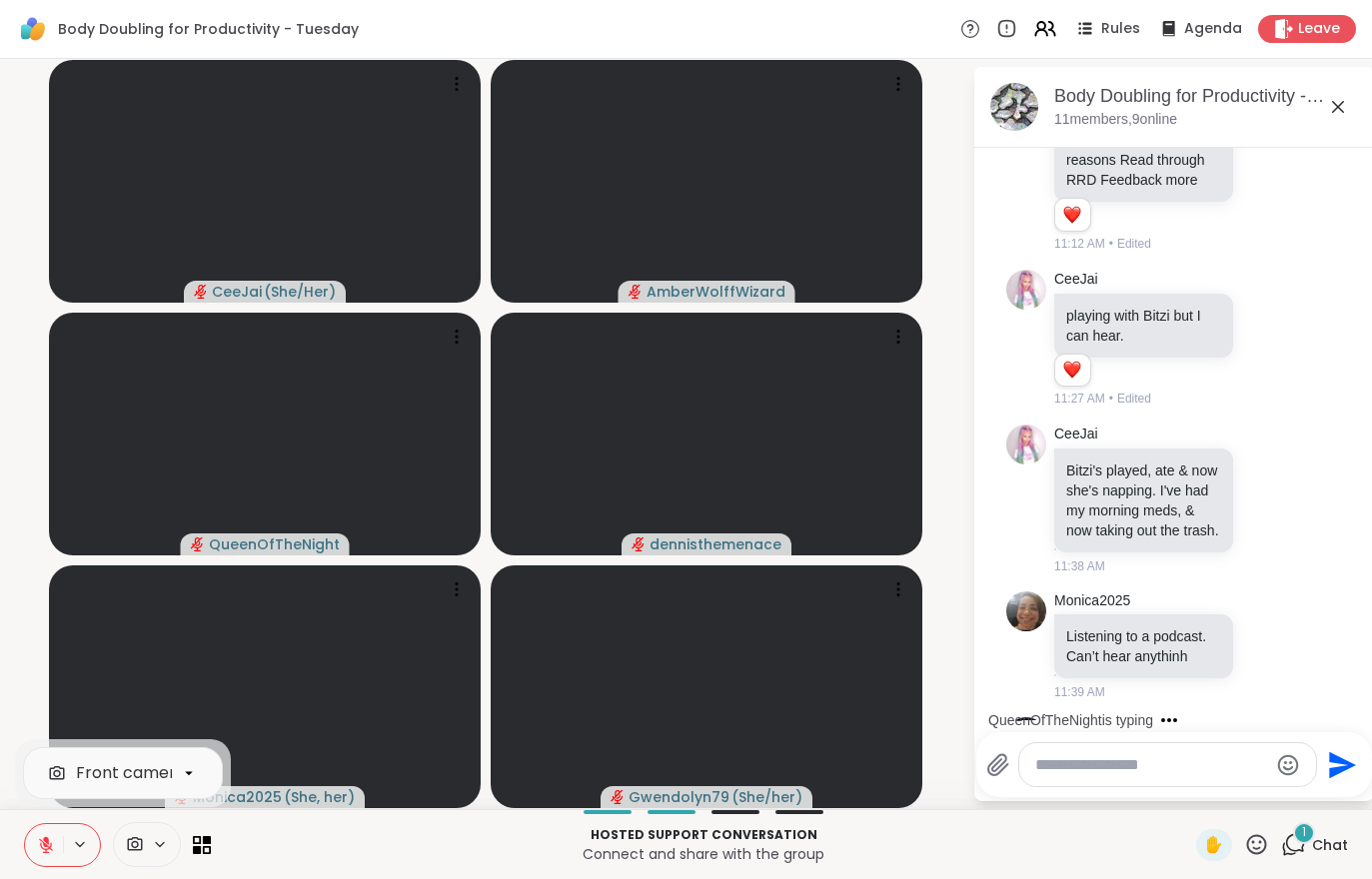 scroll, scrollTop: 1022, scrollLeft: 0, axis: vertical 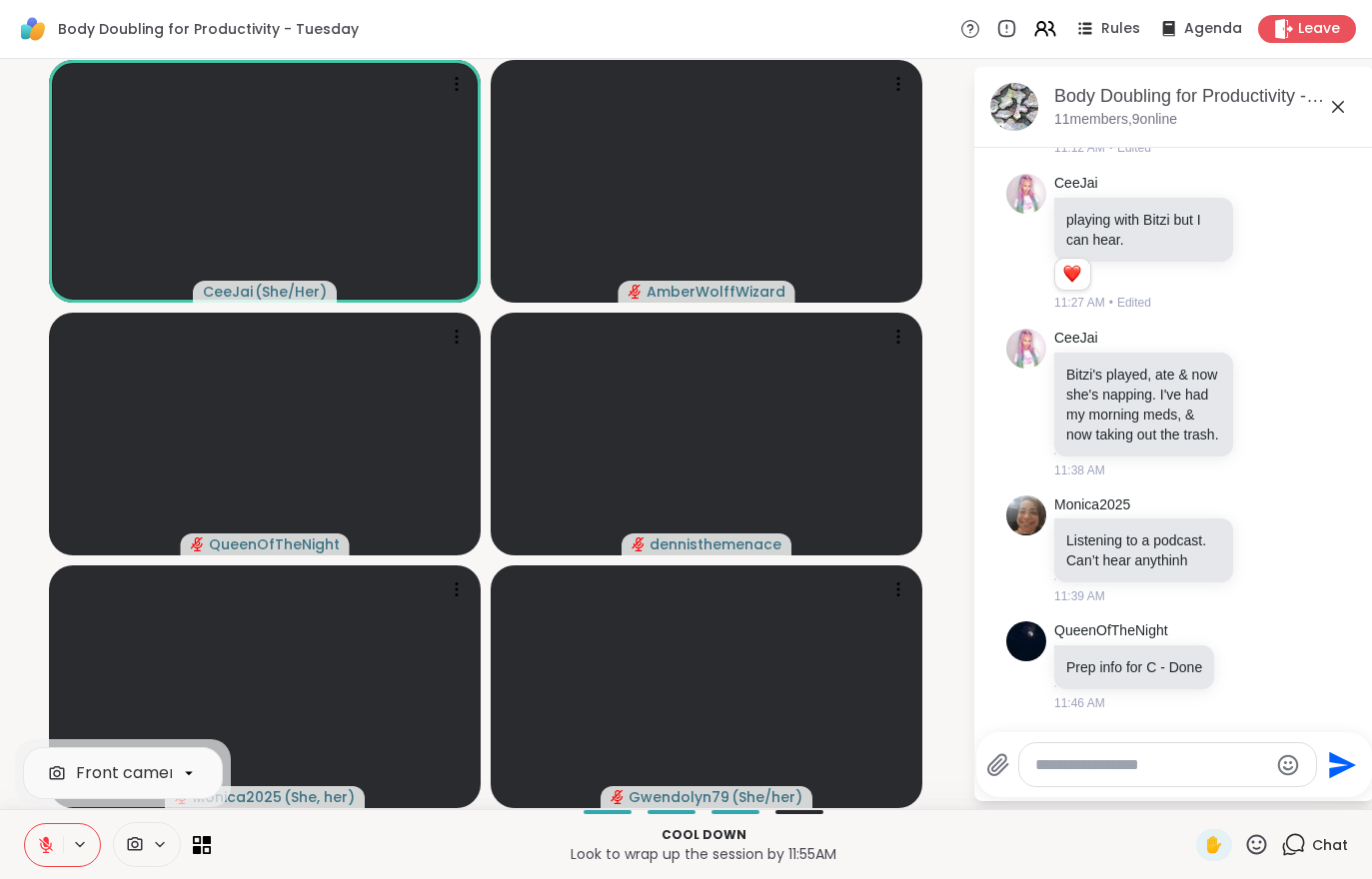 click at bounding box center [44, 845] 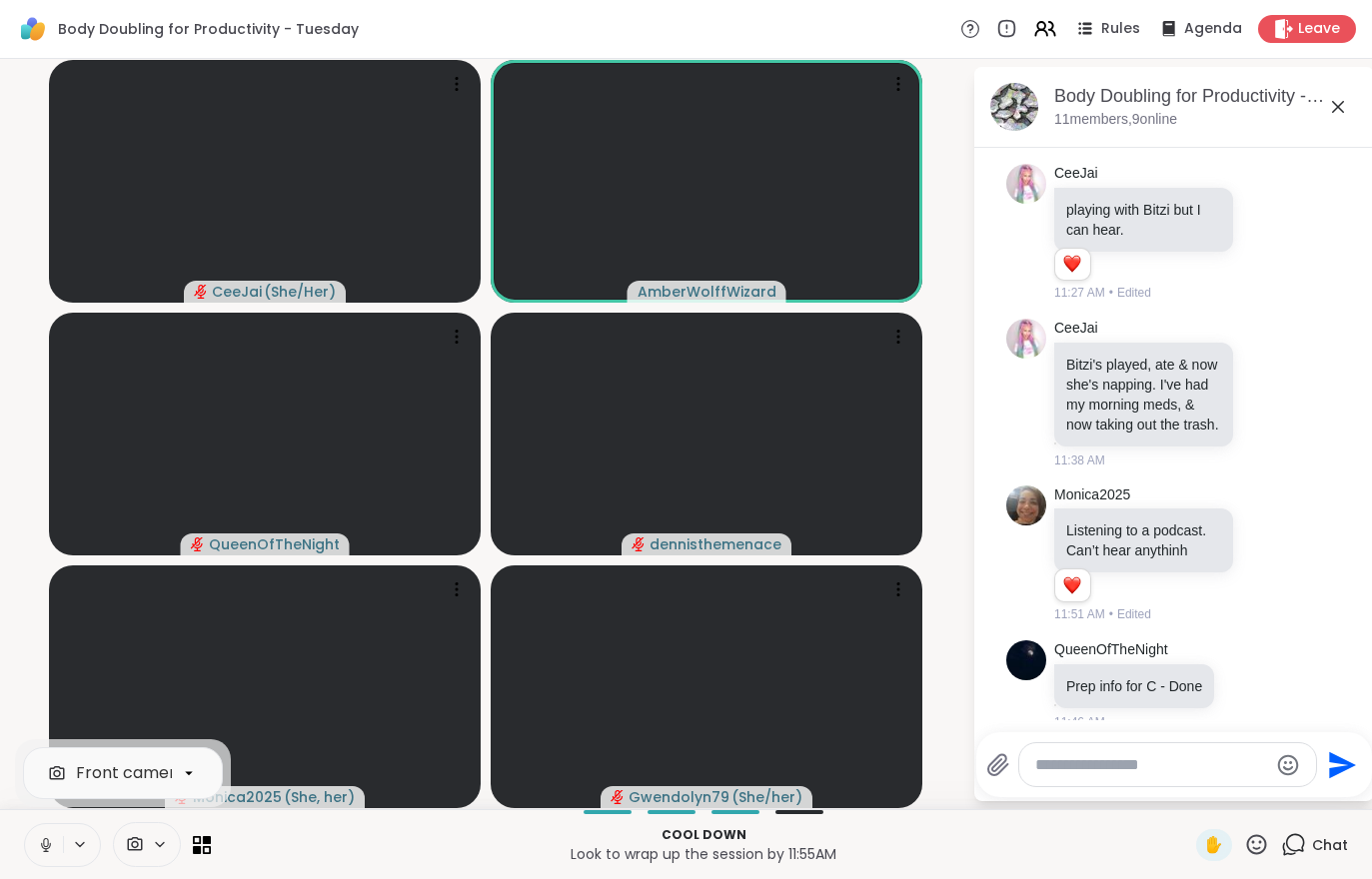 scroll, scrollTop: 1078, scrollLeft: 0, axis: vertical 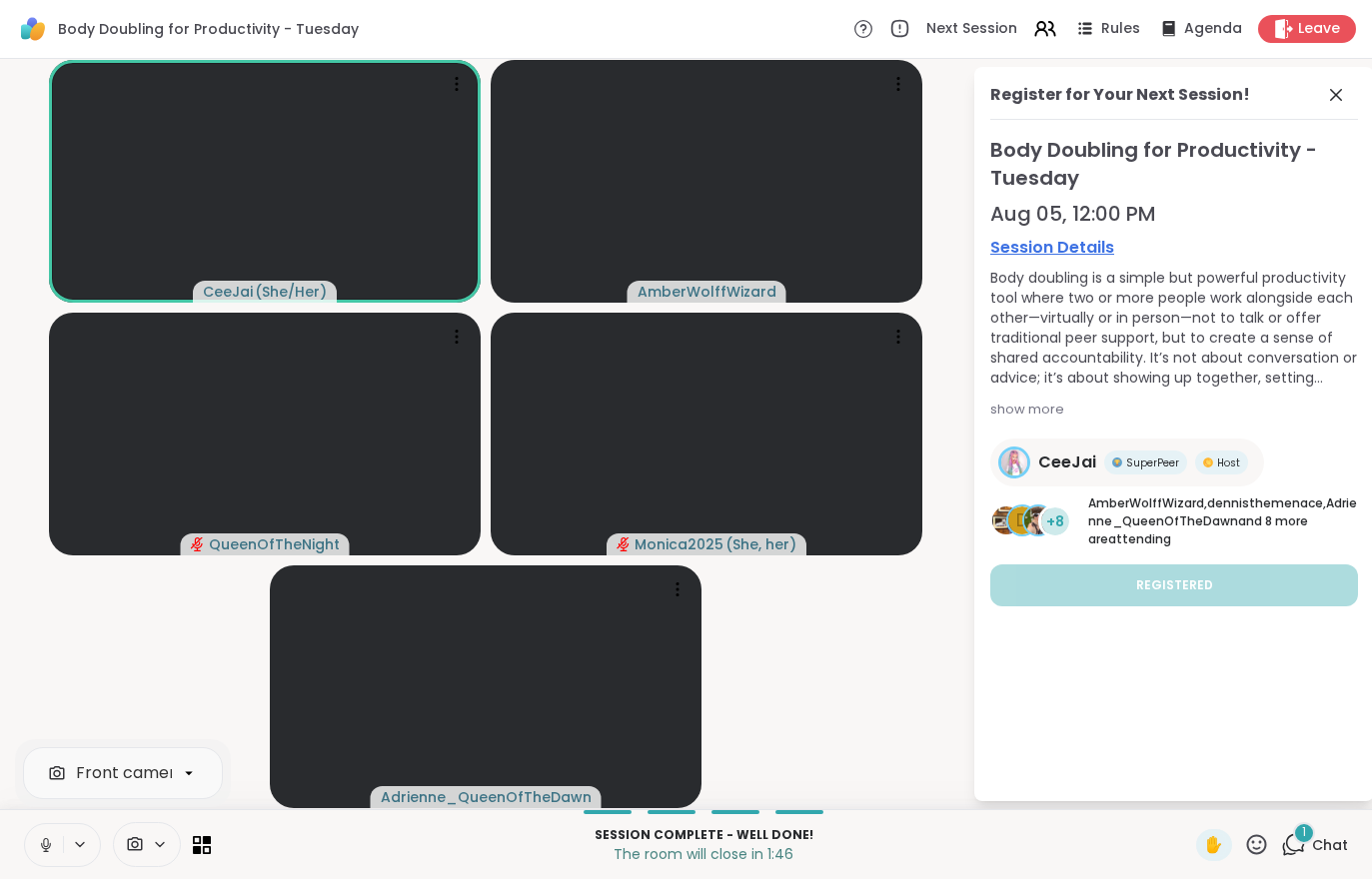 click on "Leave" at bounding box center [1319, 29] 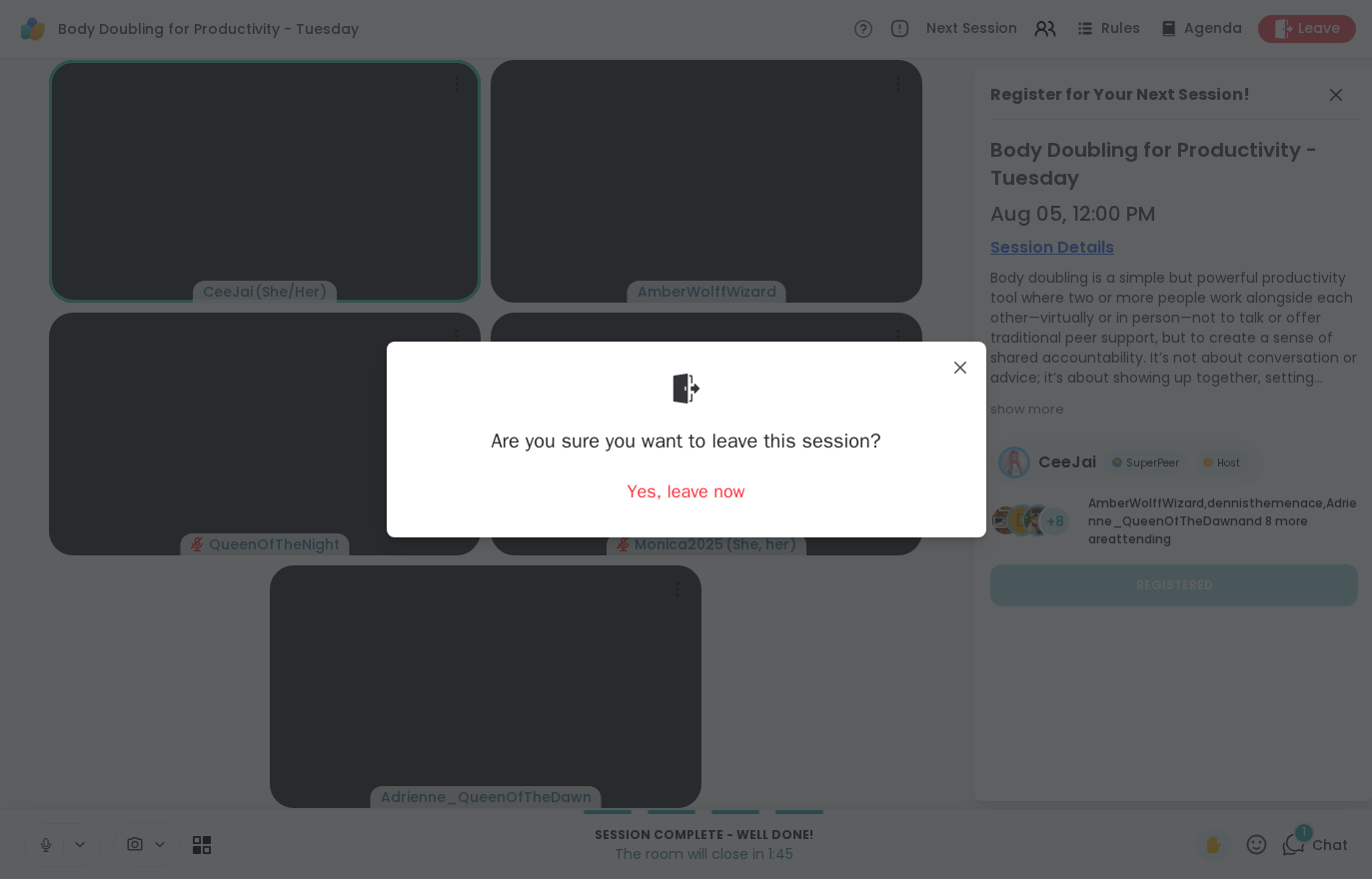 click on "Are you sure you want to leave this session? Yes, leave now" at bounding box center [686, 439] 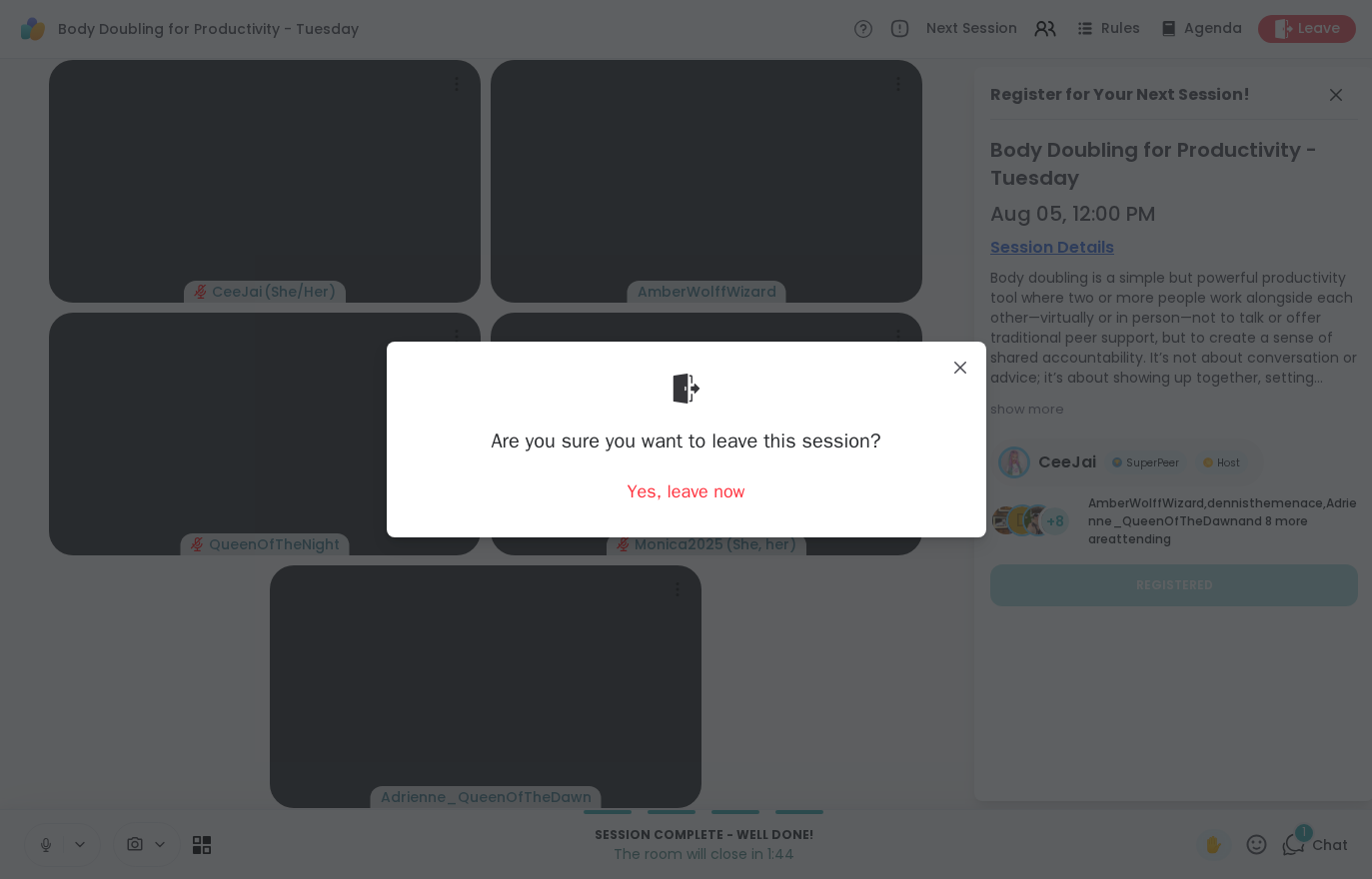 click on "Yes, leave now" at bounding box center (686, 491) 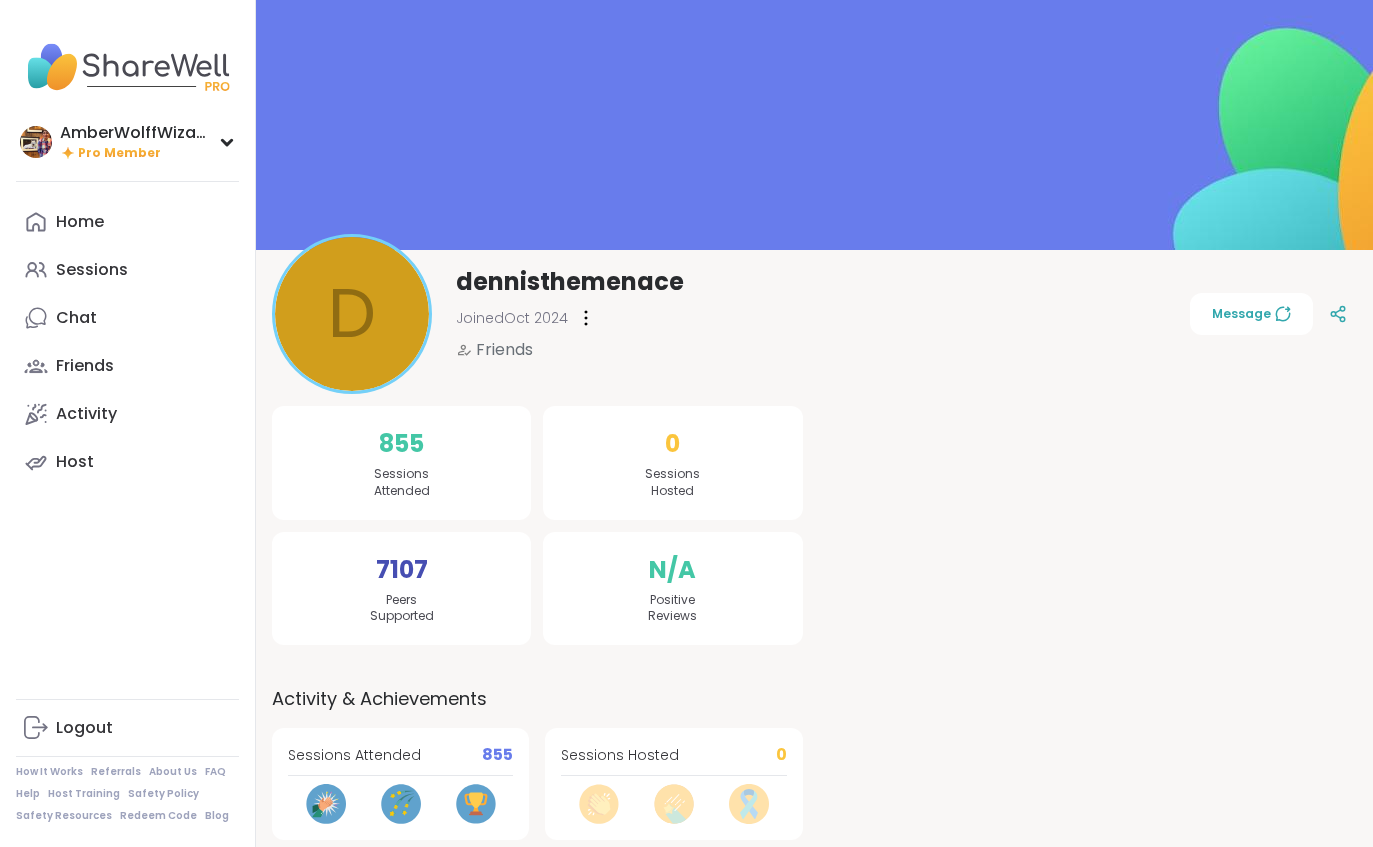 scroll, scrollTop: 0, scrollLeft: 0, axis: both 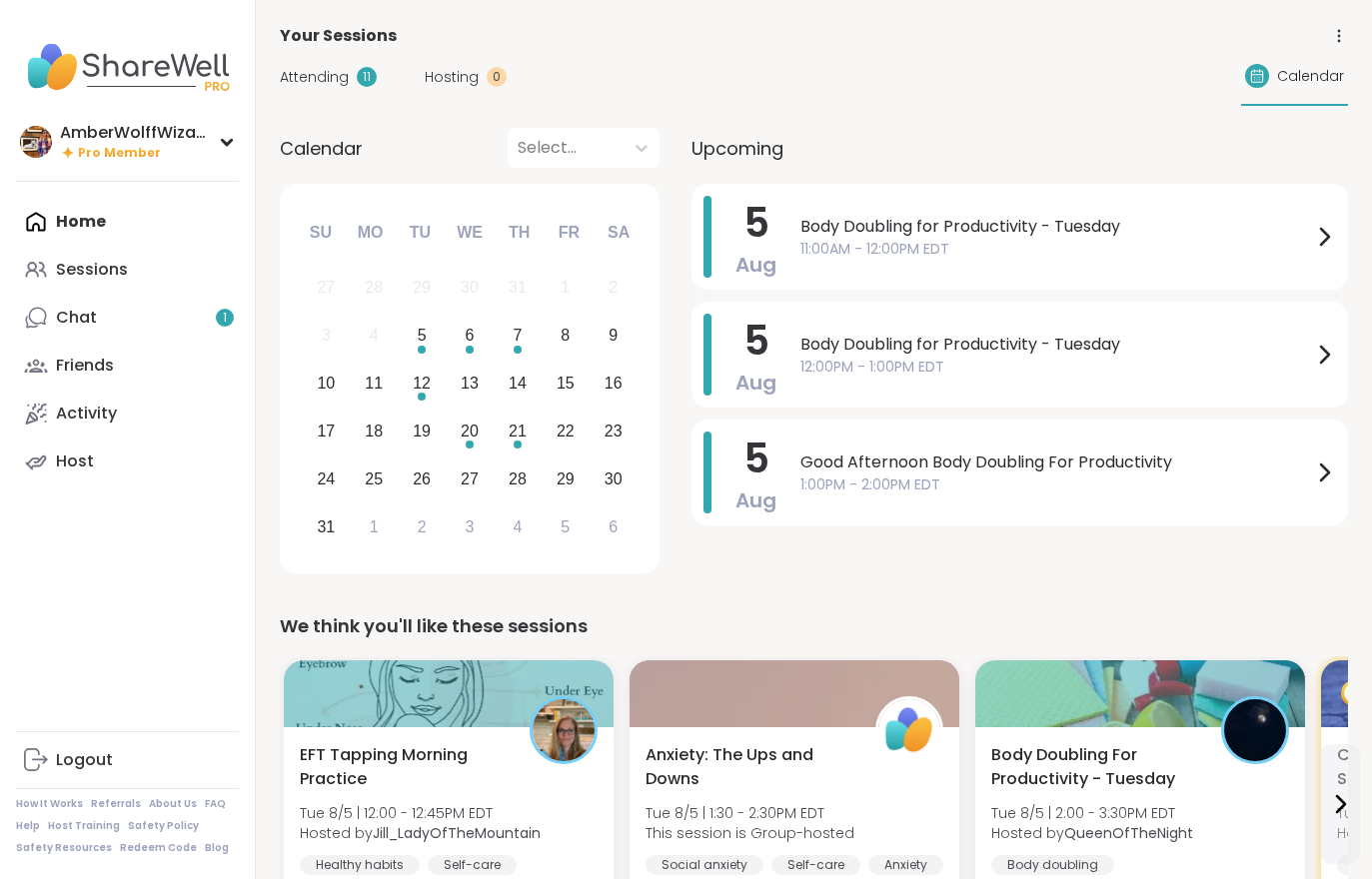 click on "Chat 1" at bounding box center (127, 318) 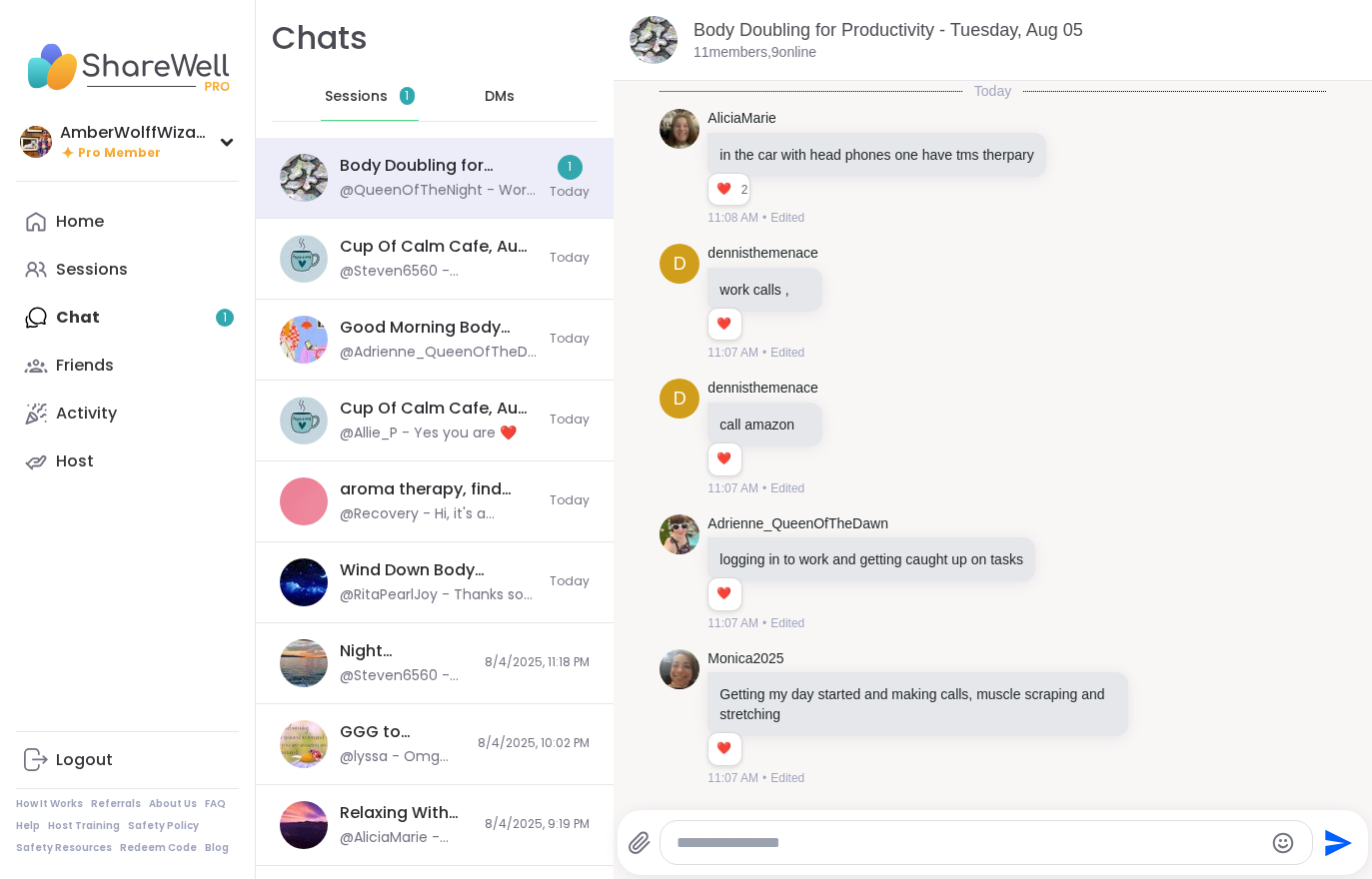 scroll, scrollTop: 874, scrollLeft: 0, axis: vertical 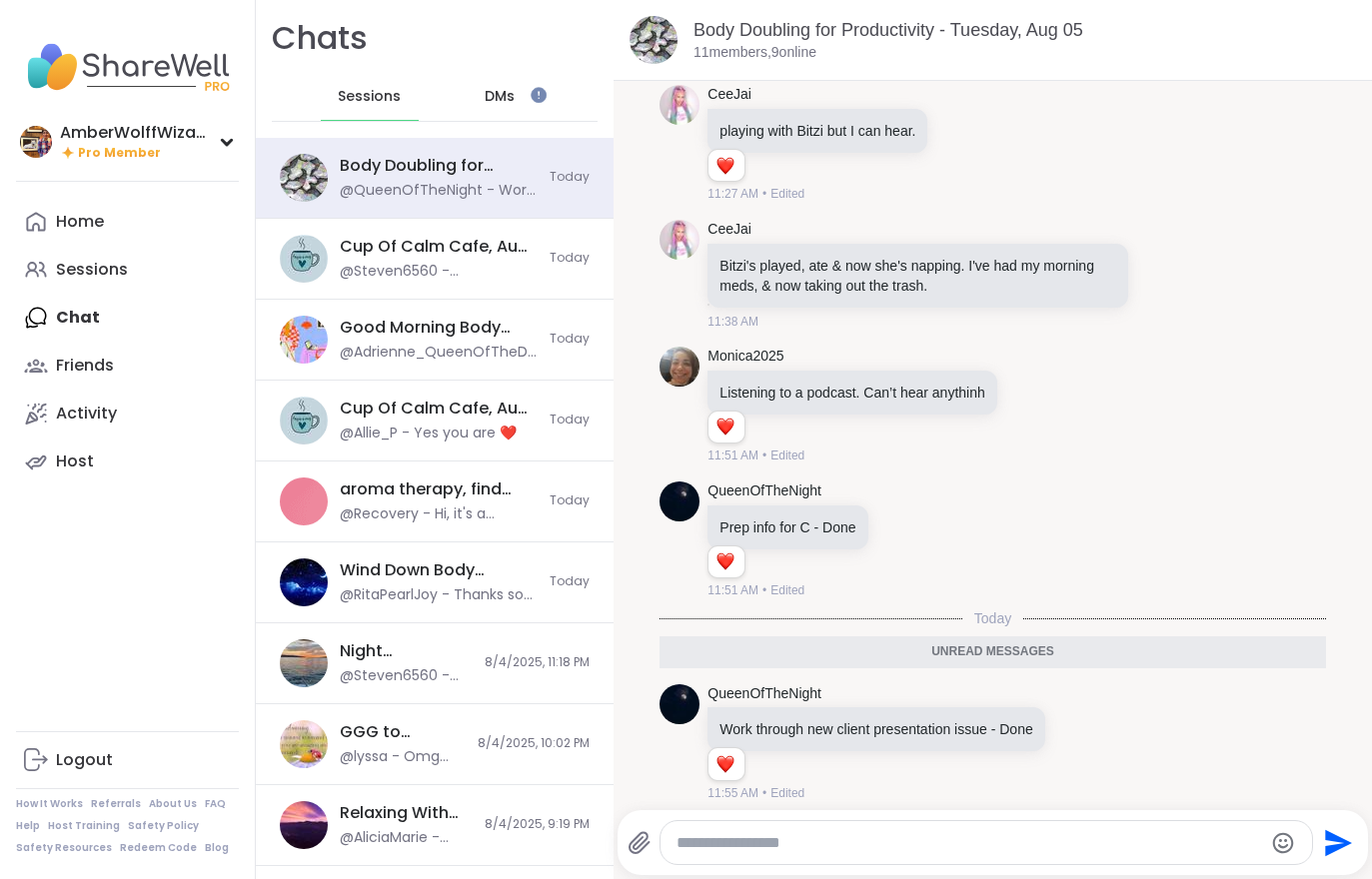 click on "Home" at bounding box center [127, 222] 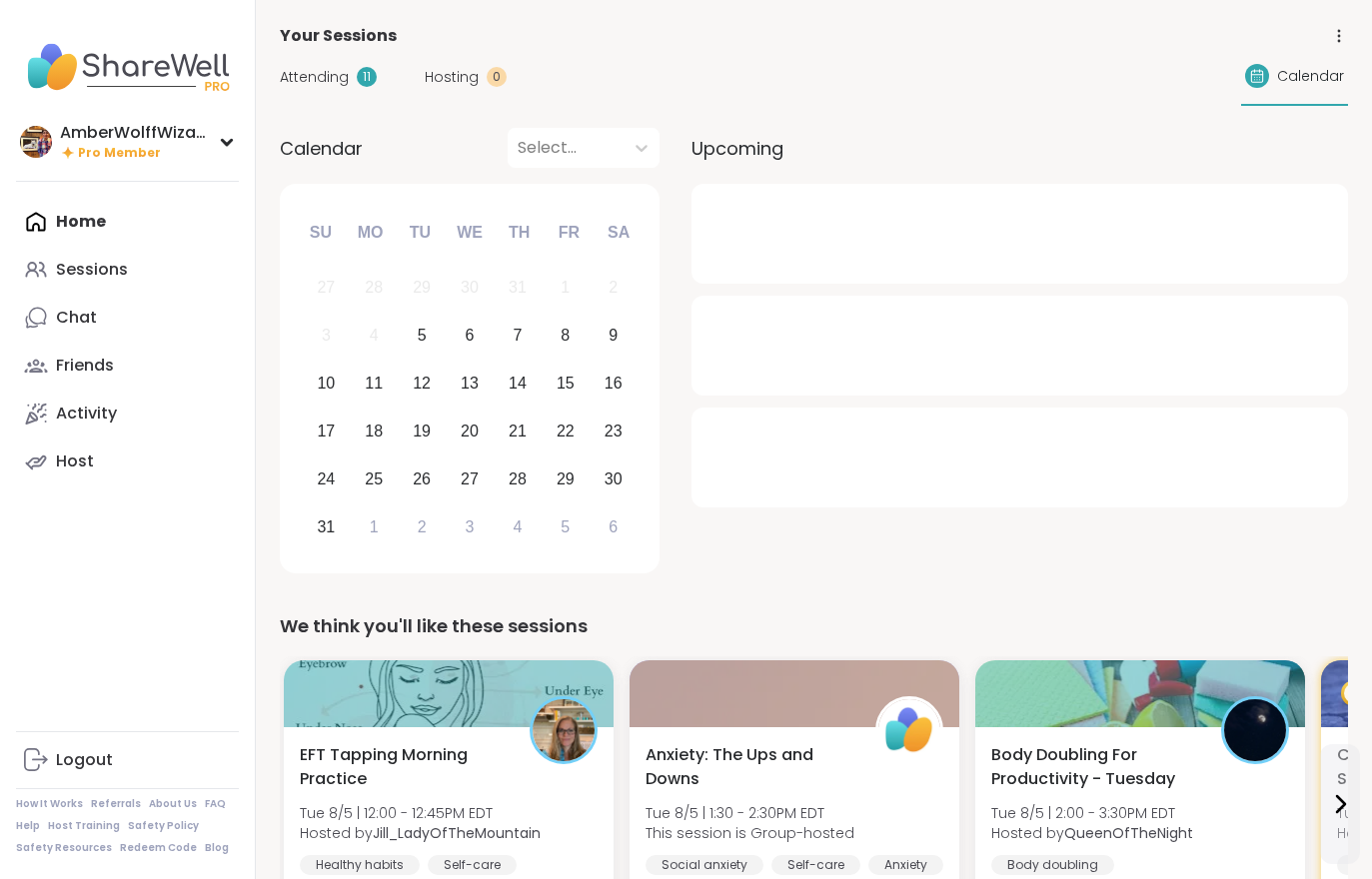 click on "Attending" at bounding box center (314, 77) 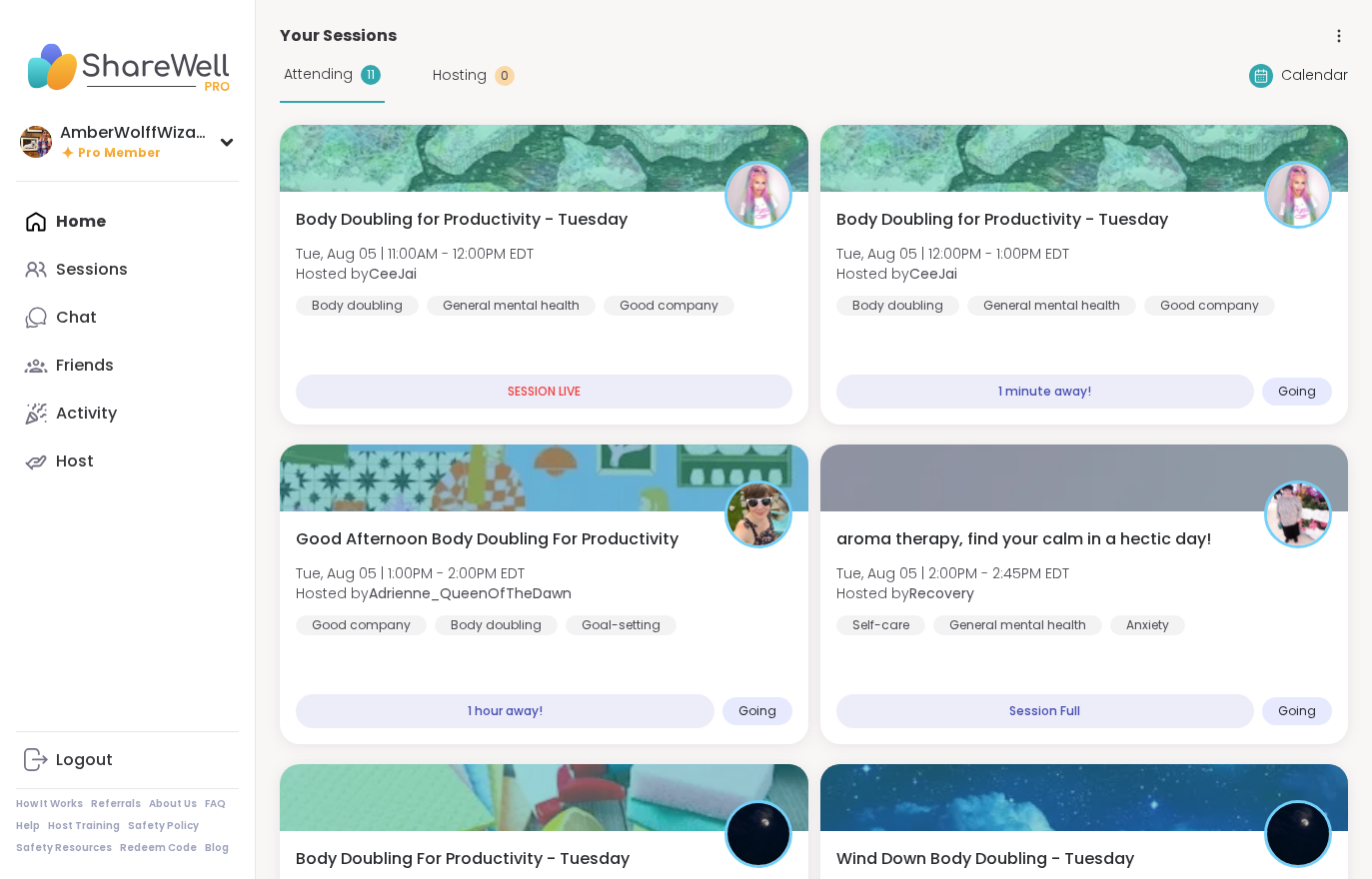 click on "Body Doubling for Productivity - Tuesday Tue, Aug 05 | 12:00PM - 1:00PM EDT Hosted by  CeeJai Body doubling General mental health Good company" at bounding box center [1084, 262] 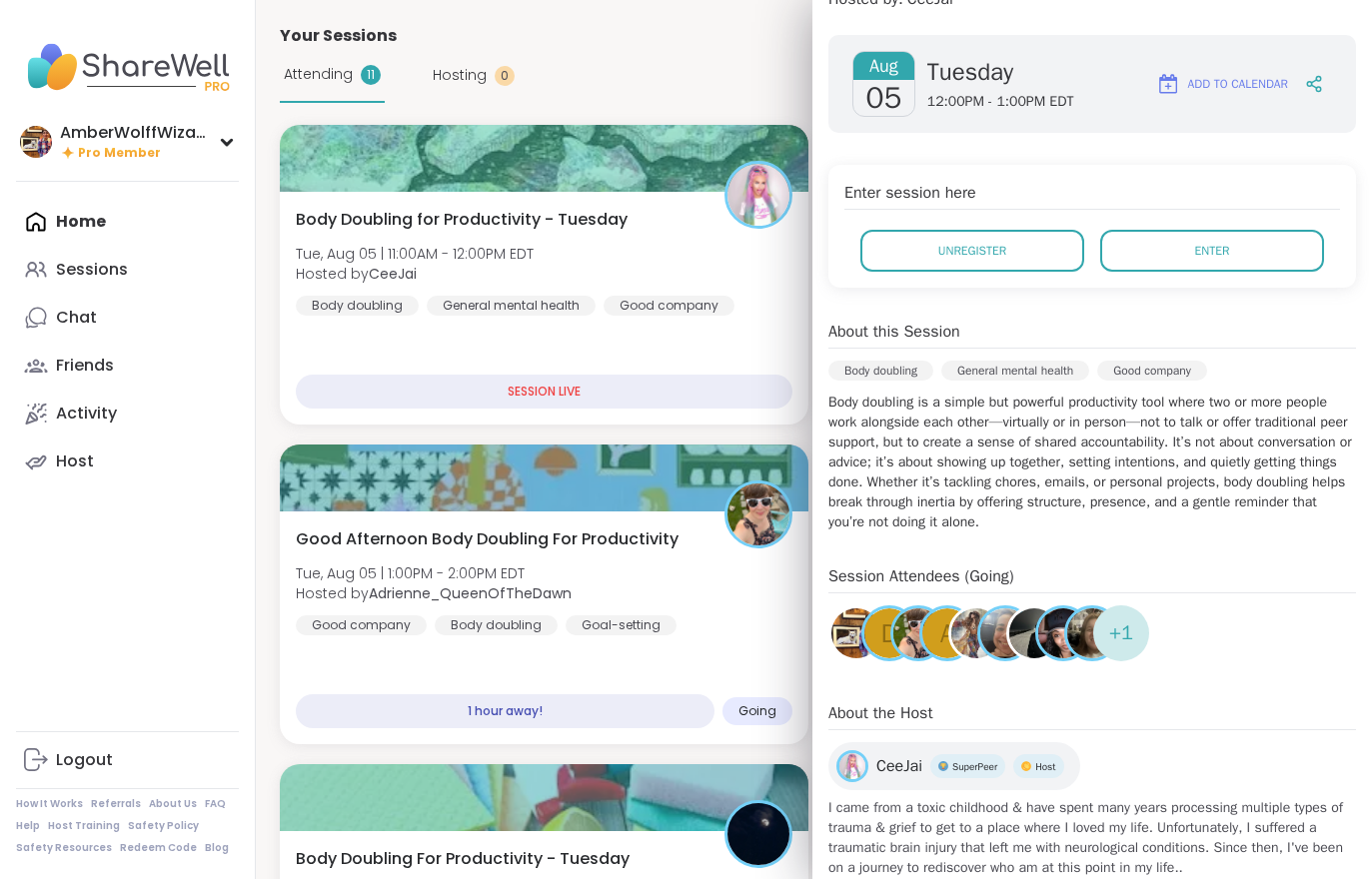 scroll, scrollTop: 266, scrollLeft: 0, axis: vertical 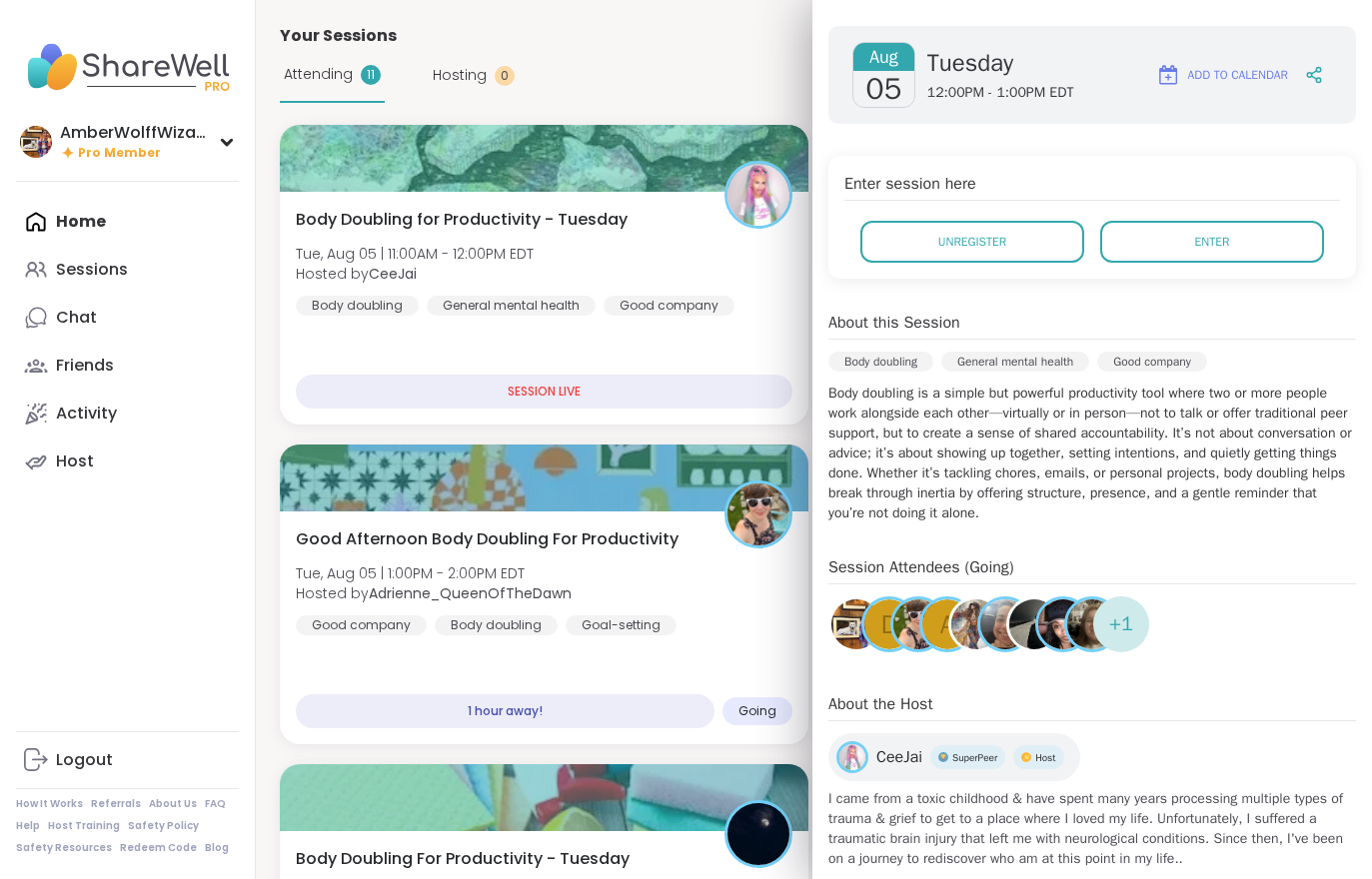 click on "Enter" at bounding box center [1212, 242] 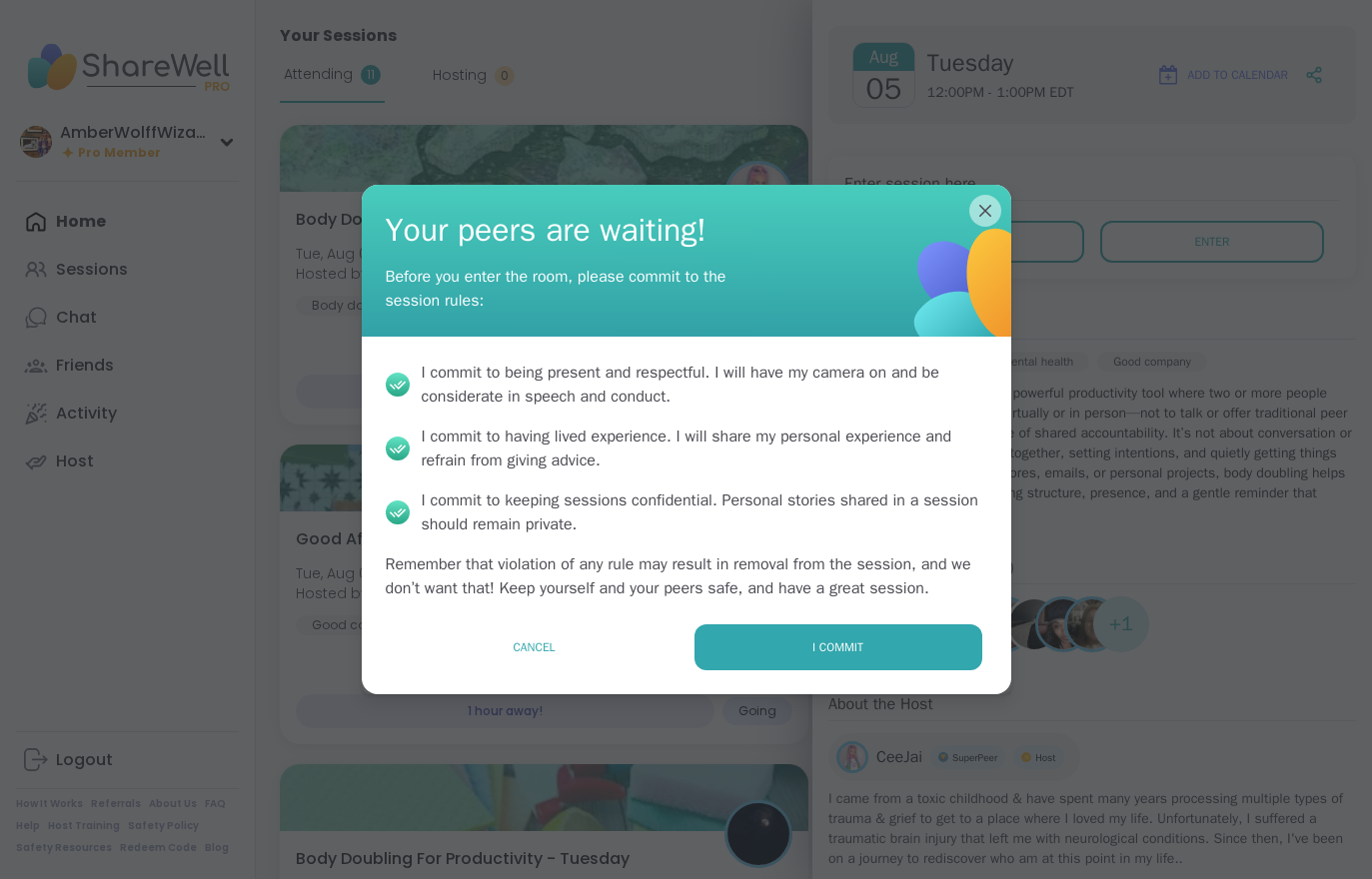 click on "I commit" at bounding box center (838, 647) 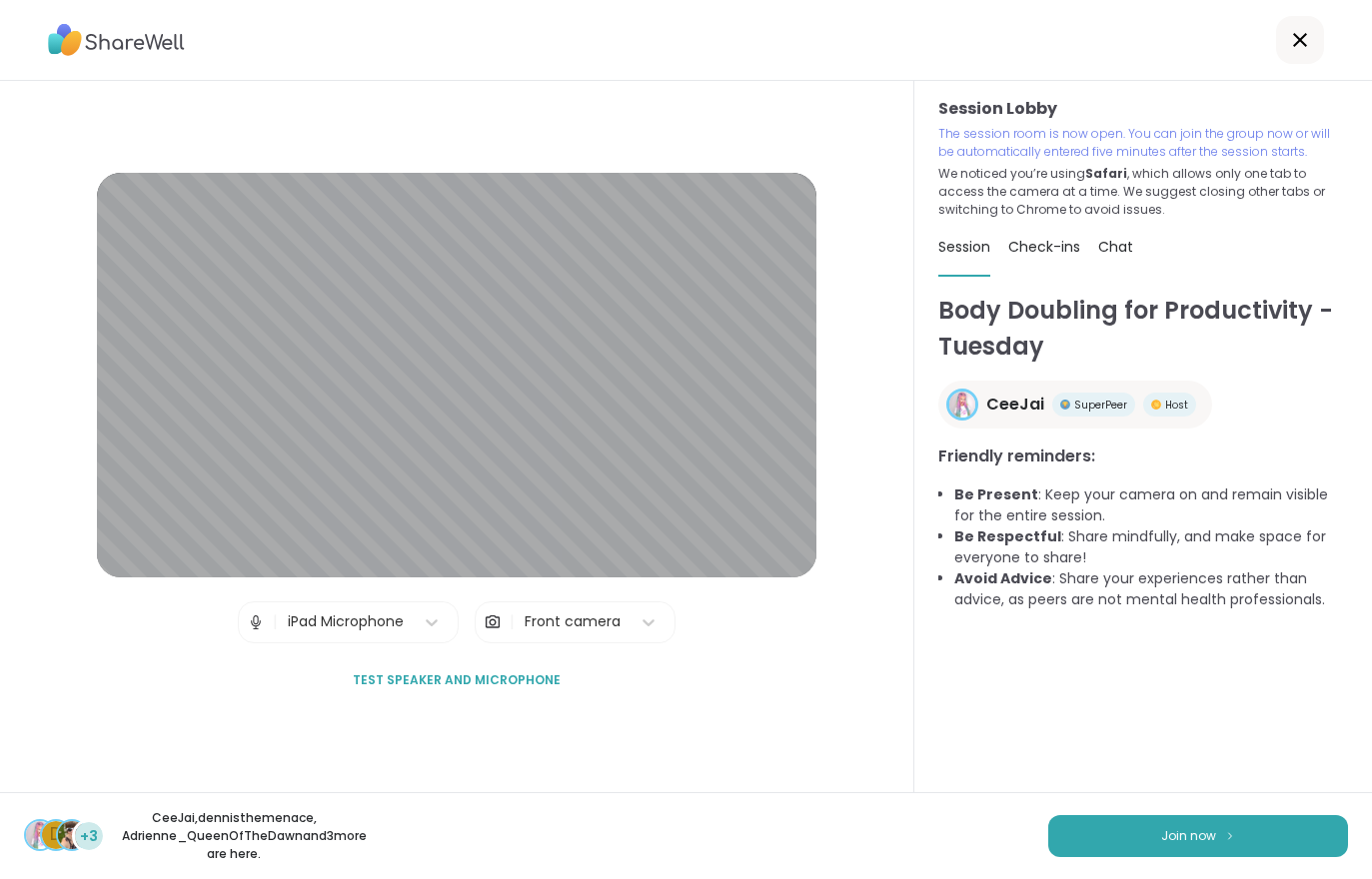 click on "Join now" at bounding box center [1198, 836] 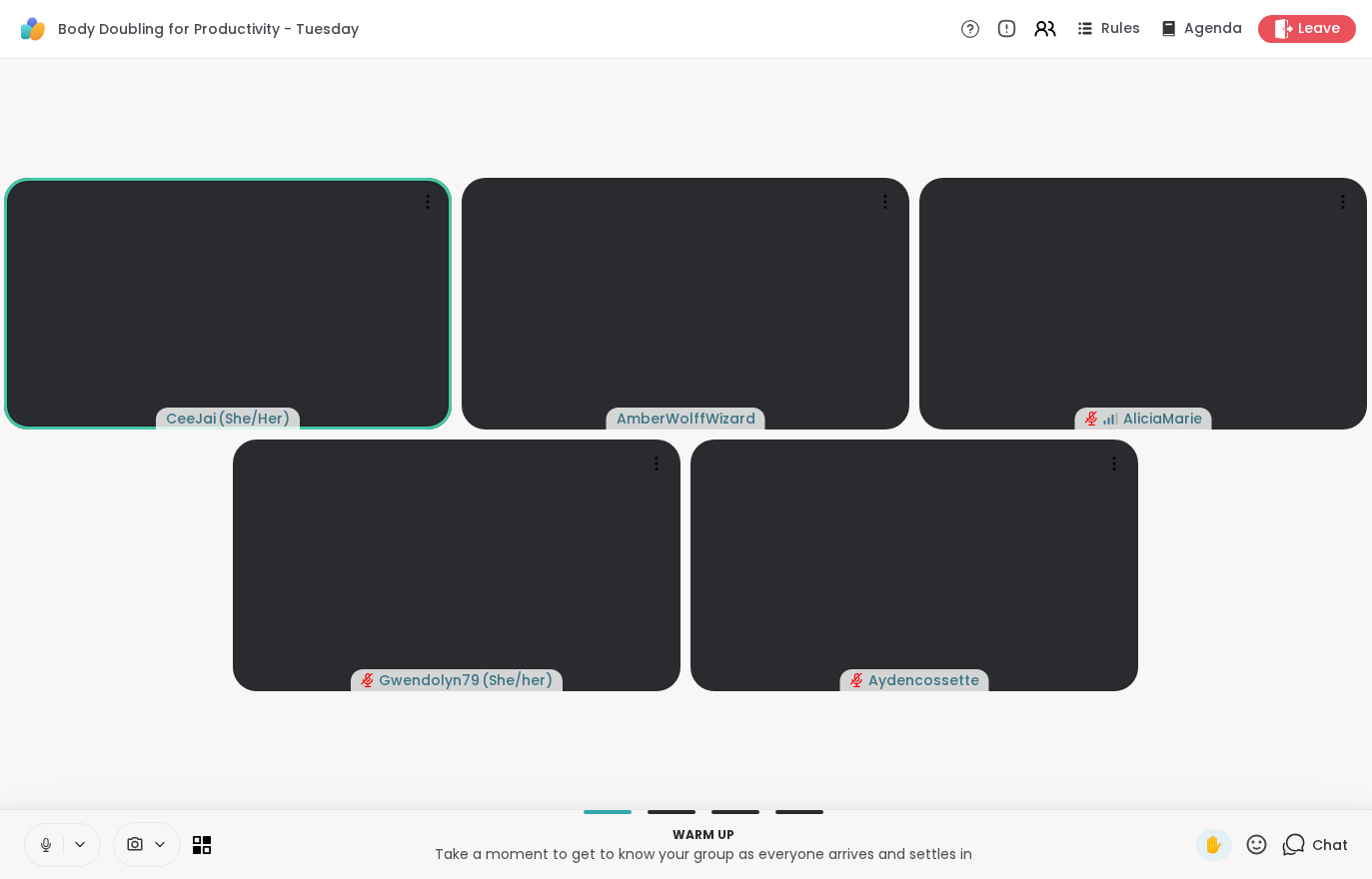 click at bounding box center [44, 845] 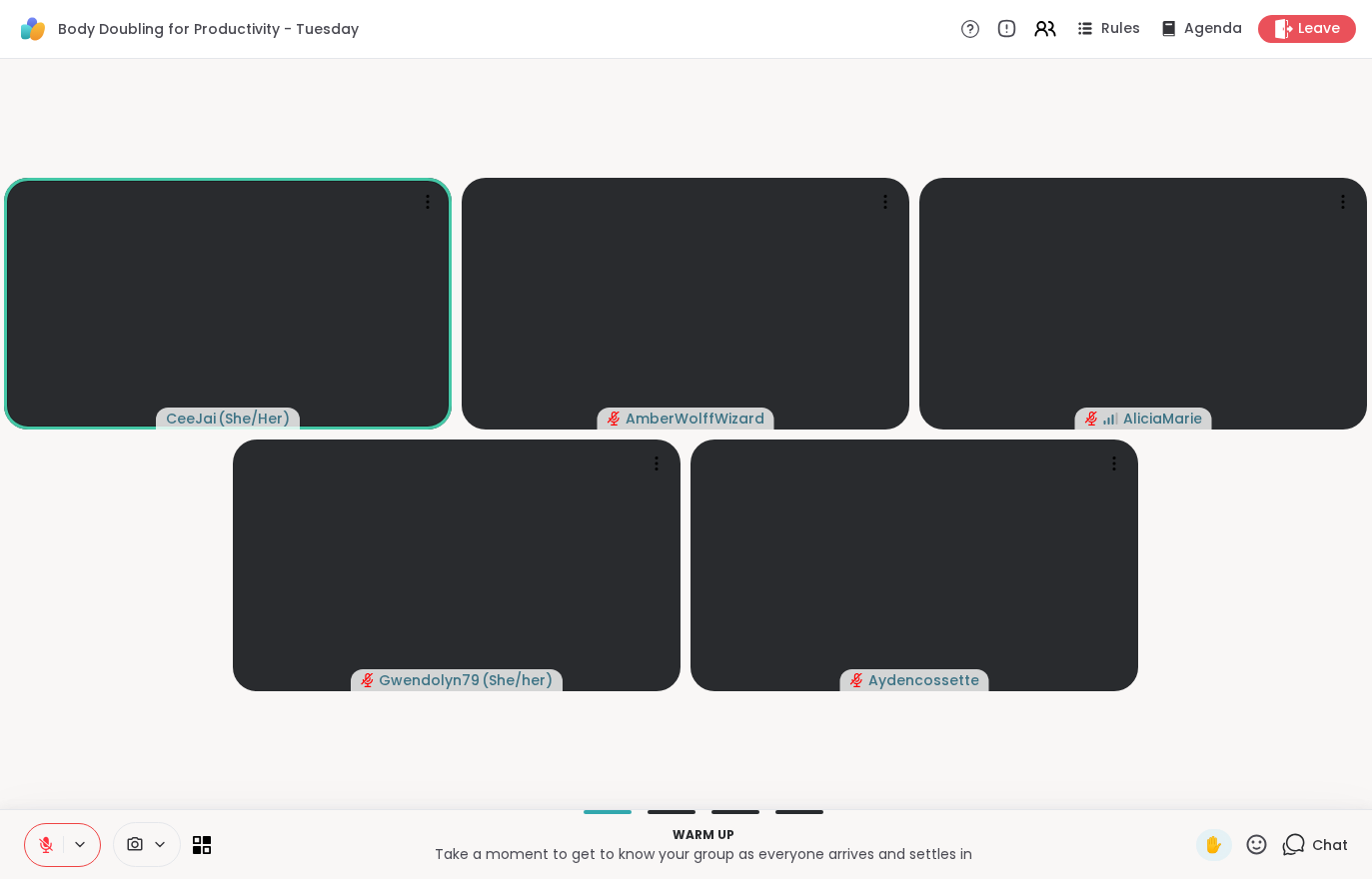 click 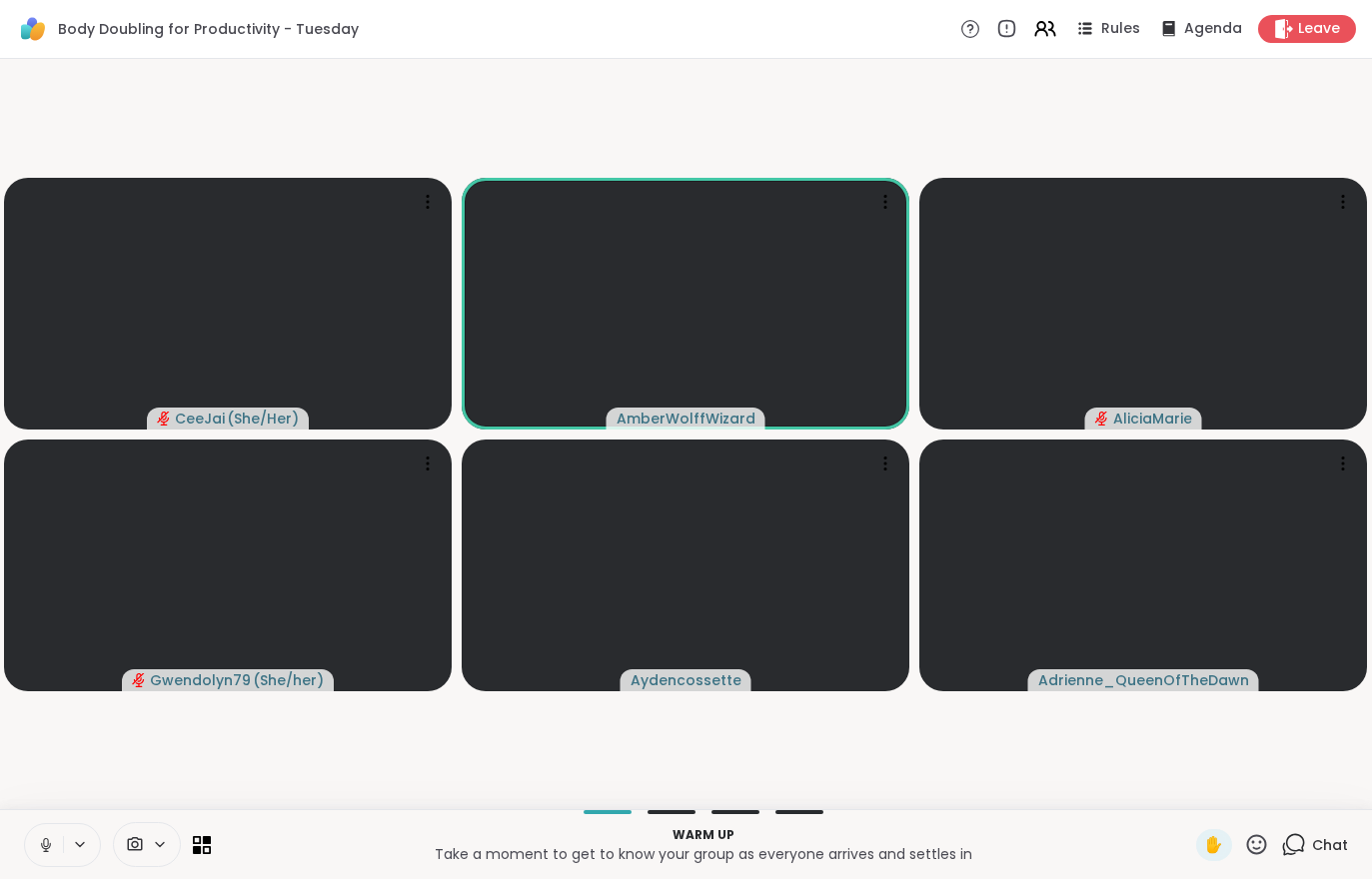 click 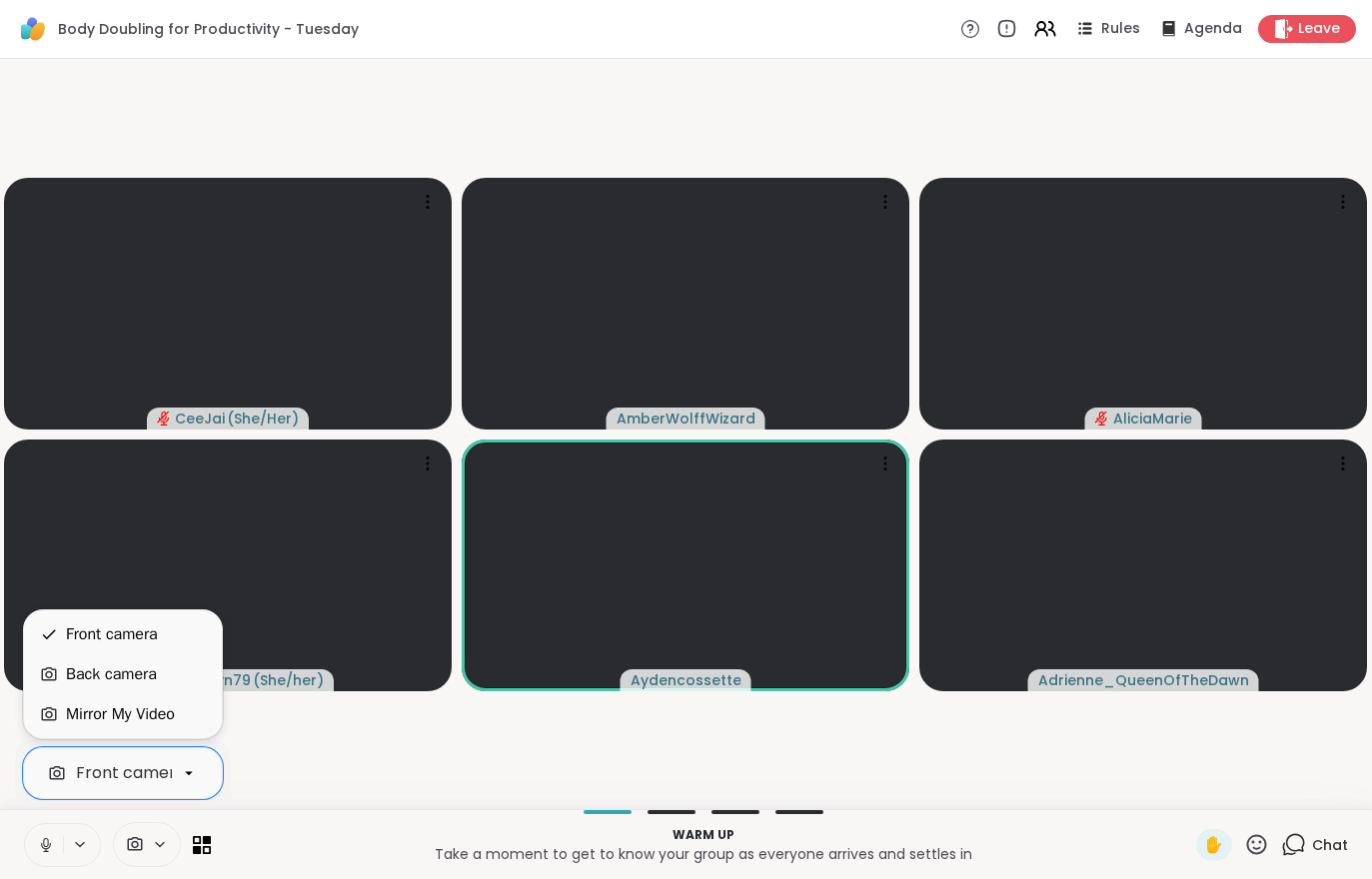 click on "Mirror My Video" at bounding box center (120, 714) 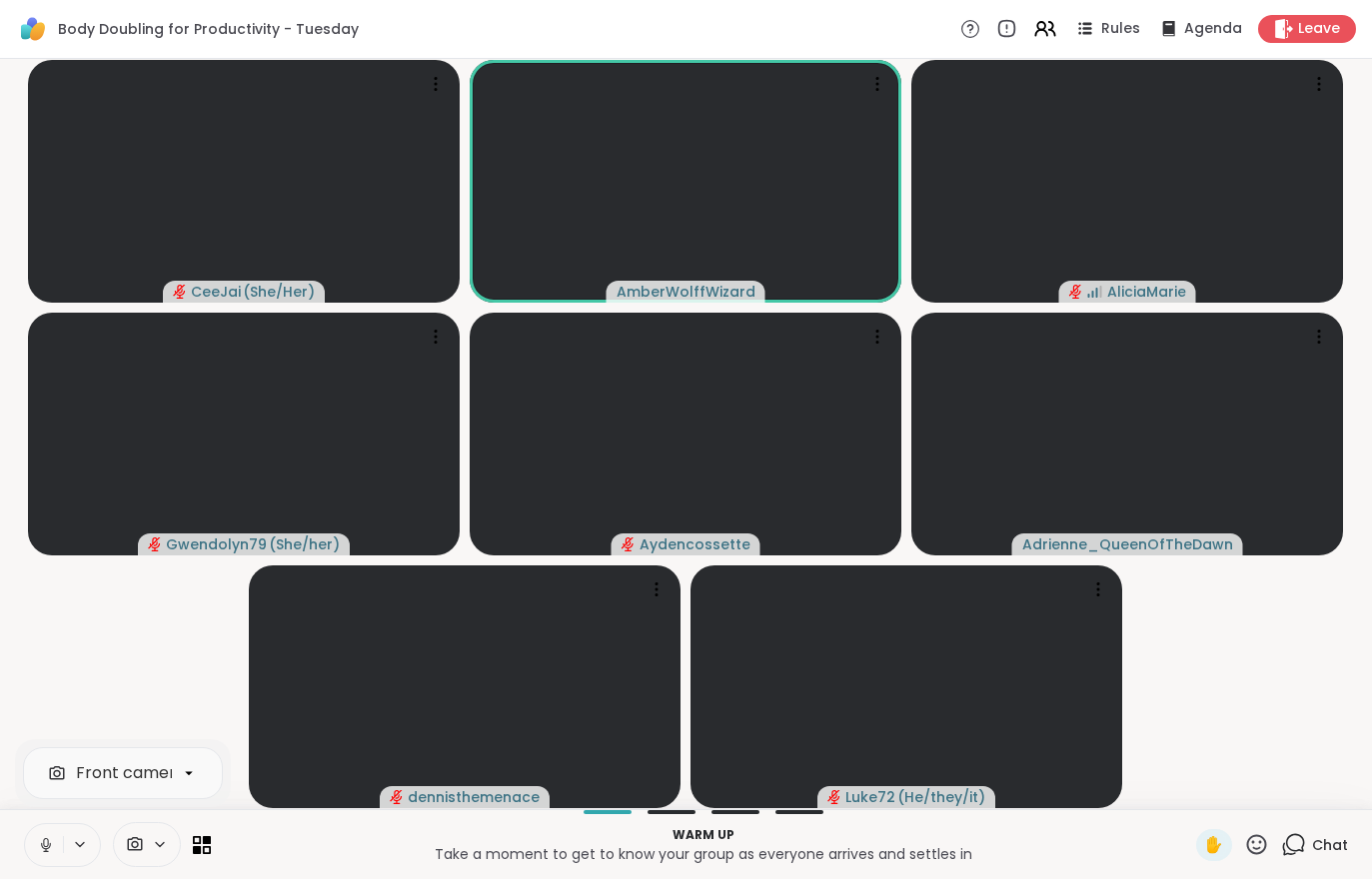 click 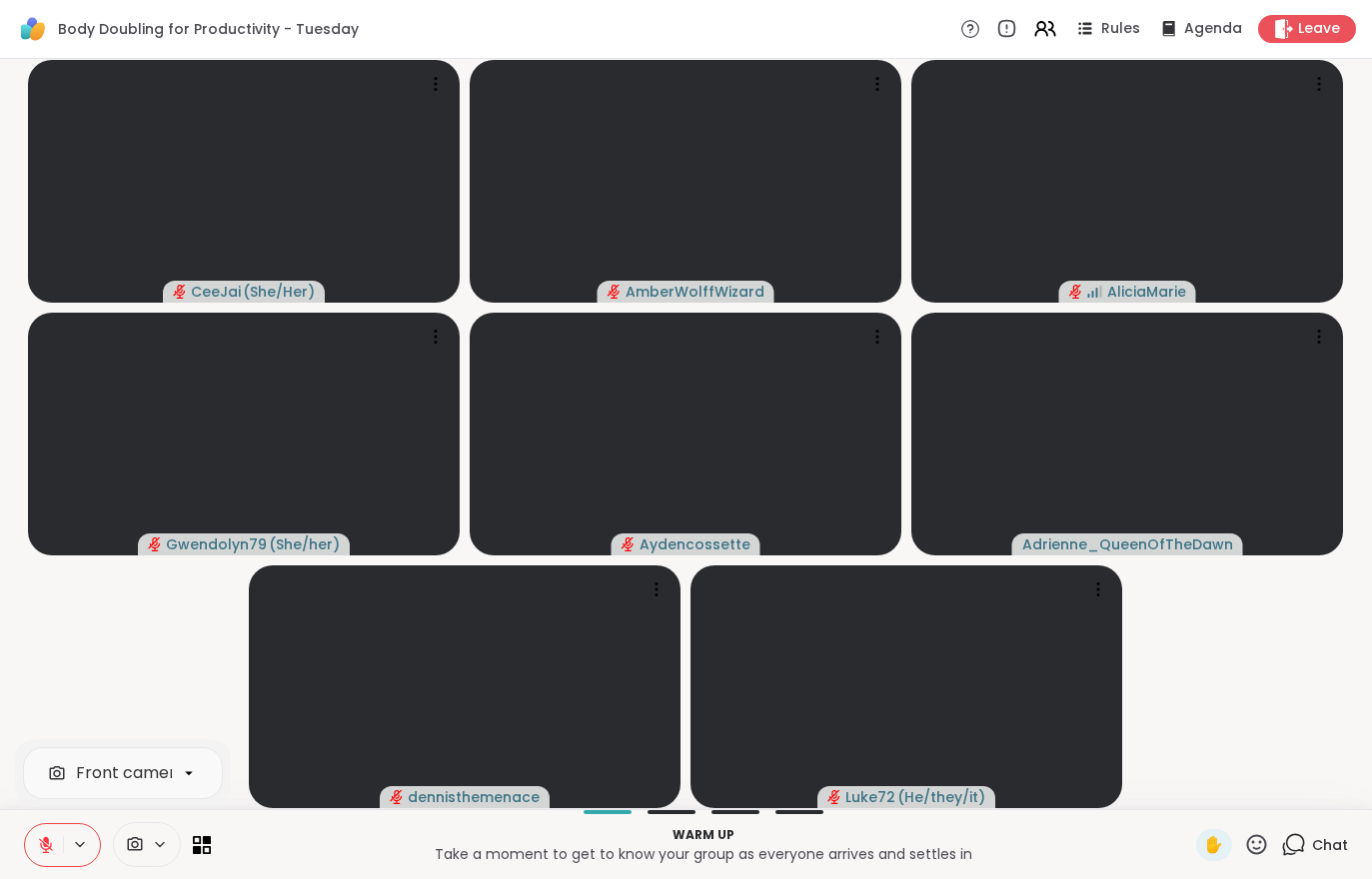 click at bounding box center [44, 845] 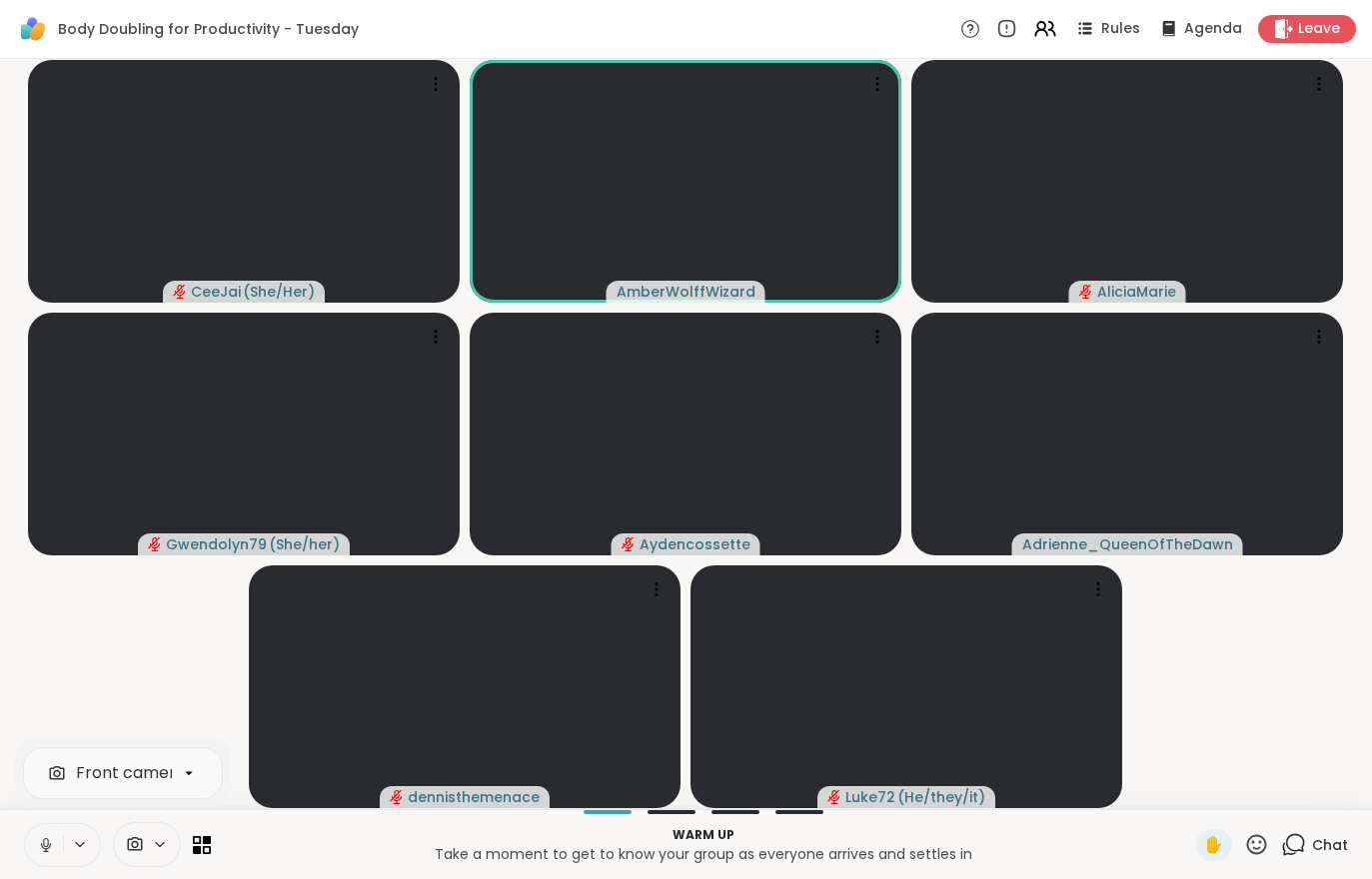 click on "CeeJai ( She/Her ) AmberWolffWizard AliciaMarie Gwendolyn79 ( She/her ) Aydencossette Adrienne_QueenOfTheDawn dennisthemenace Luke72 ( He/they/it )" at bounding box center (686, 434) 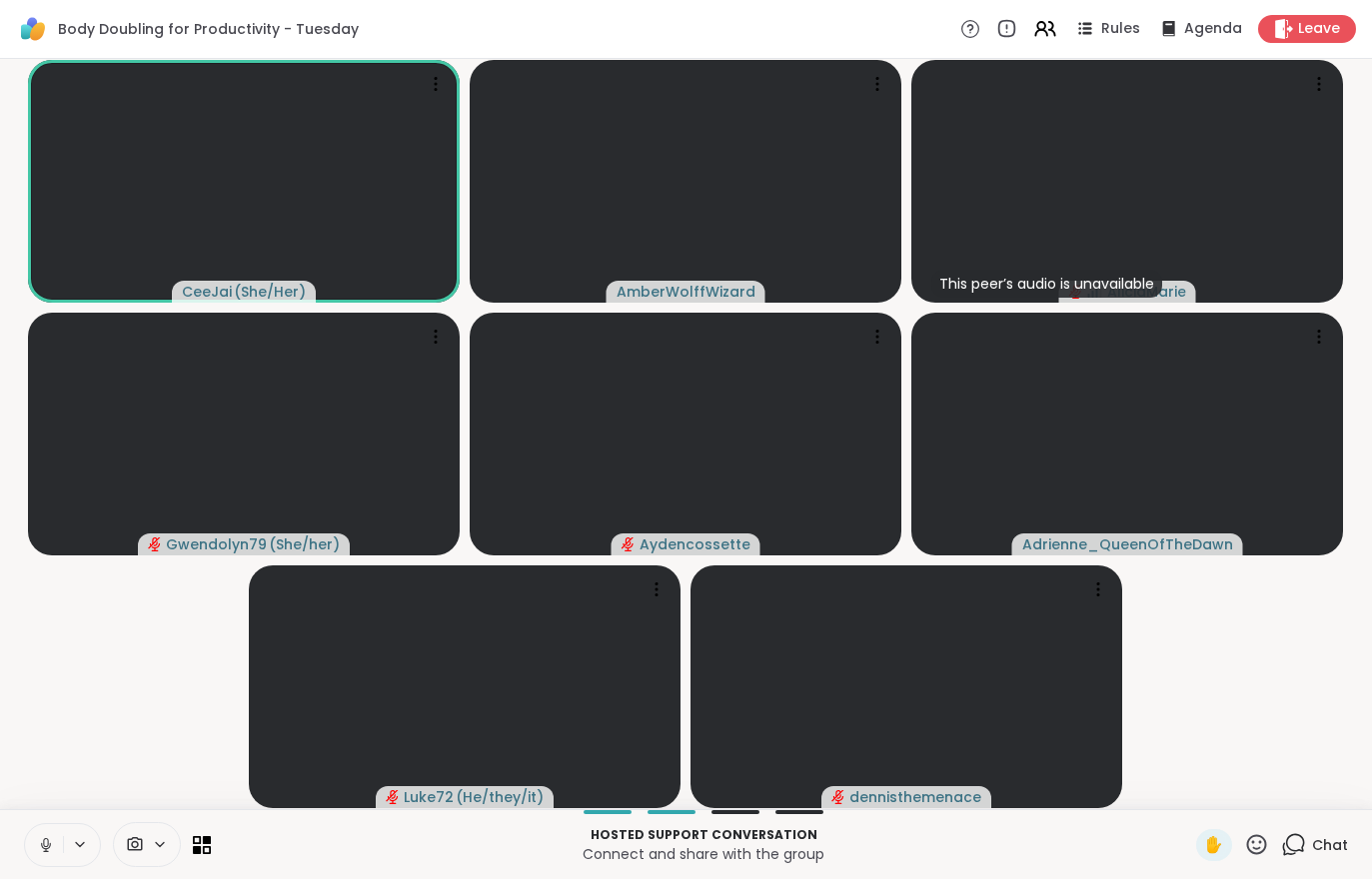 click at bounding box center [44, 845] 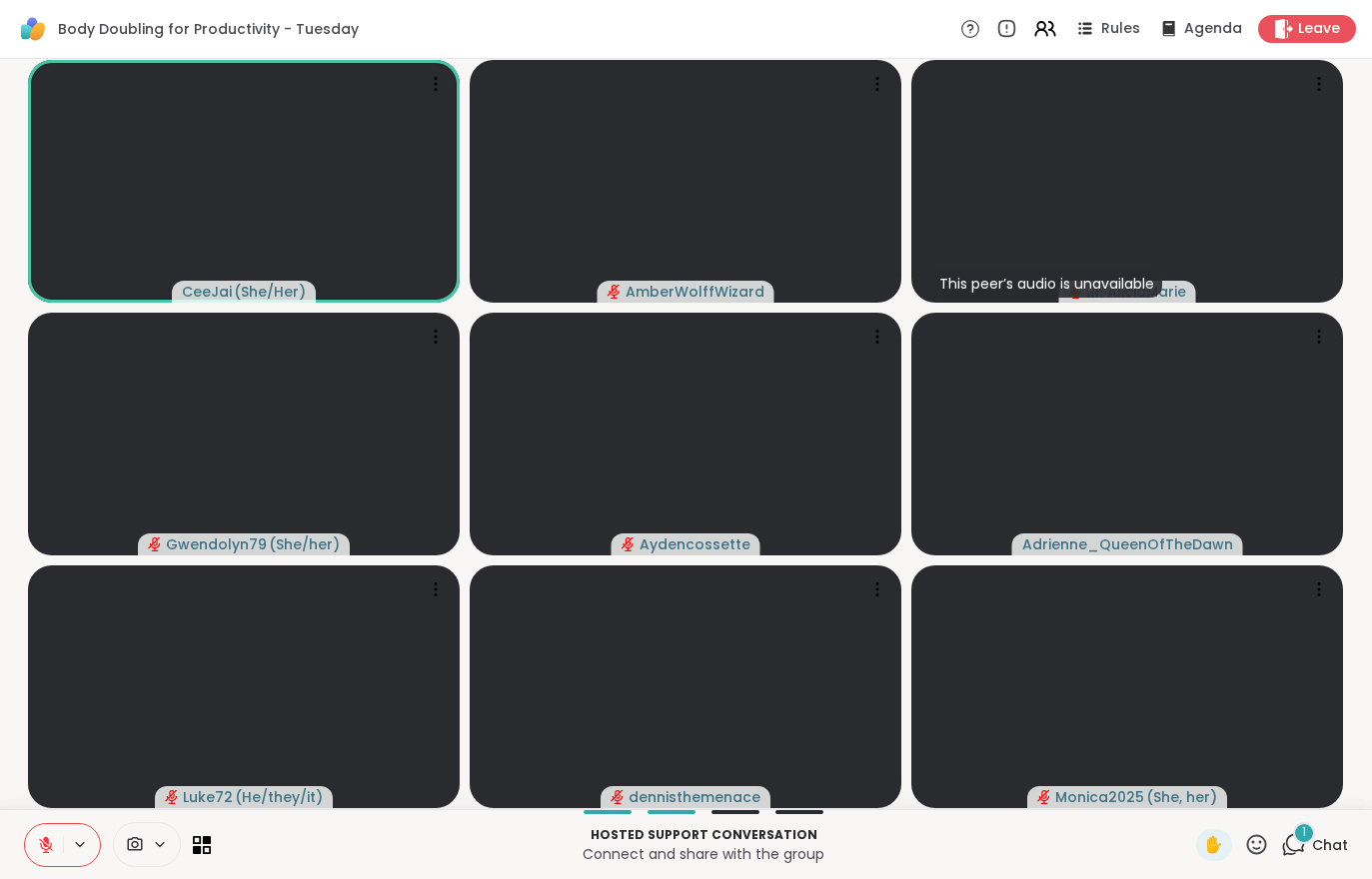 click on "1 Chat" at bounding box center [1314, 845] 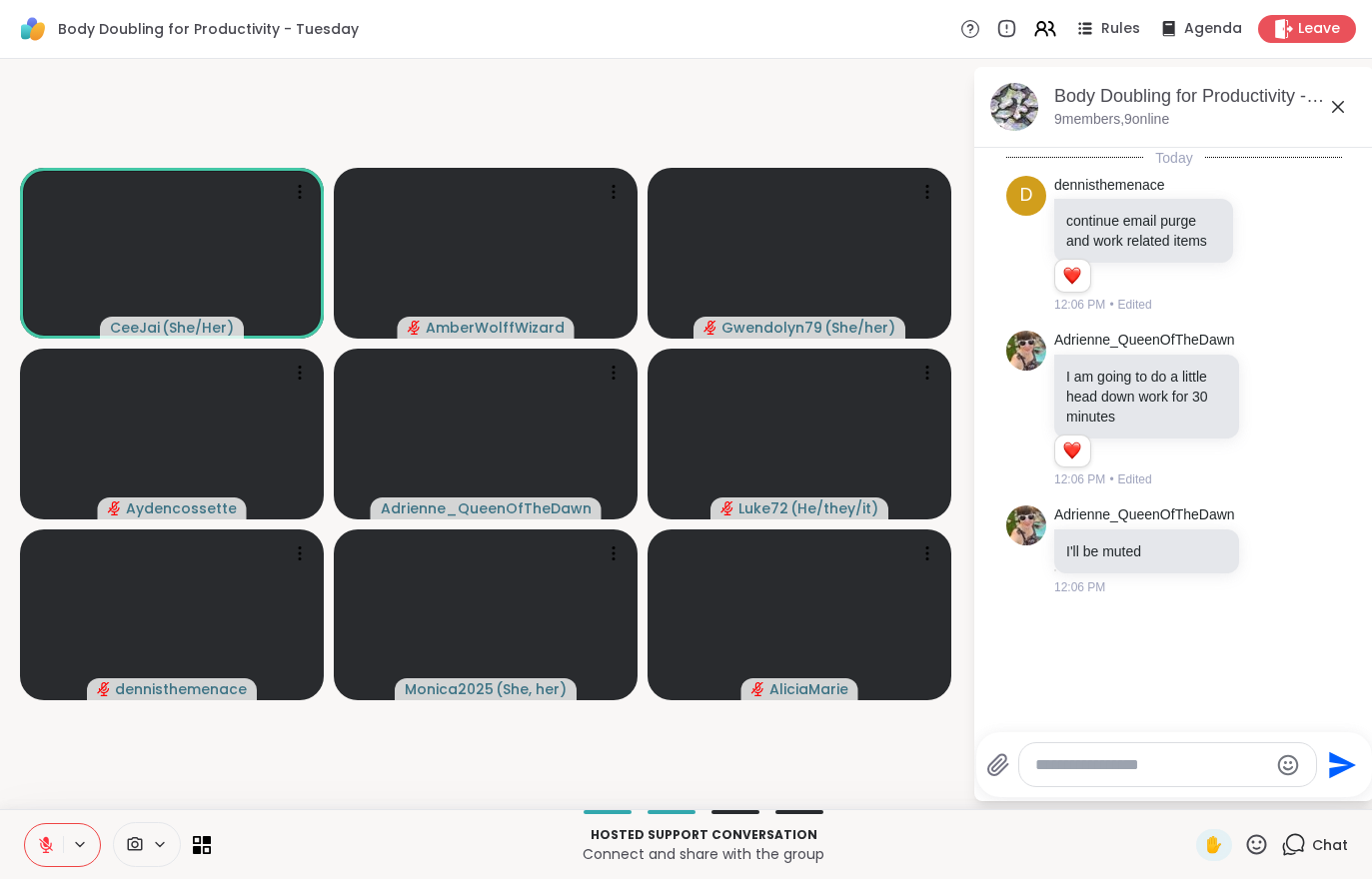 click at bounding box center (44, 845) 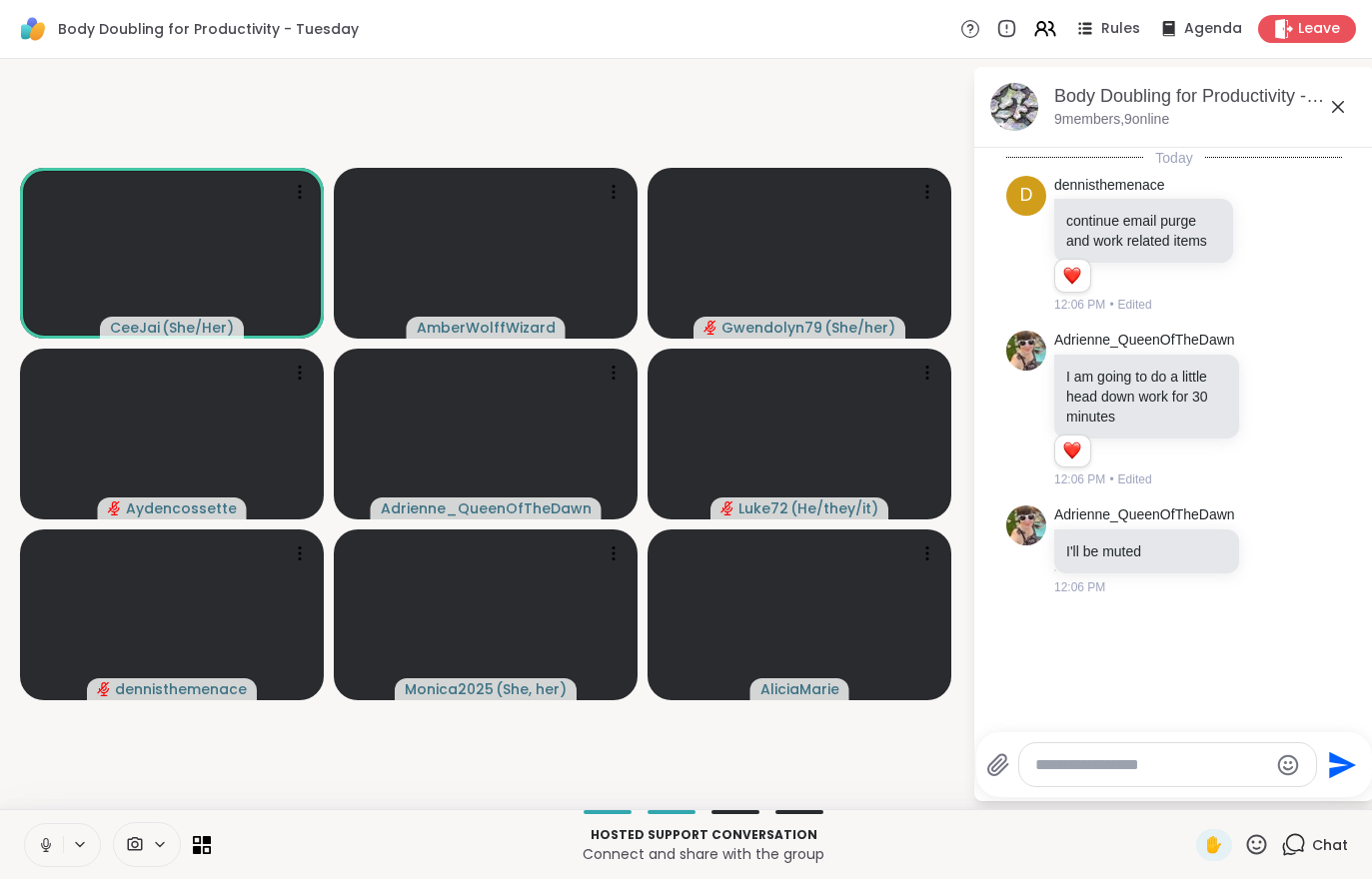 click at bounding box center (44, 845) 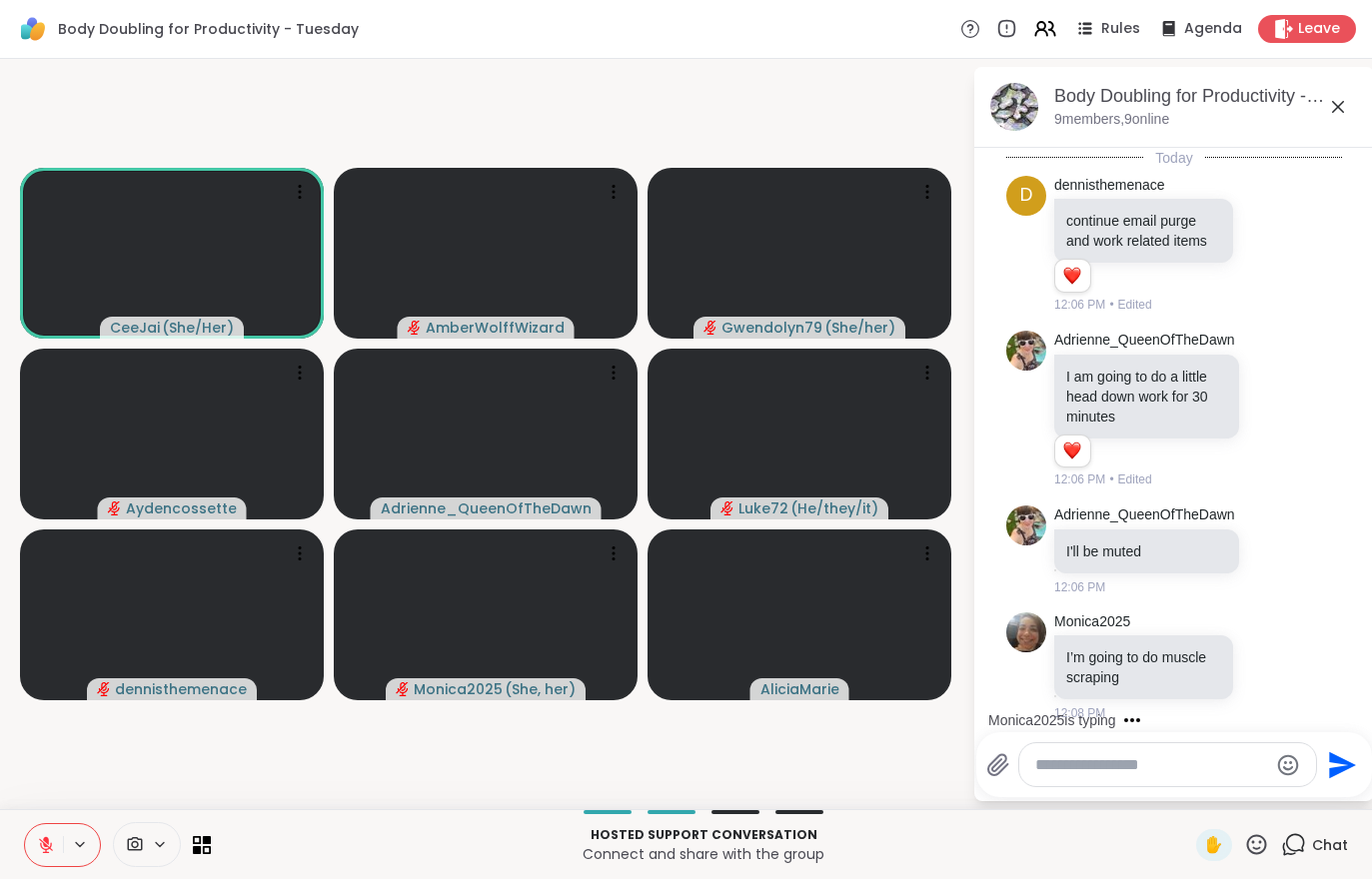 scroll, scrollTop: 7, scrollLeft: 0, axis: vertical 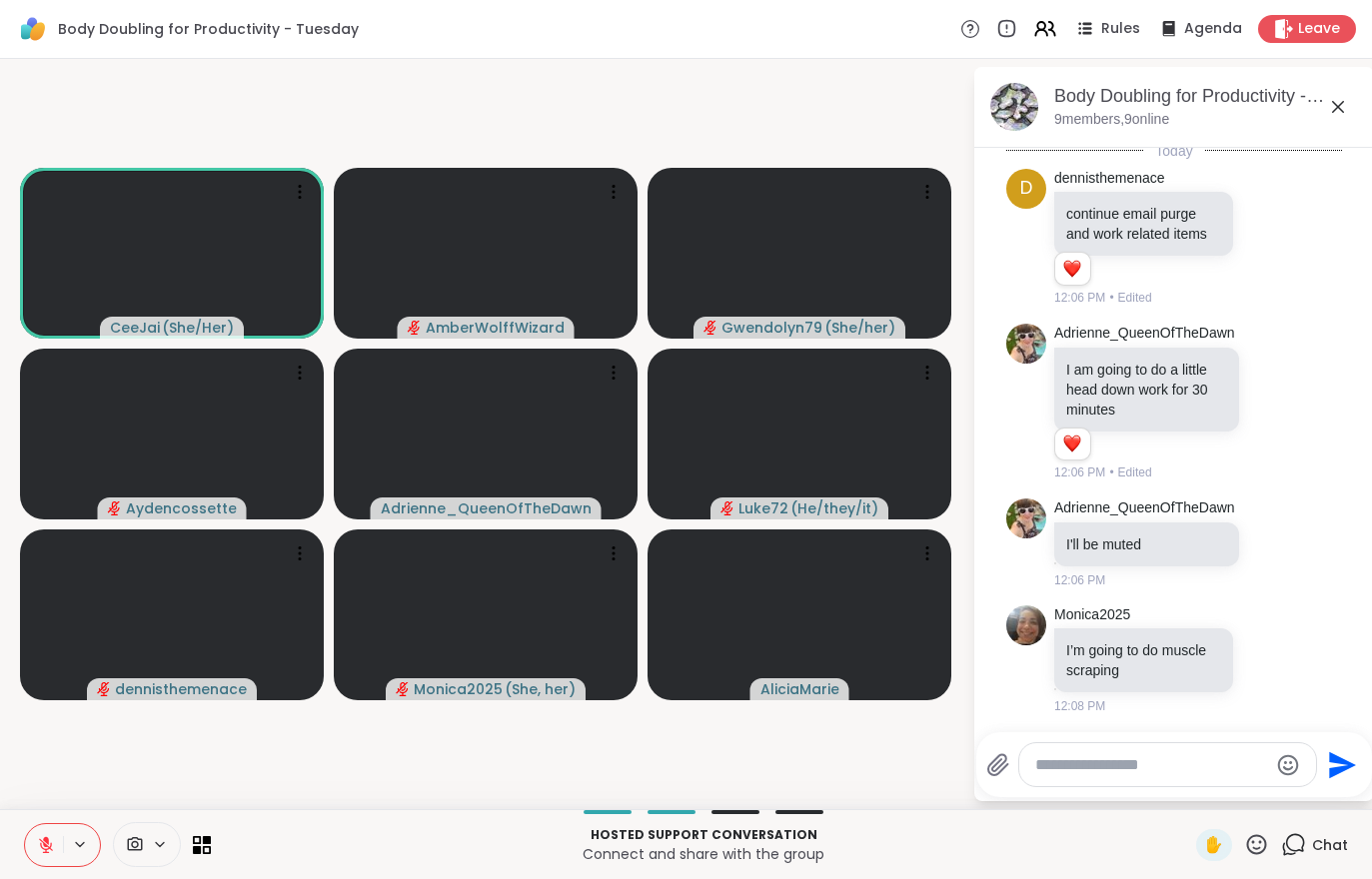 click at bounding box center [44, 845] 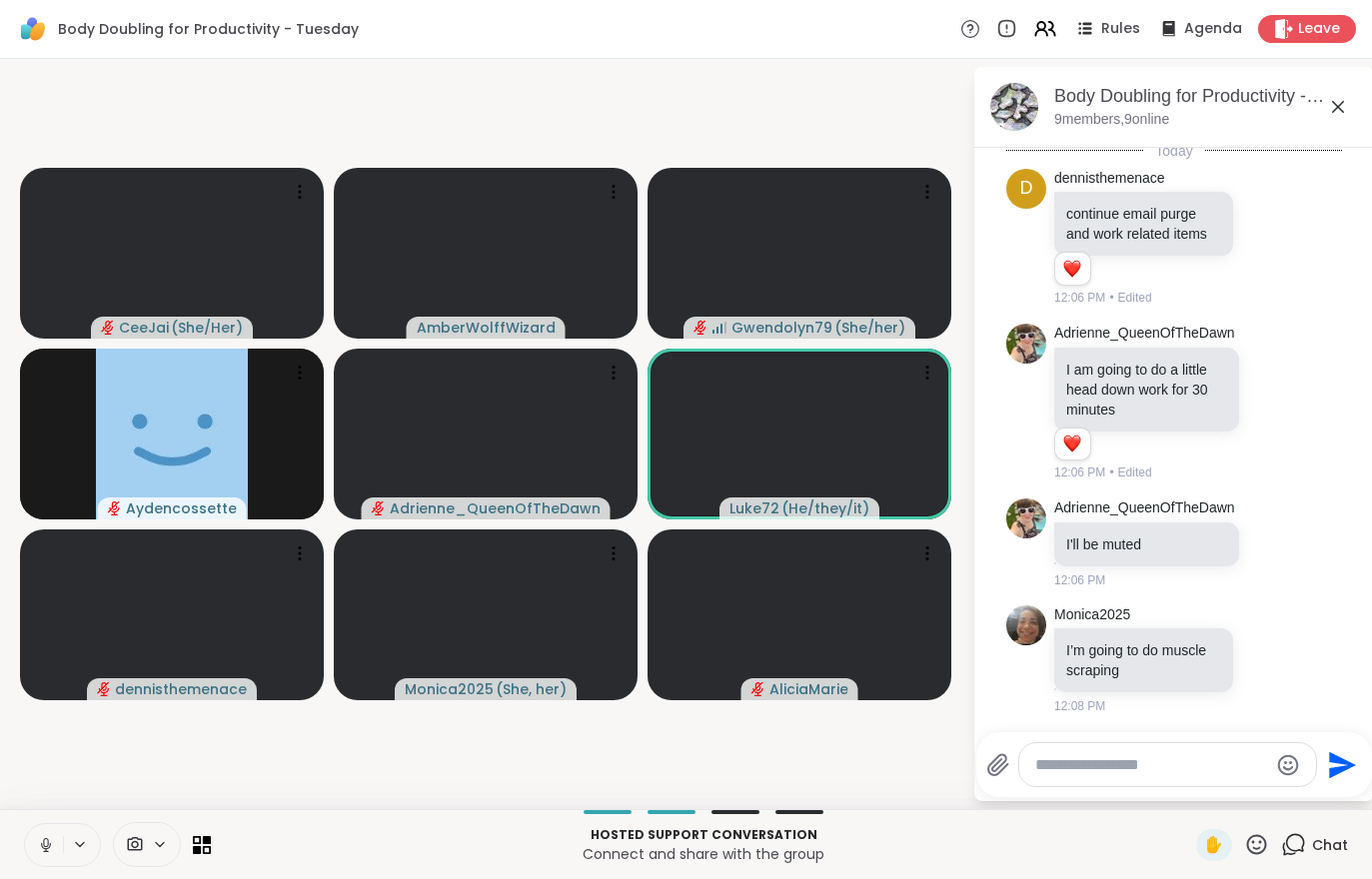 click at bounding box center [44, 845] 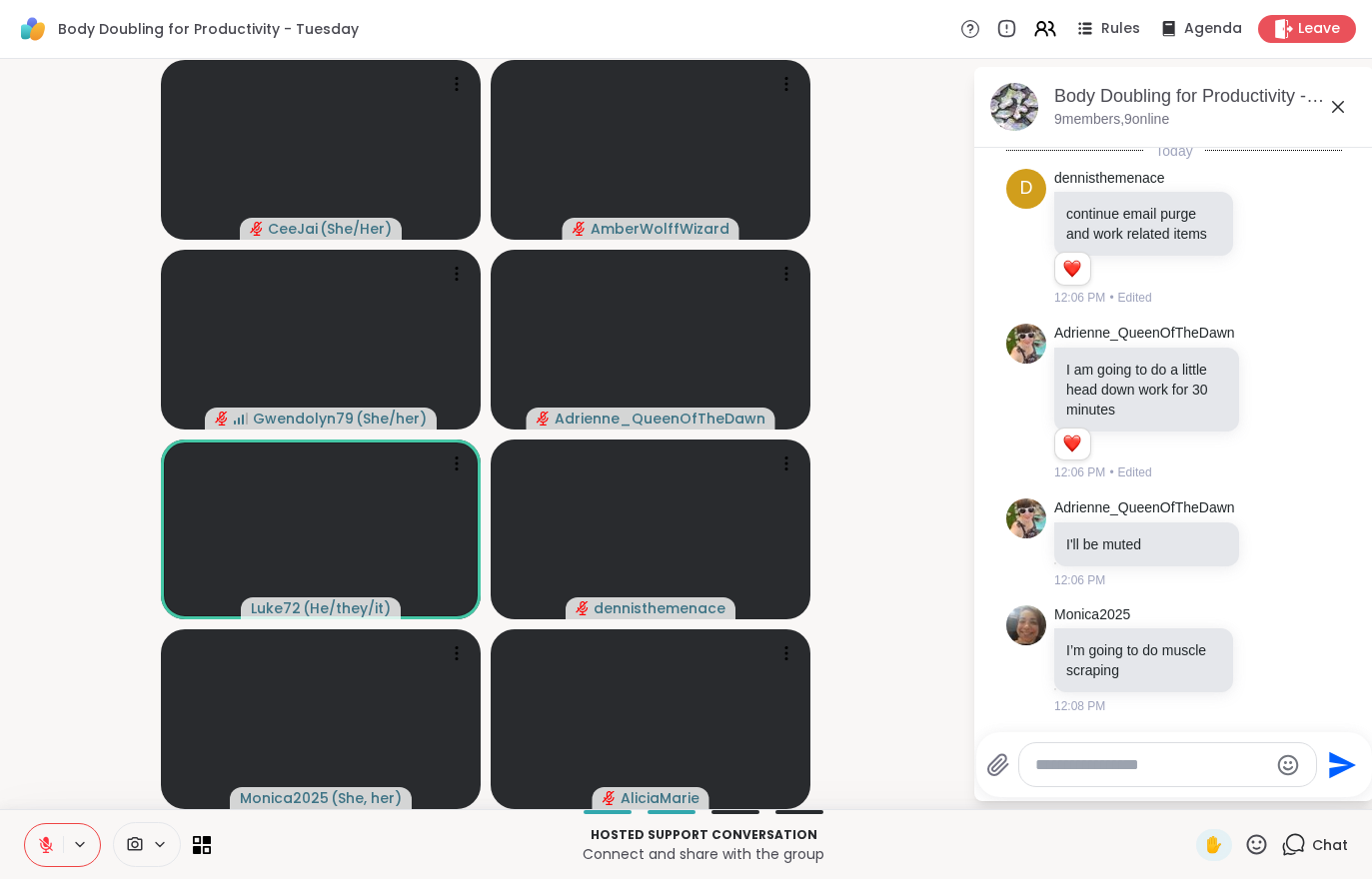 scroll, scrollTop: 35, scrollLeft: 0, axis: vertical 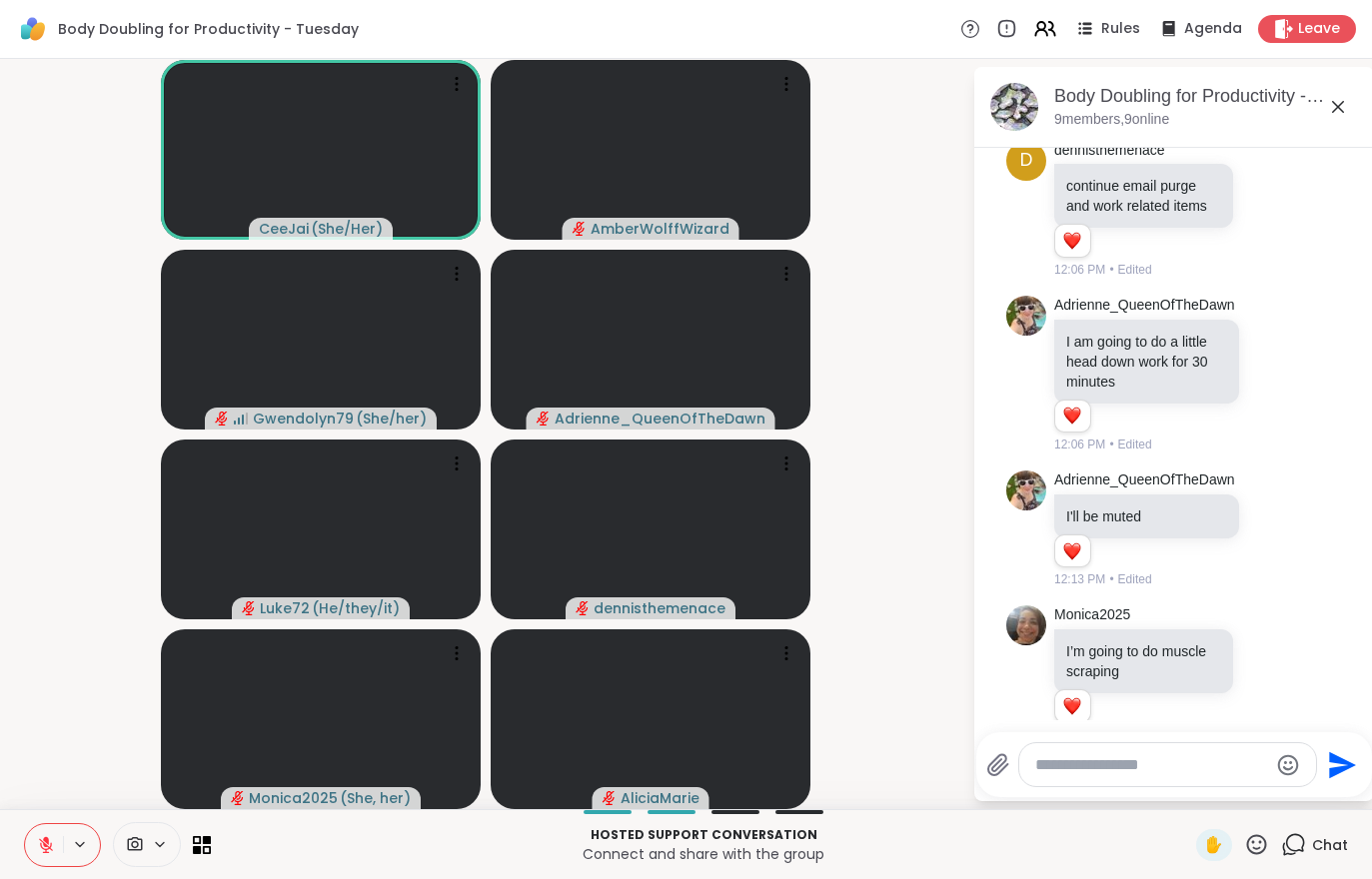 click 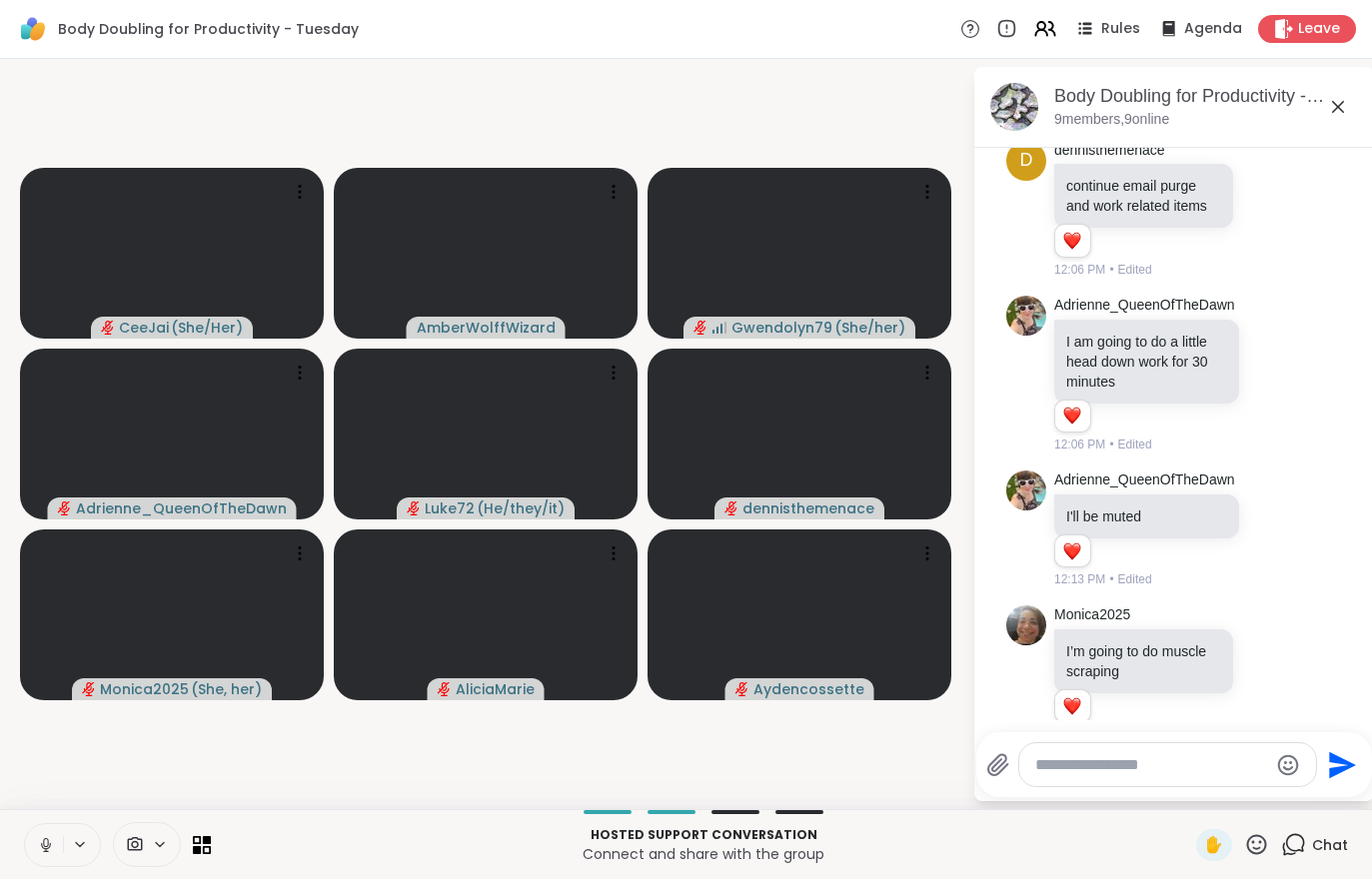 click at bounding box center (44, 845) 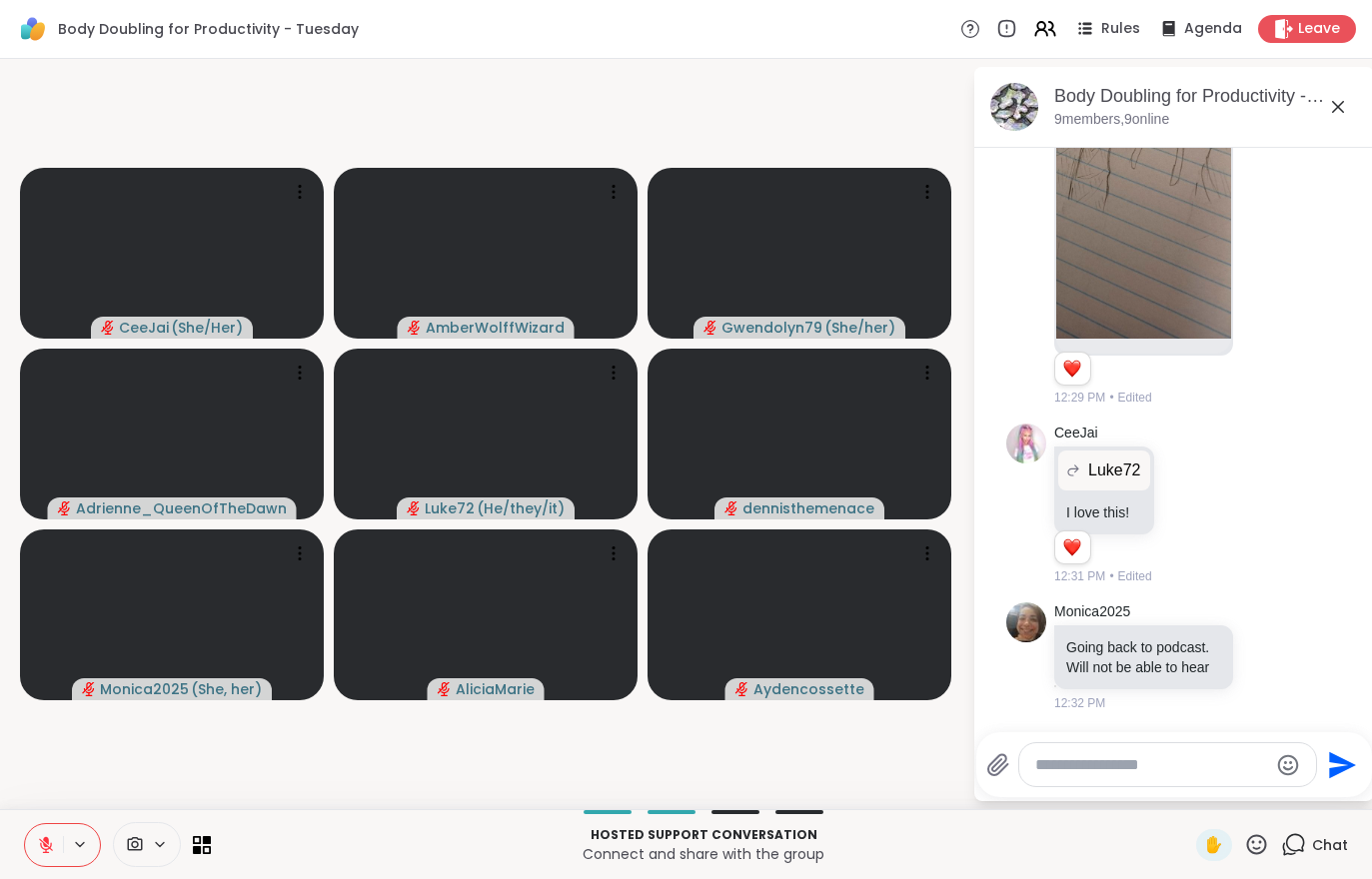 scroll, scrollTop: 2372, scrollLeft: 0, axis: vertical 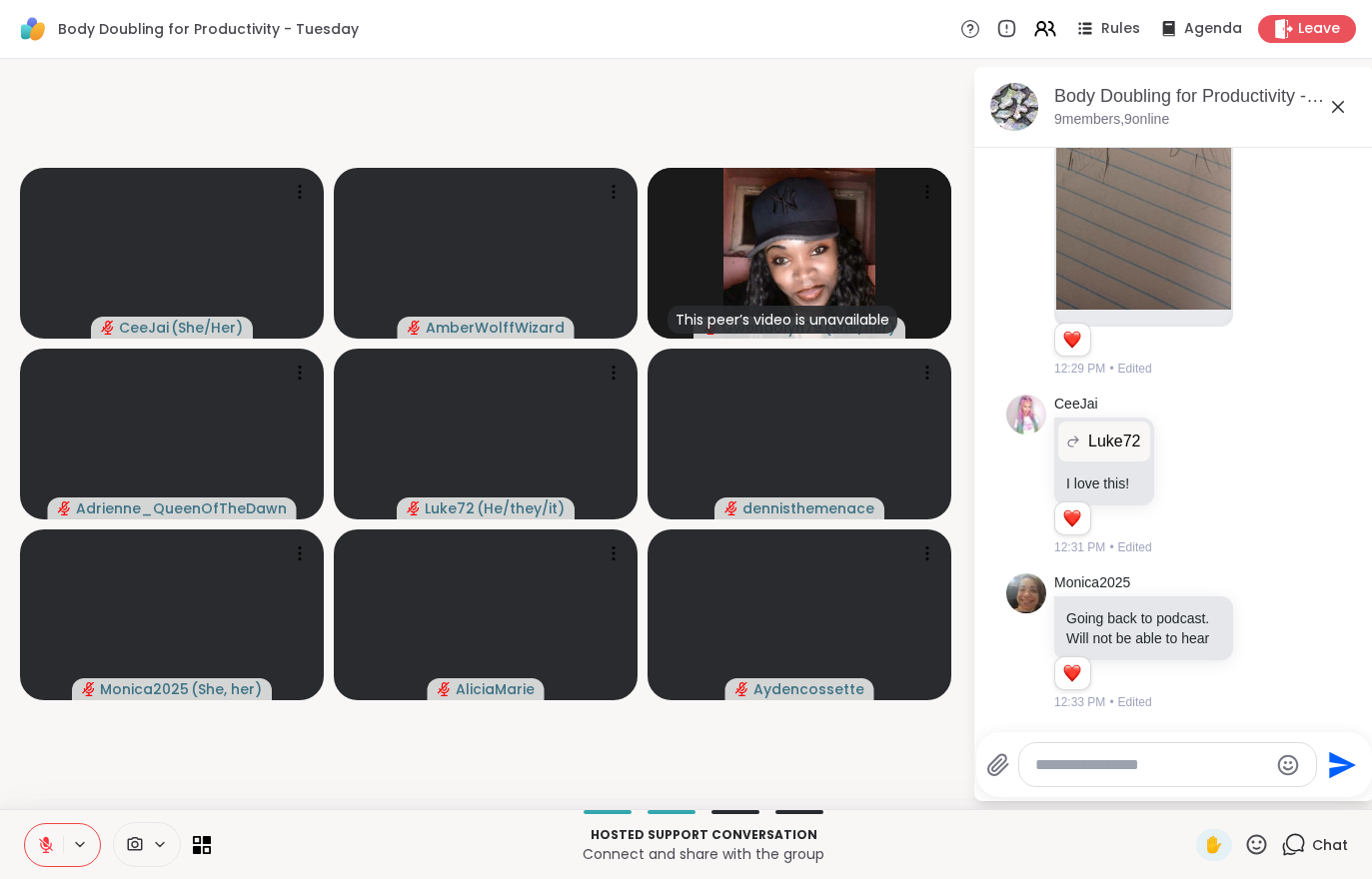 click on "Leave" at bounding box center (1319, 29) 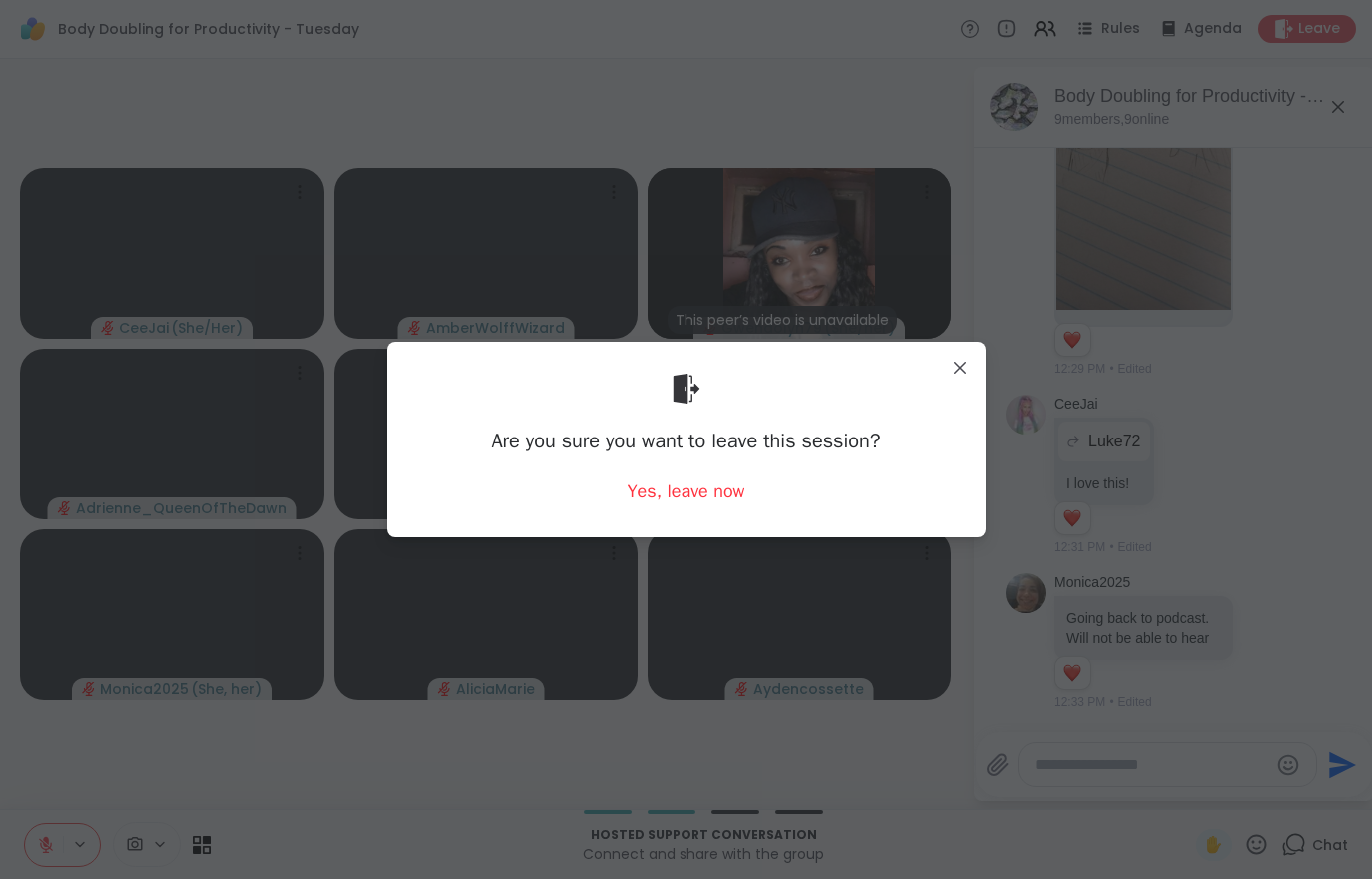 click on "Yes, leave now" at bounding box center (686, 491) 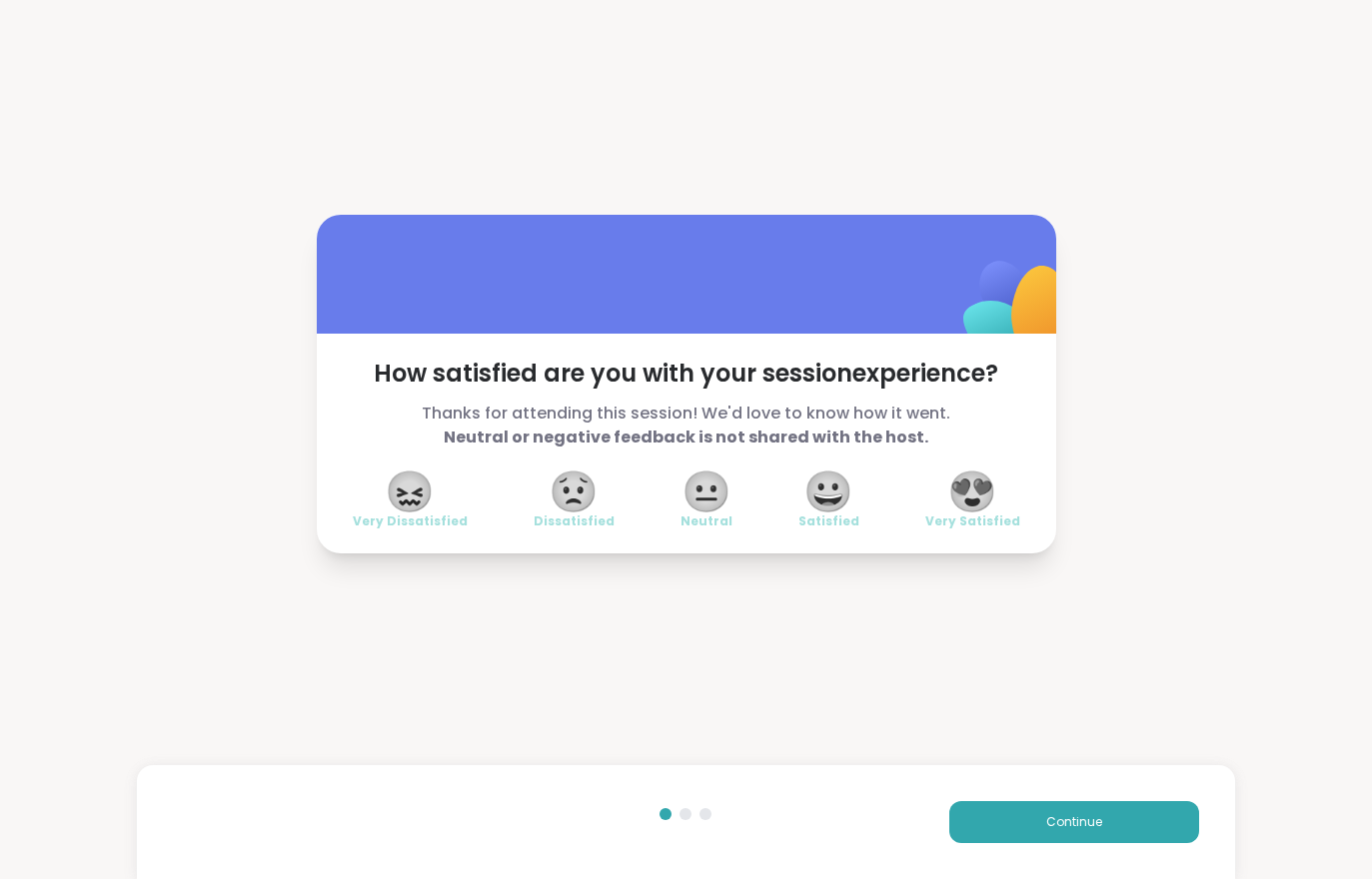 click on "Continue" at bounding box center [1074, 822] 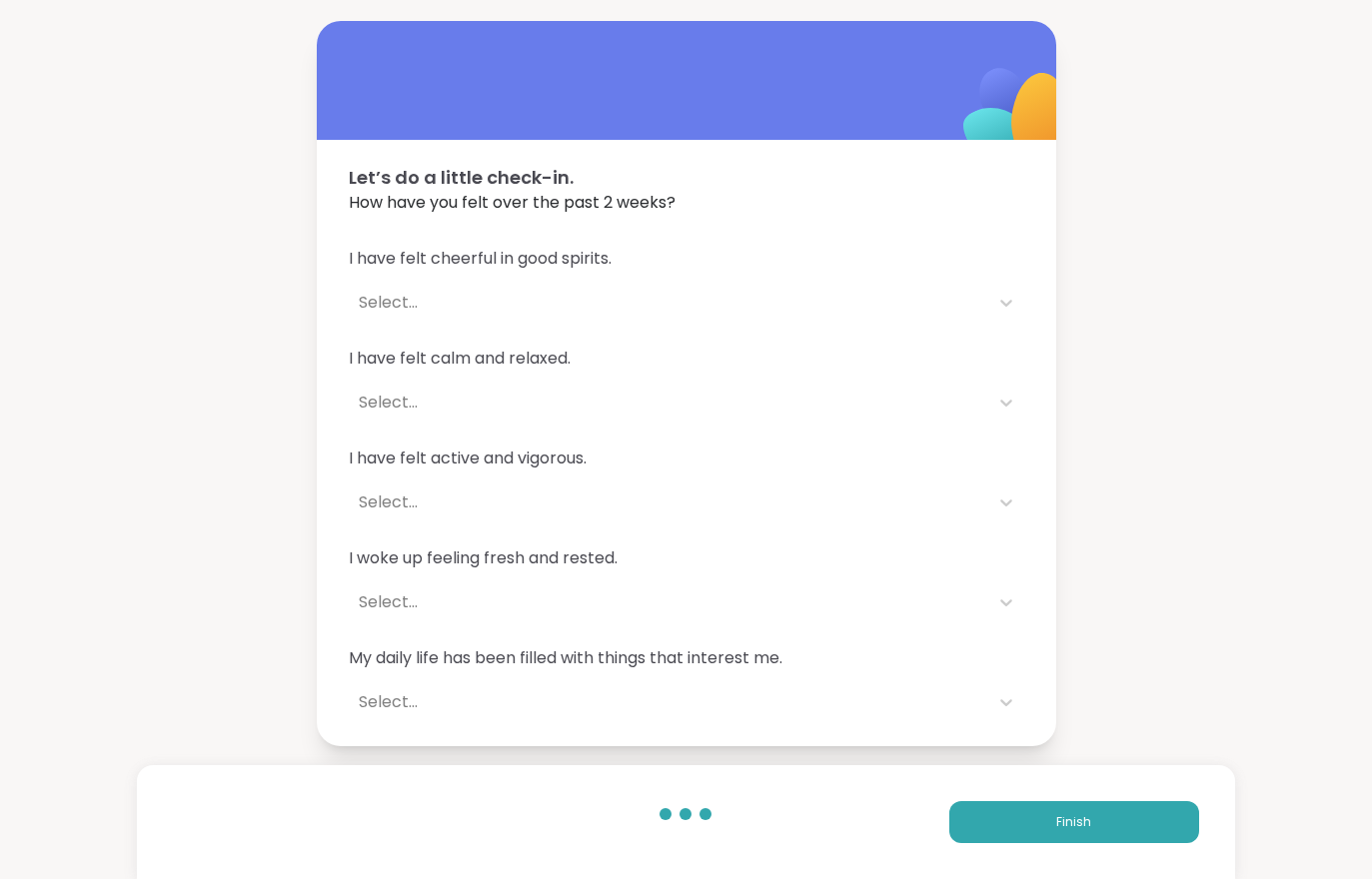 click on "Finish" at bounding box center (1074, 822) 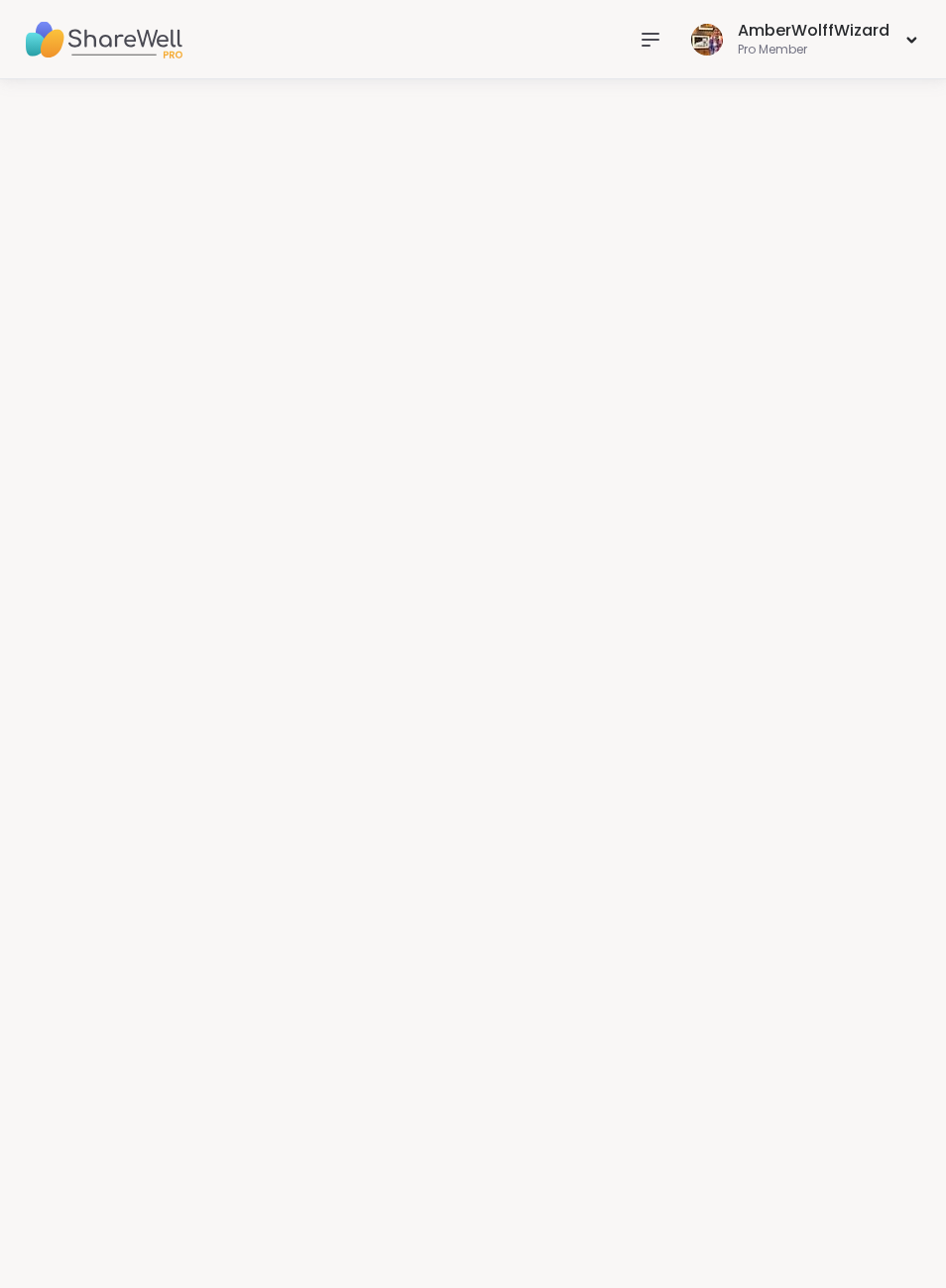 scroll, scrollTop: 0, scrollLeft: 0, axis: both 